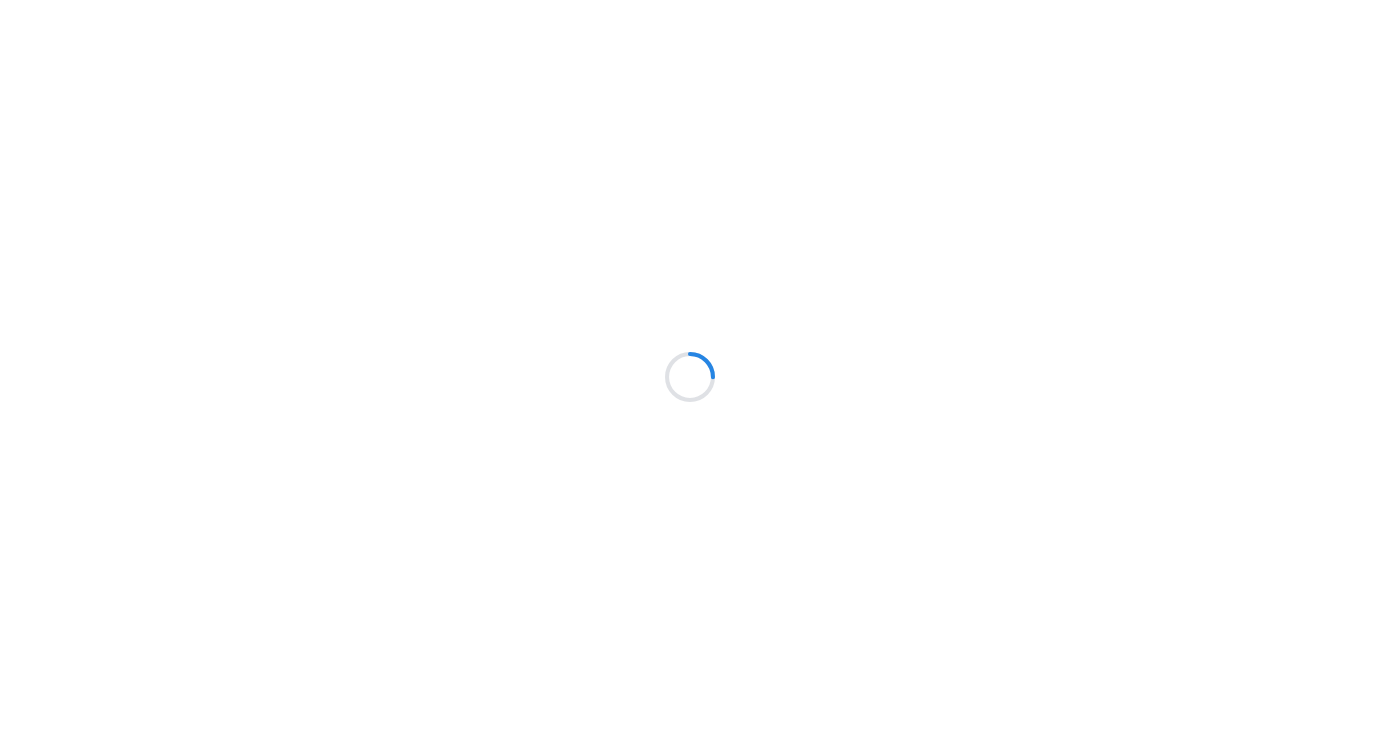 scroll, scrollTop: 0, scrollLeft: 0, axis: both 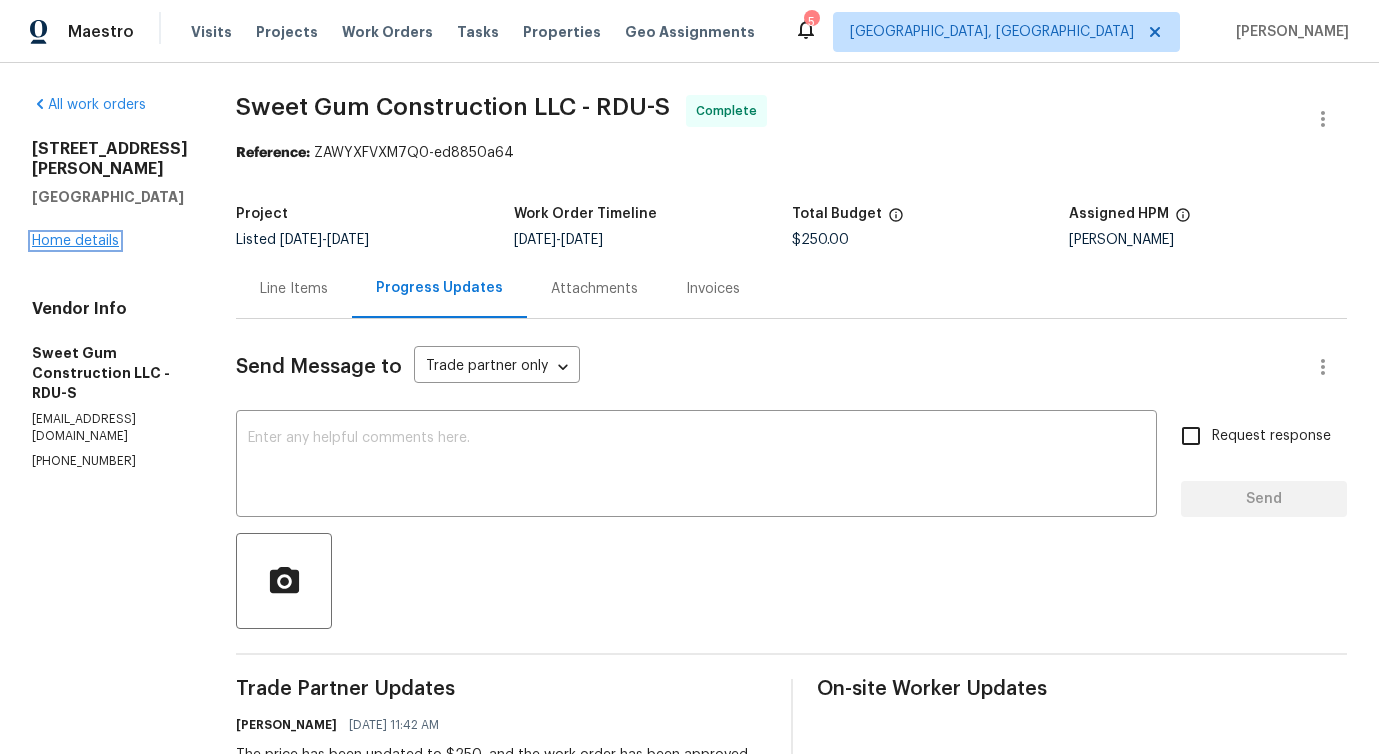 click on "Home details" at bounding box center [75, 241] 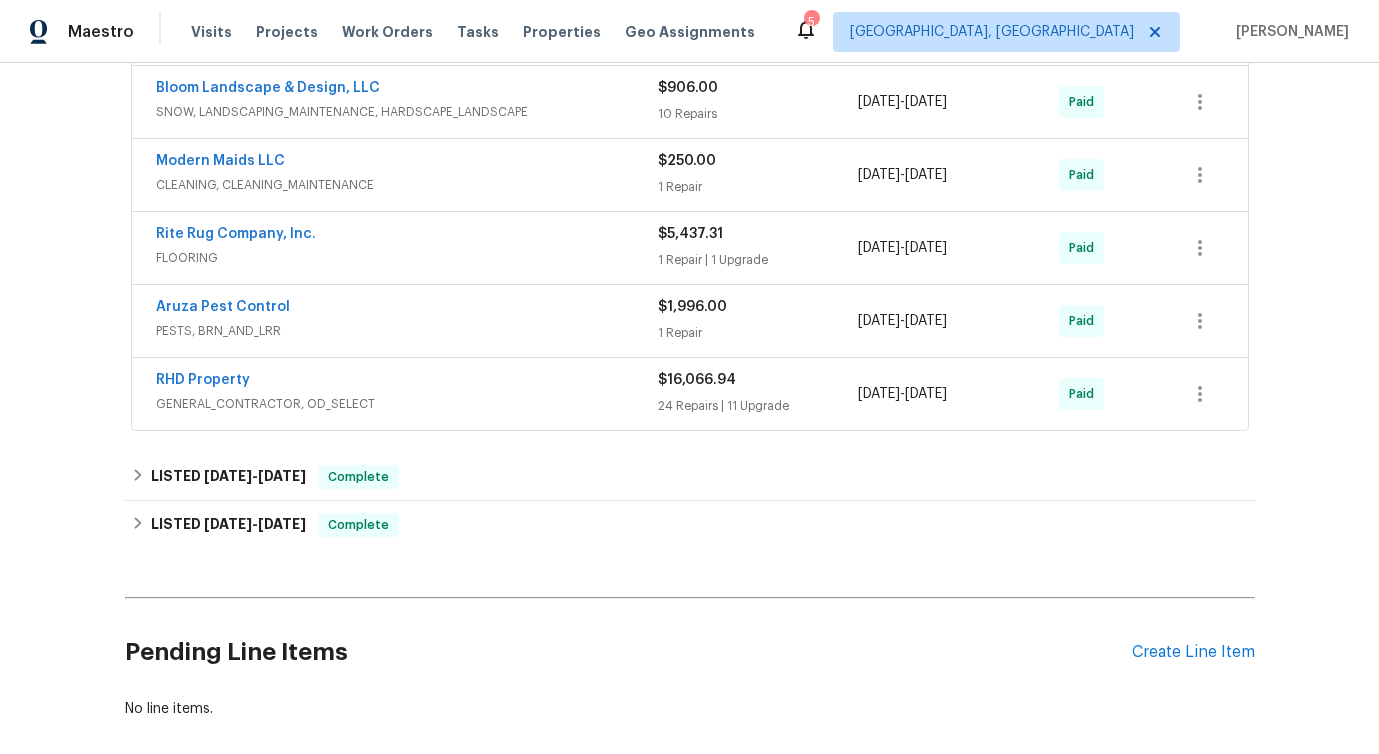 scroll, scrollTop: 774, scrollLeft: 0, axis: vertical 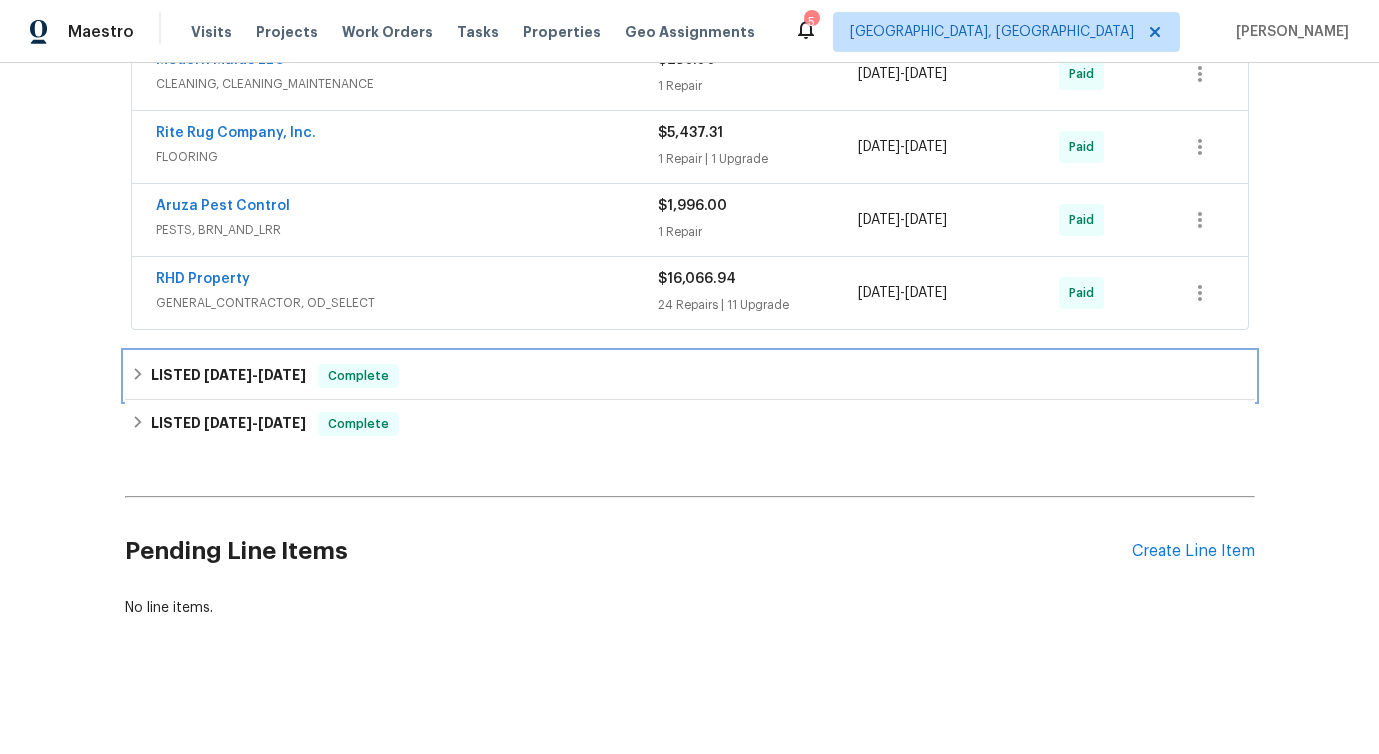 click on "[DATE]" at bounding box center [228, 375] 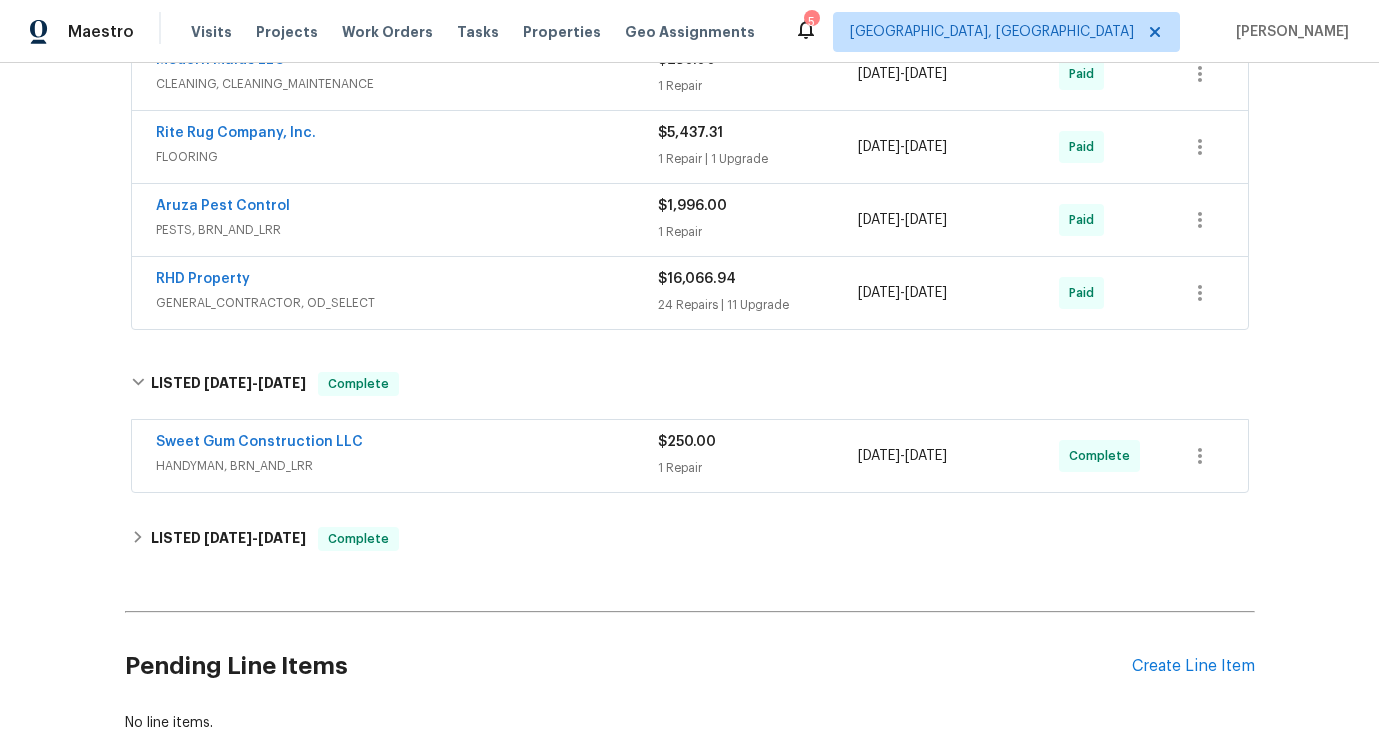 click on "Sweet Gum Construction LLC" at bounding box center [407, 444] 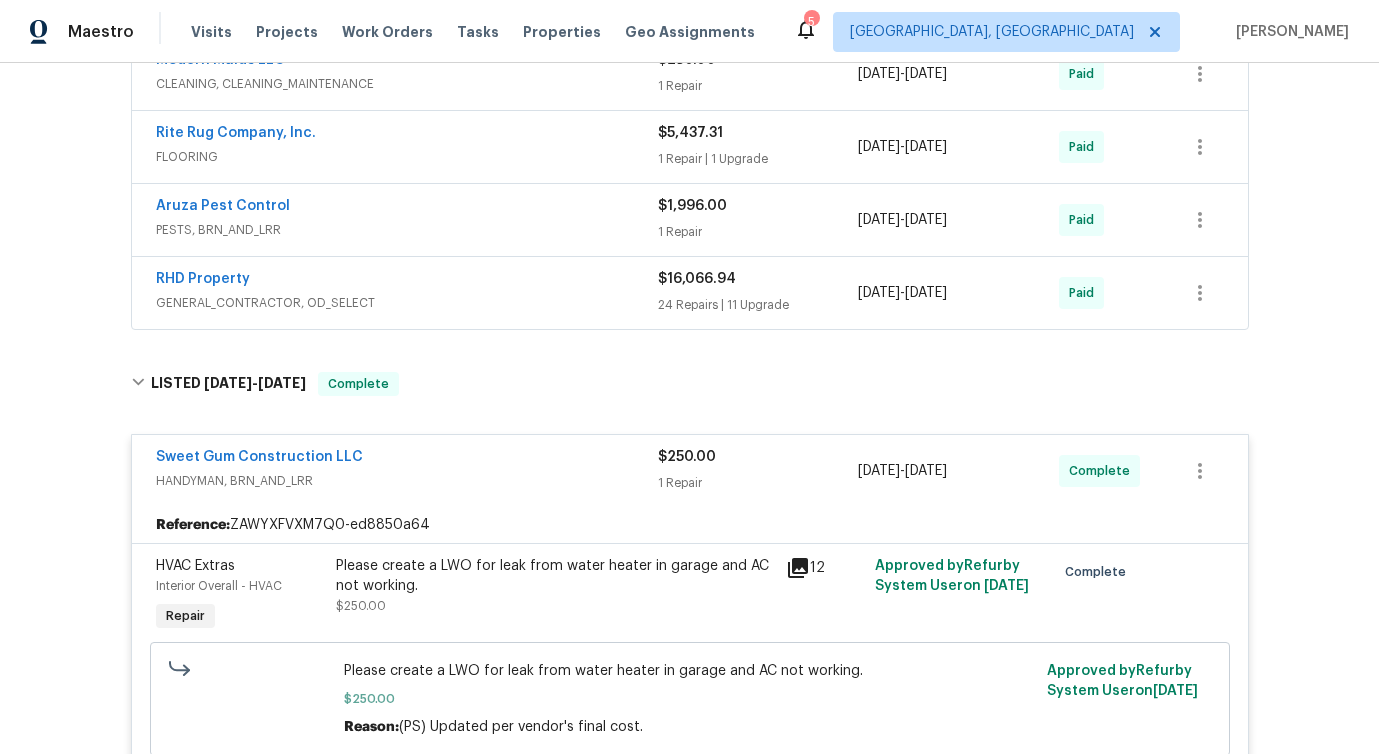 click on "Please create a LWO for leak from water heater in garage and AC not working." at bounding box center [555, 576] 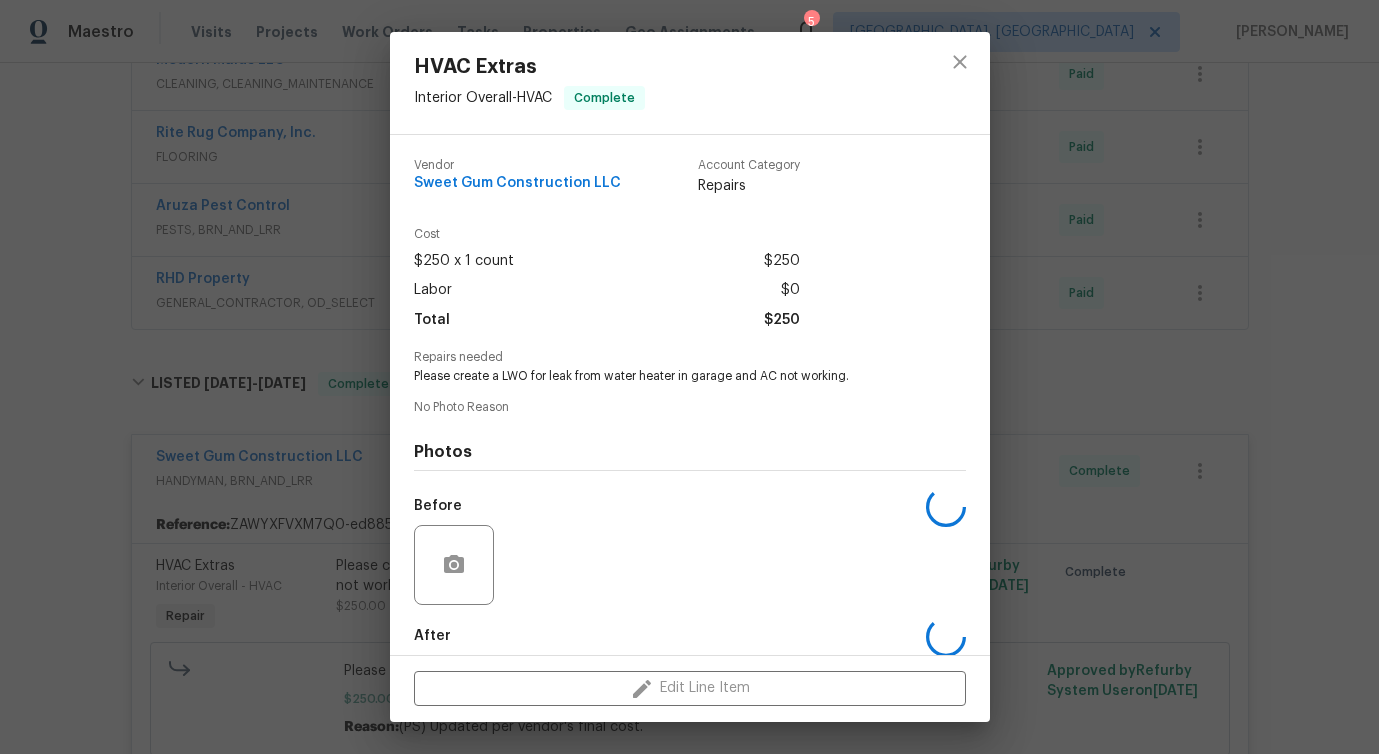 click on "Vendor Sweet Gum Construction LLC Account Category Repairs Cost $250 x 1 count $250 Labor $0 Total $250 Repairs needed Please create a LWO for leak from water heater in garage and AC not working. No Photo Reason   Photos Before After" at bounding box center (690, 395) 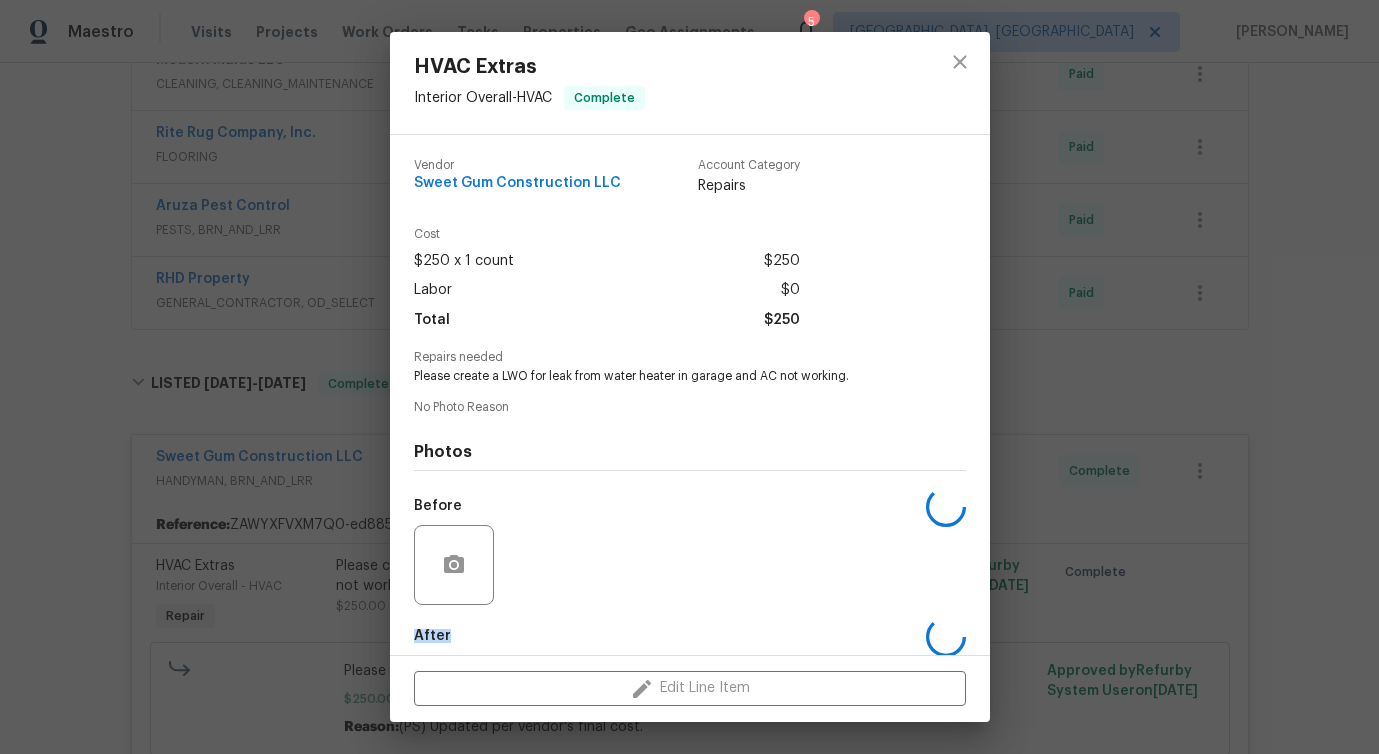 click on "Vendor Sweet Gum Construction LLC Account Category Repairs Cost $250 x 1 count $250 Labor $0 Total $250 Repairs needed Please create a LWO for leak from water heater in garage and AC not working. No Photo Reason   Photos Before After" at bounding box center (690, 395) 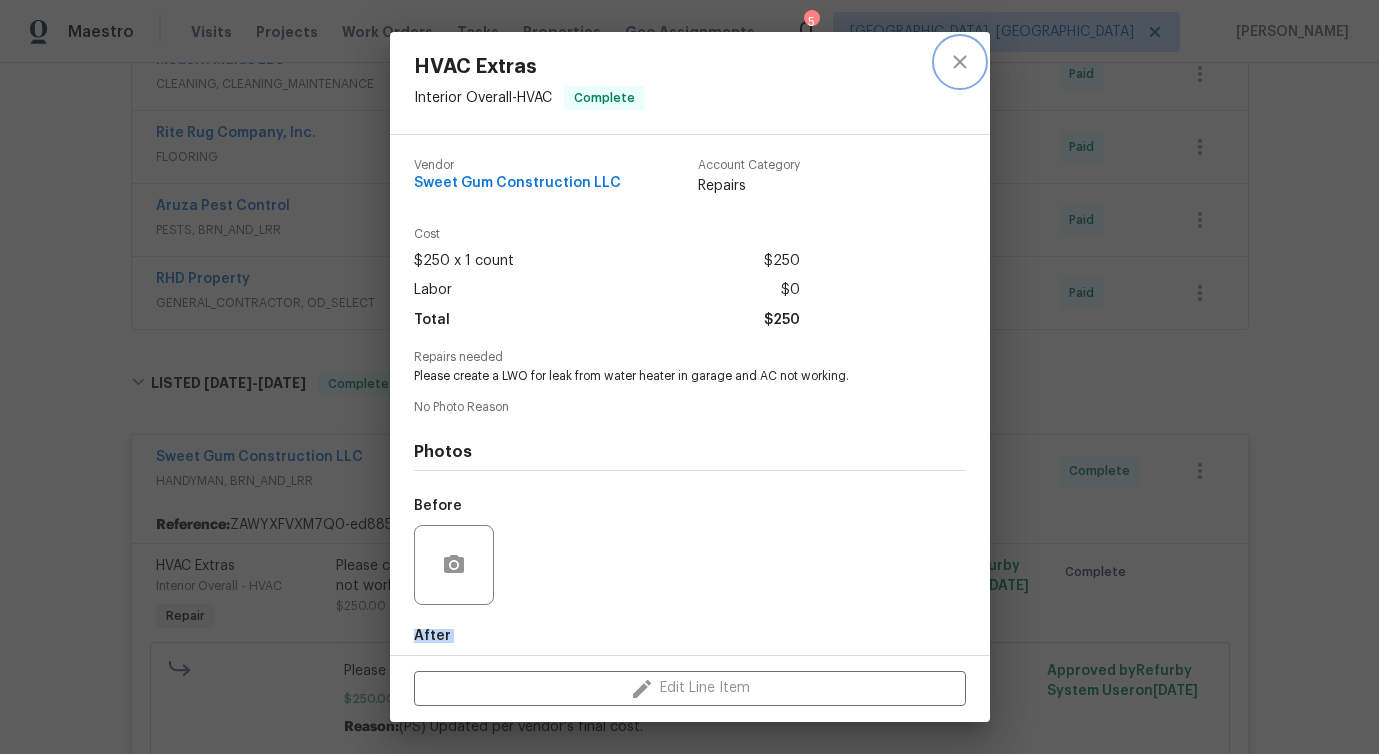 click 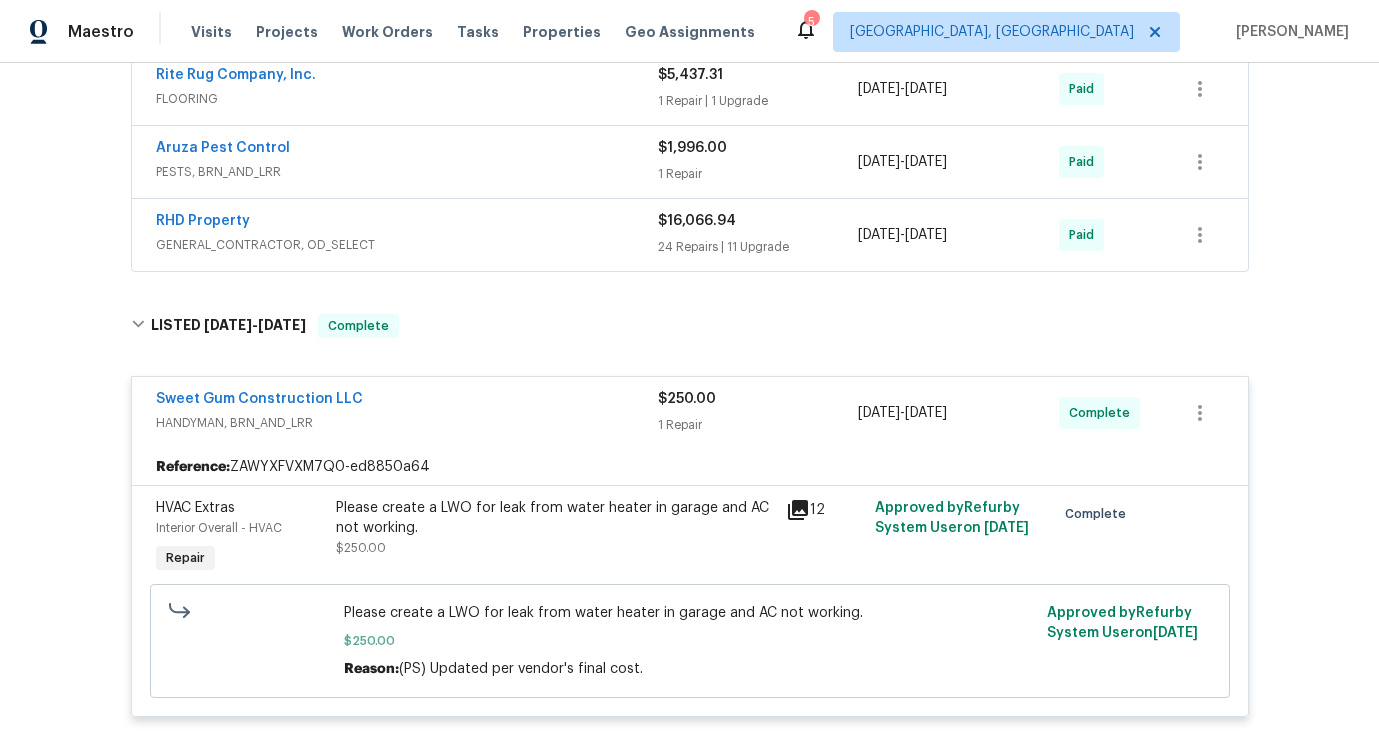 scroll, scrollTop: 840, scrollLeft: 0, axis: vertical 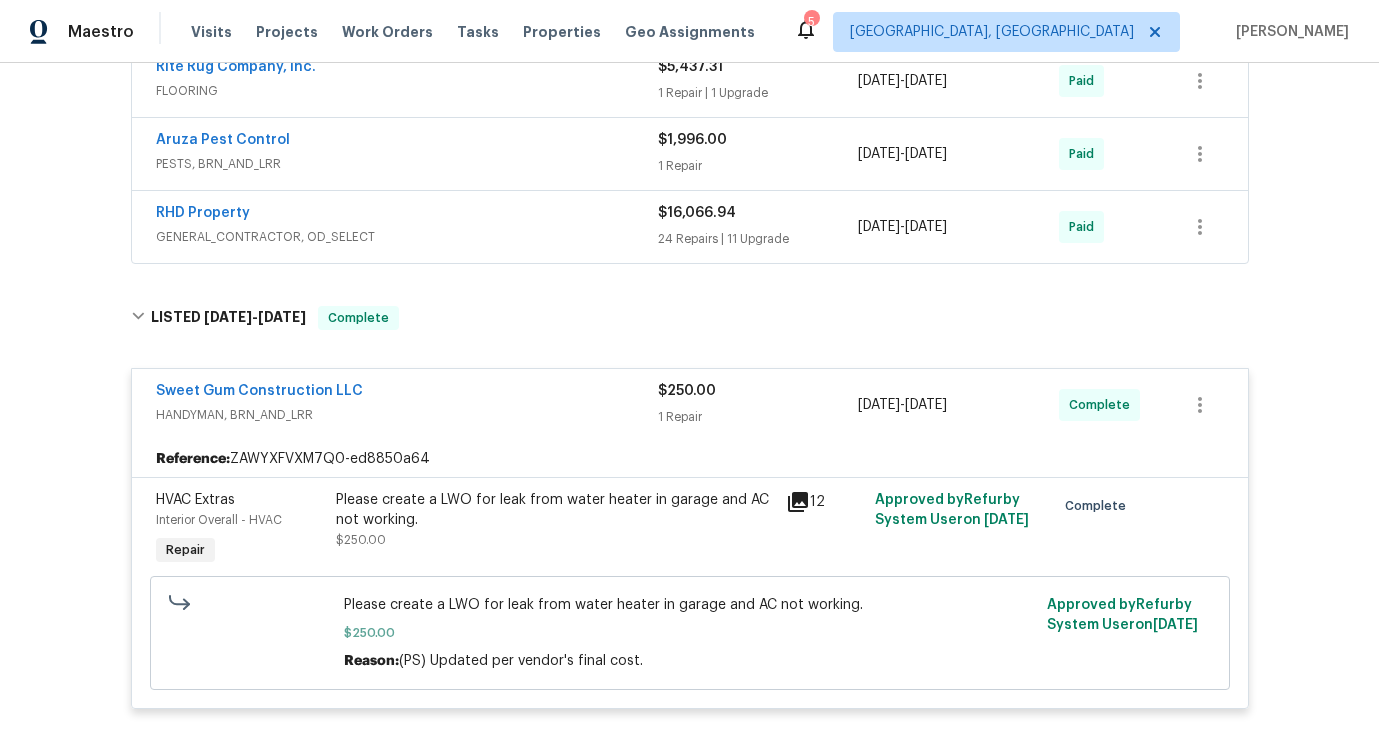 click on "Please create a LWO for leak from water heater in garage and AC not working." at bounding box center [689, 605] 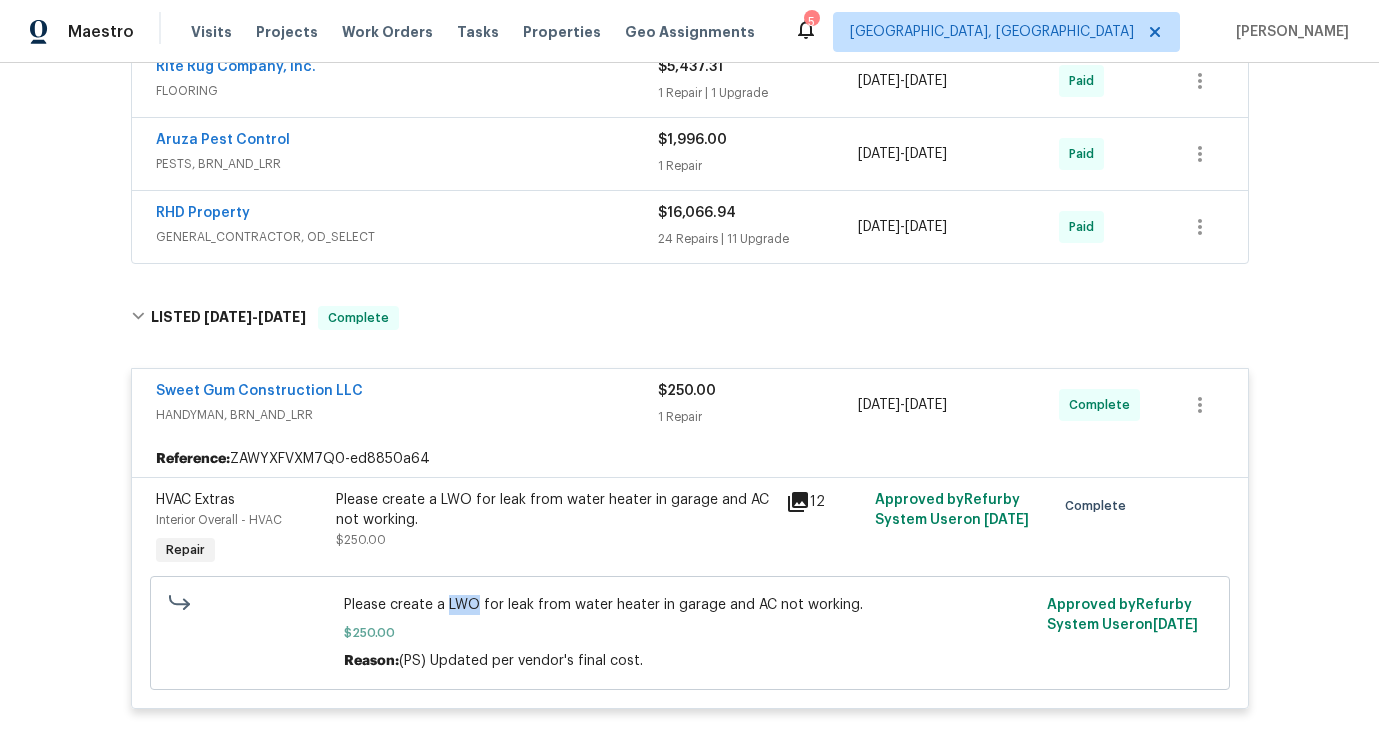 click on "Please create a LWO for leak from water heater in garage and AC not working." at bounding box center (689, 605) 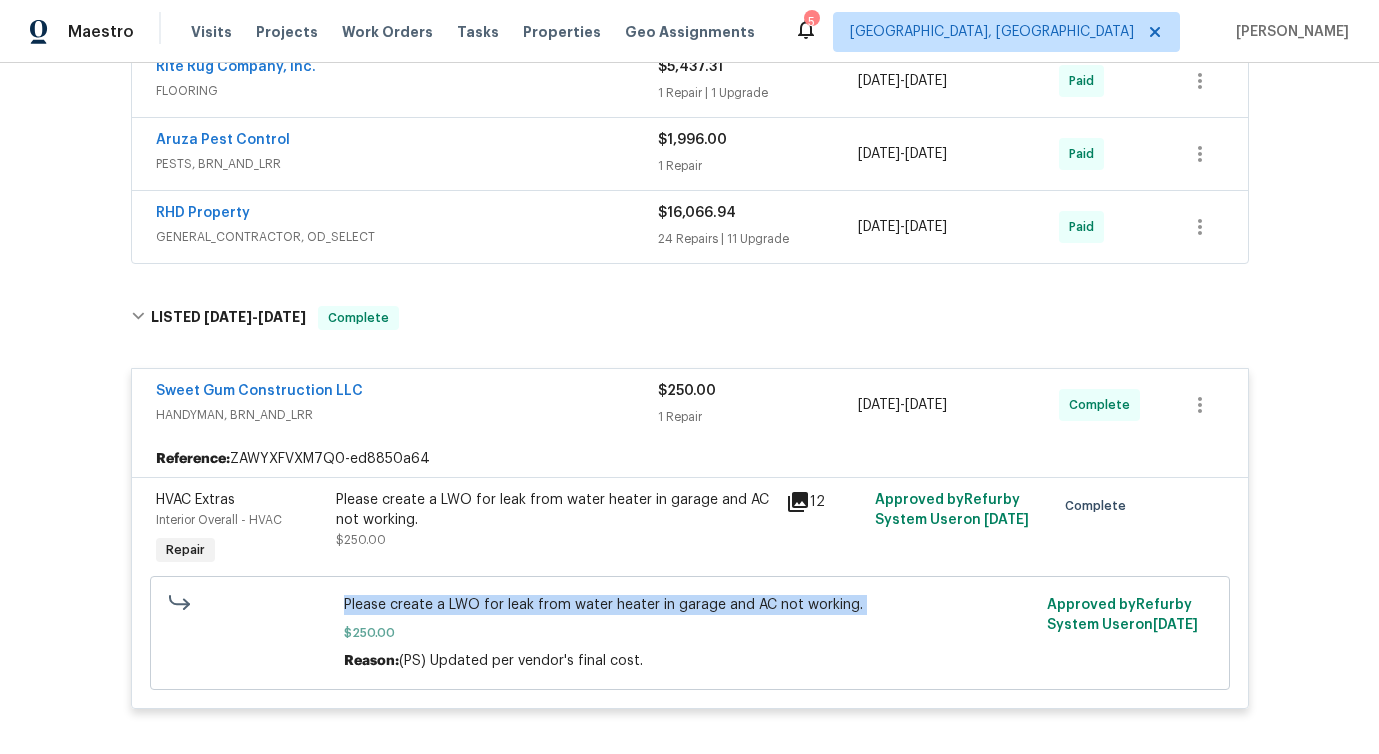 click on "Please create a LWO for leak from water heater in garage and AC not working." at bounding box center (689, 605) 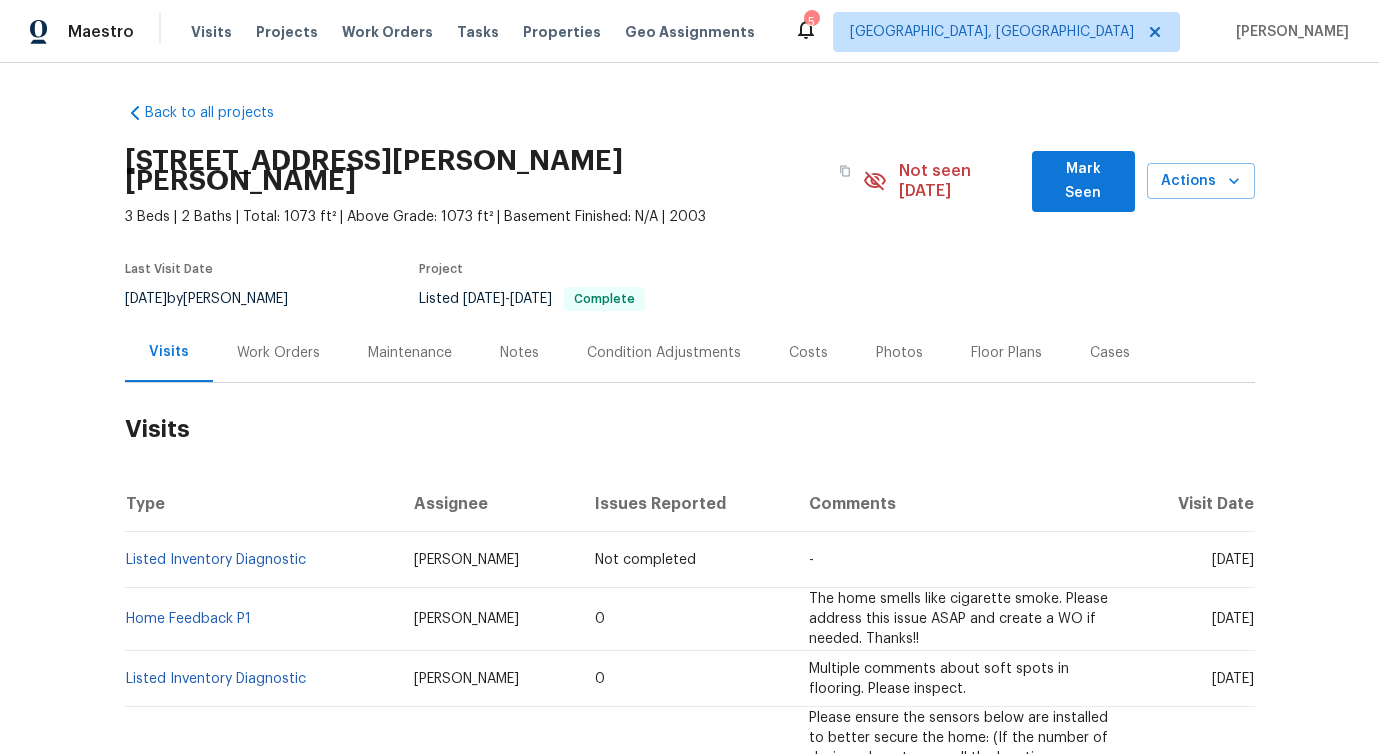 scroll, scrollTop: 0, scrollLeft: 0, axis: both 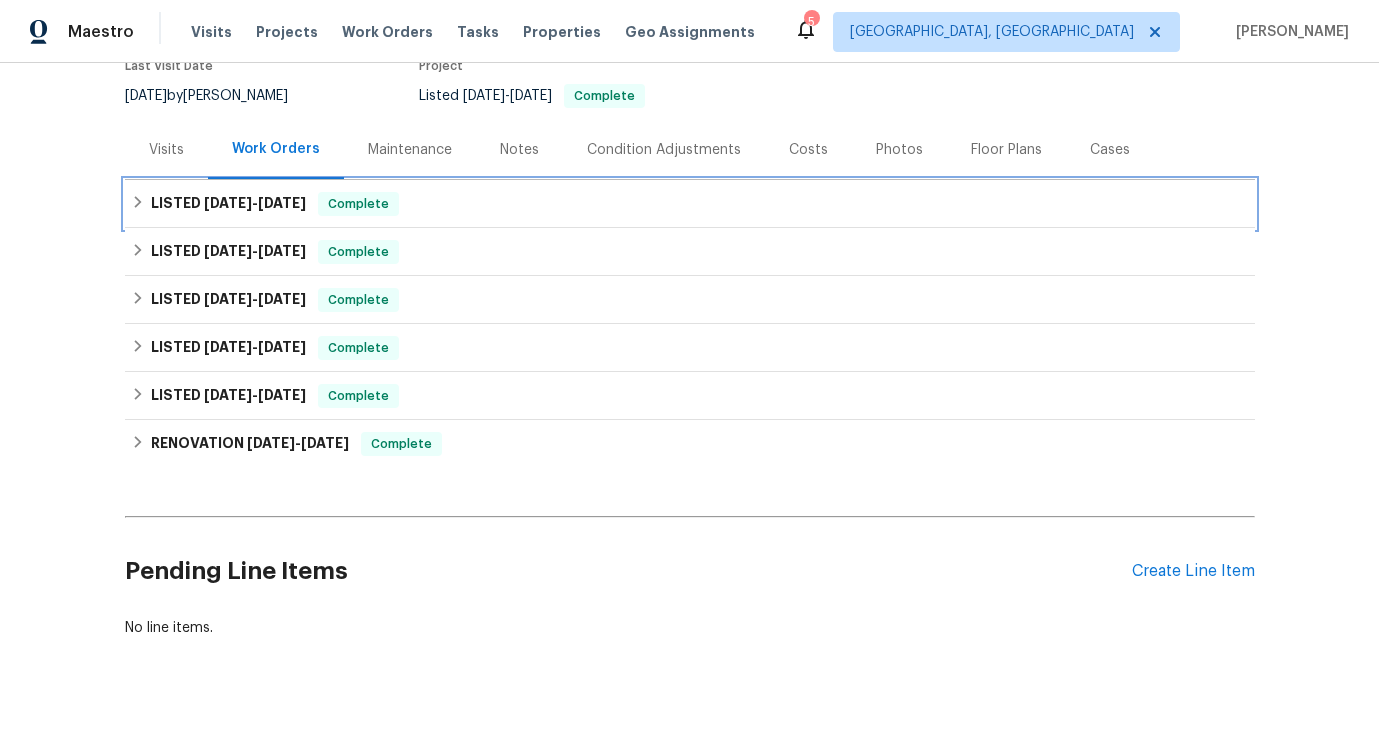 click on "LISTED   7/14/25  -  7/17/25" at bounding box center [228, 204] 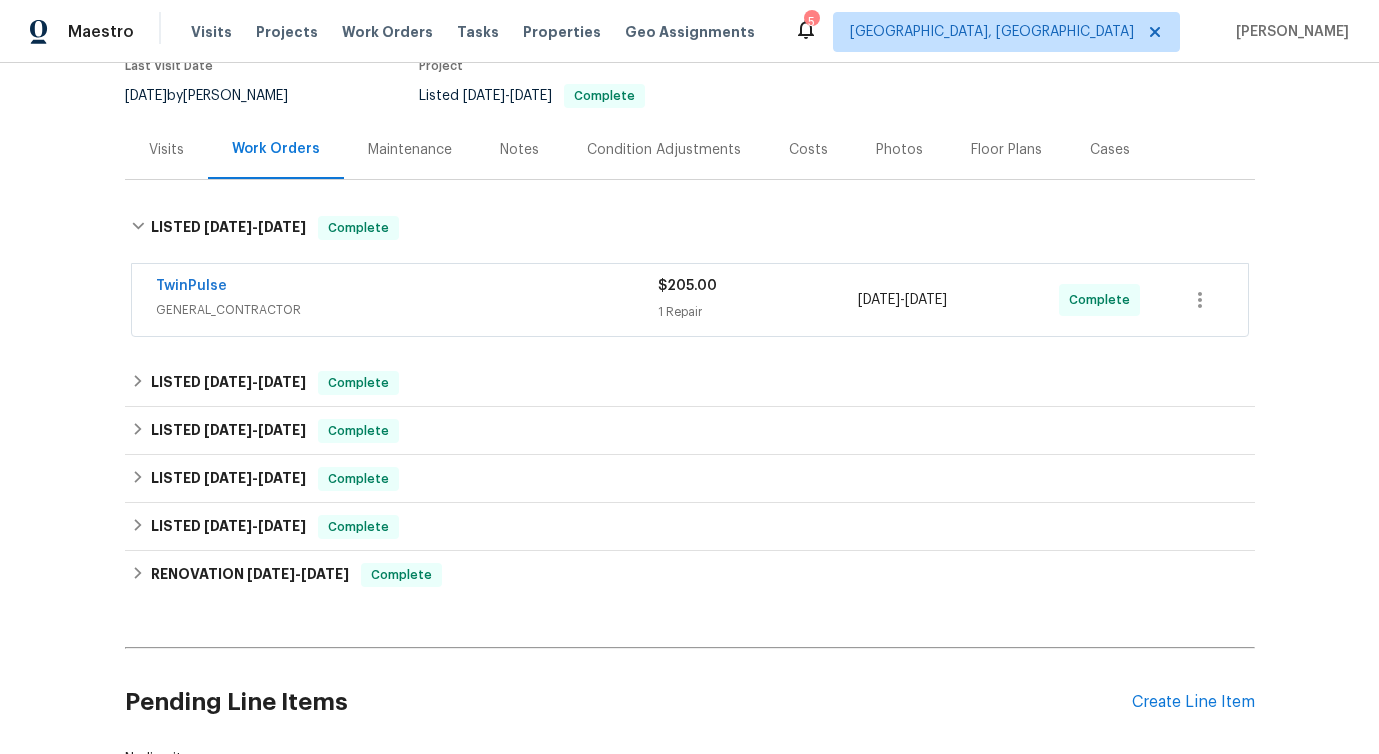 click on "TwinPulse" at bounding box center [407, 288] 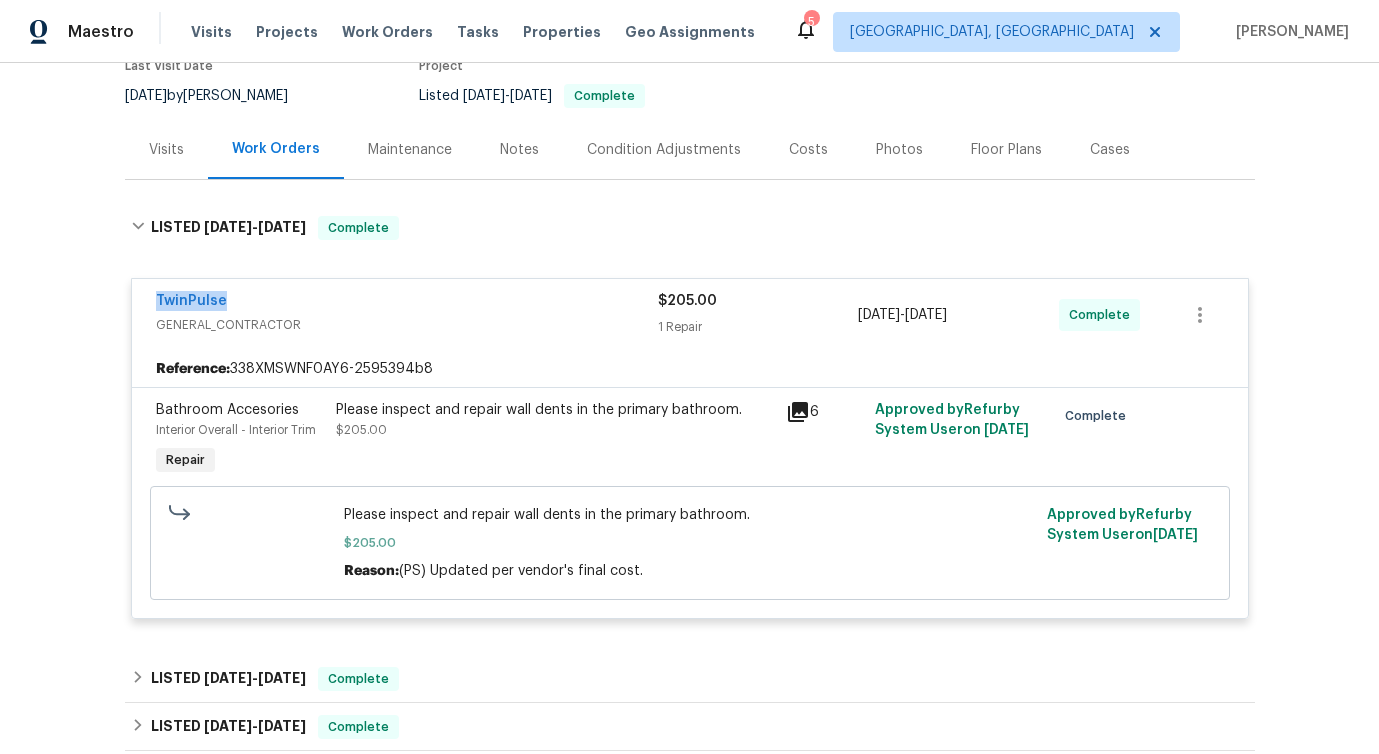 drag, startPoint x: 230, startPoint y: 278, endPoint x: 148, endPoint y: 279, distance: 82.006096 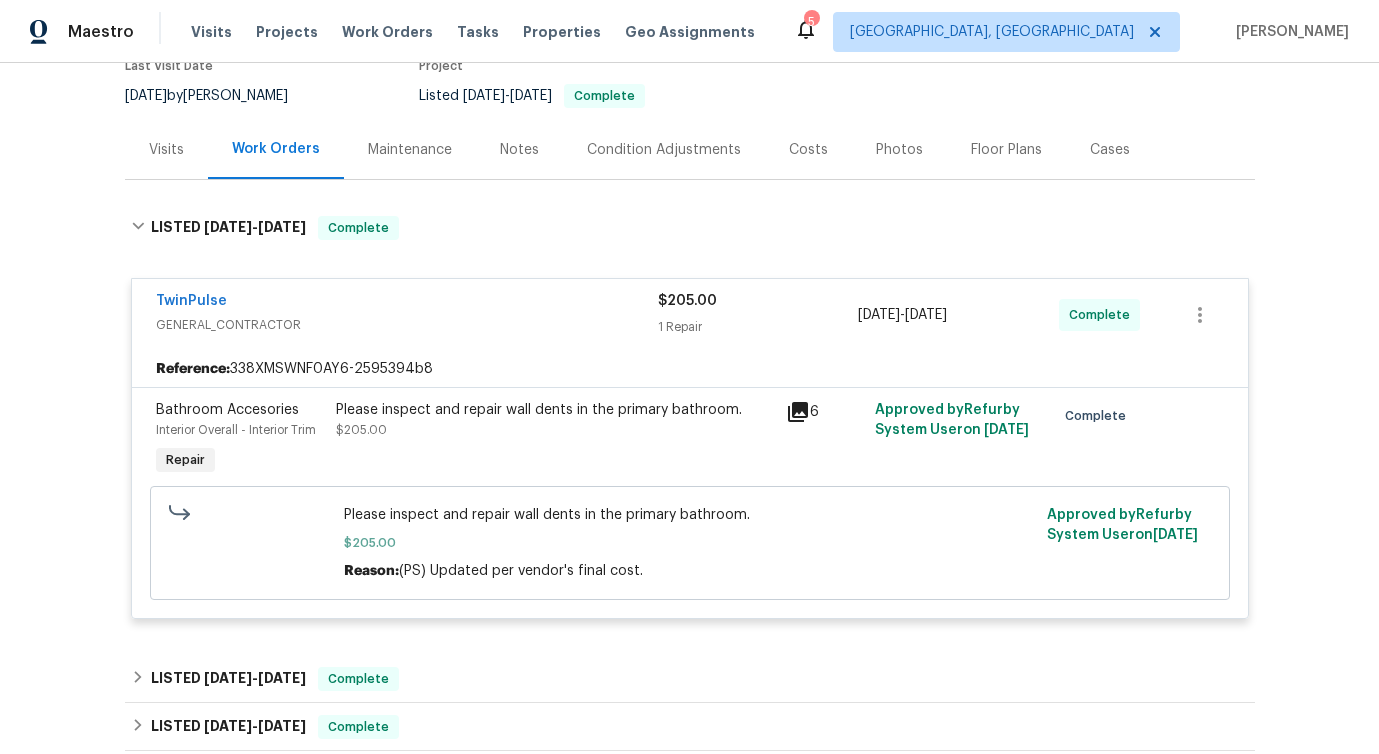 click on "Please inspect and repair wall dents in the primary bathroom." at bounding box center [689, 515] 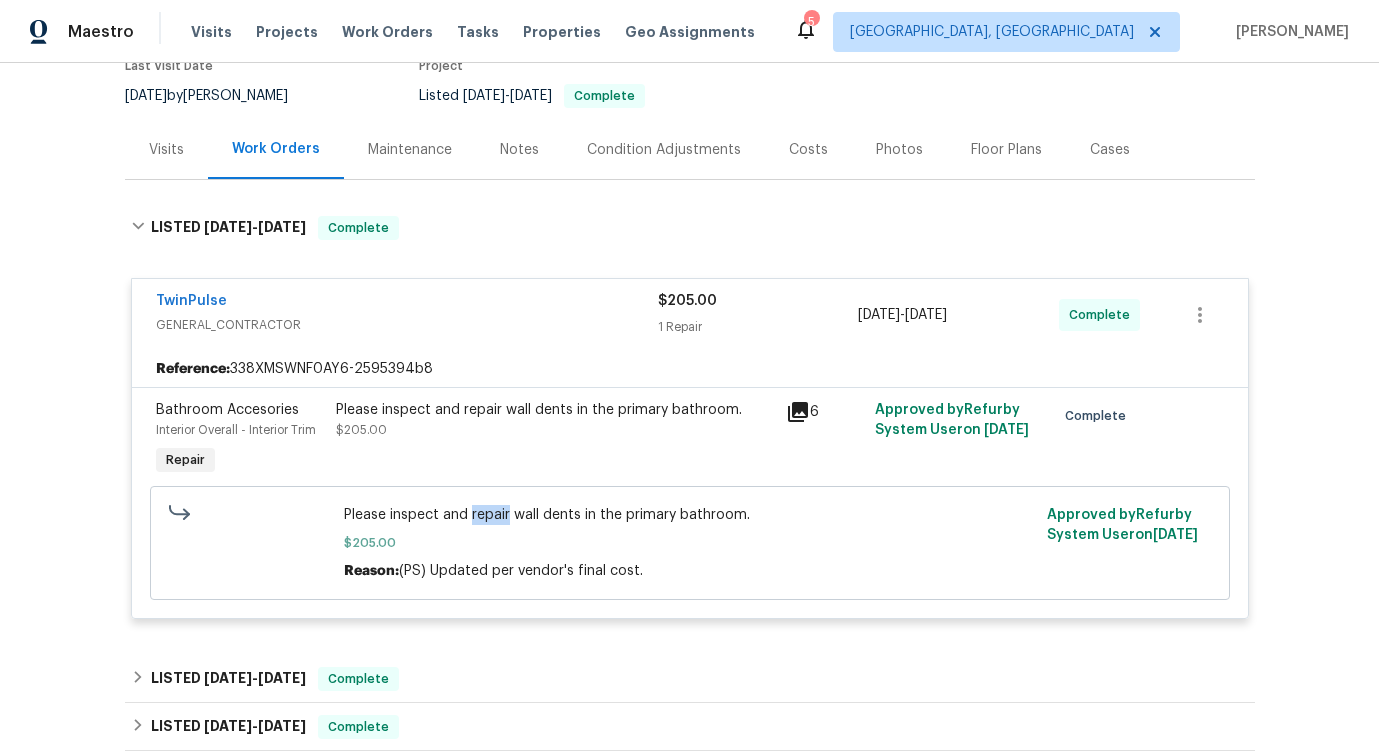 click on "Please inspect and repair wall dents in the primary bathroom." at bounding box center (689, 515) 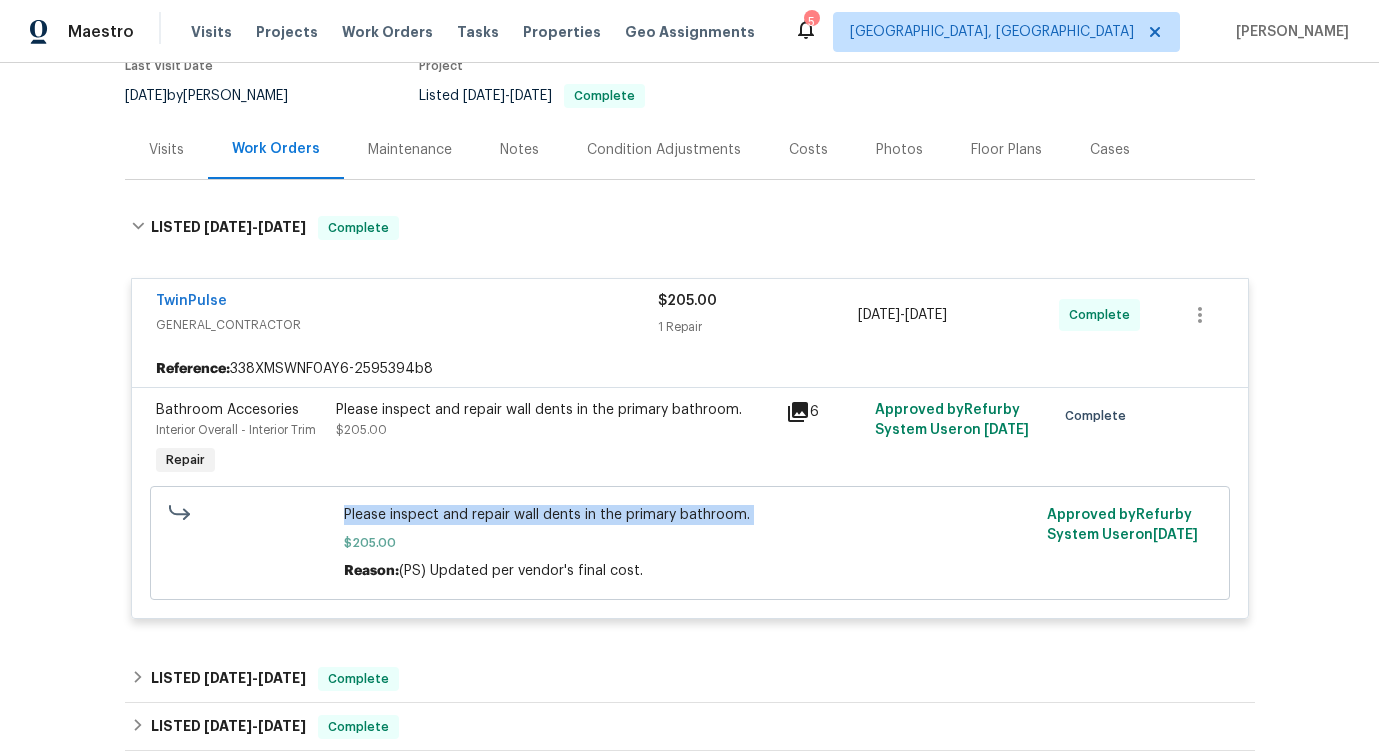 copy on "Please inspect and repair wall dents in the primary bathroom." 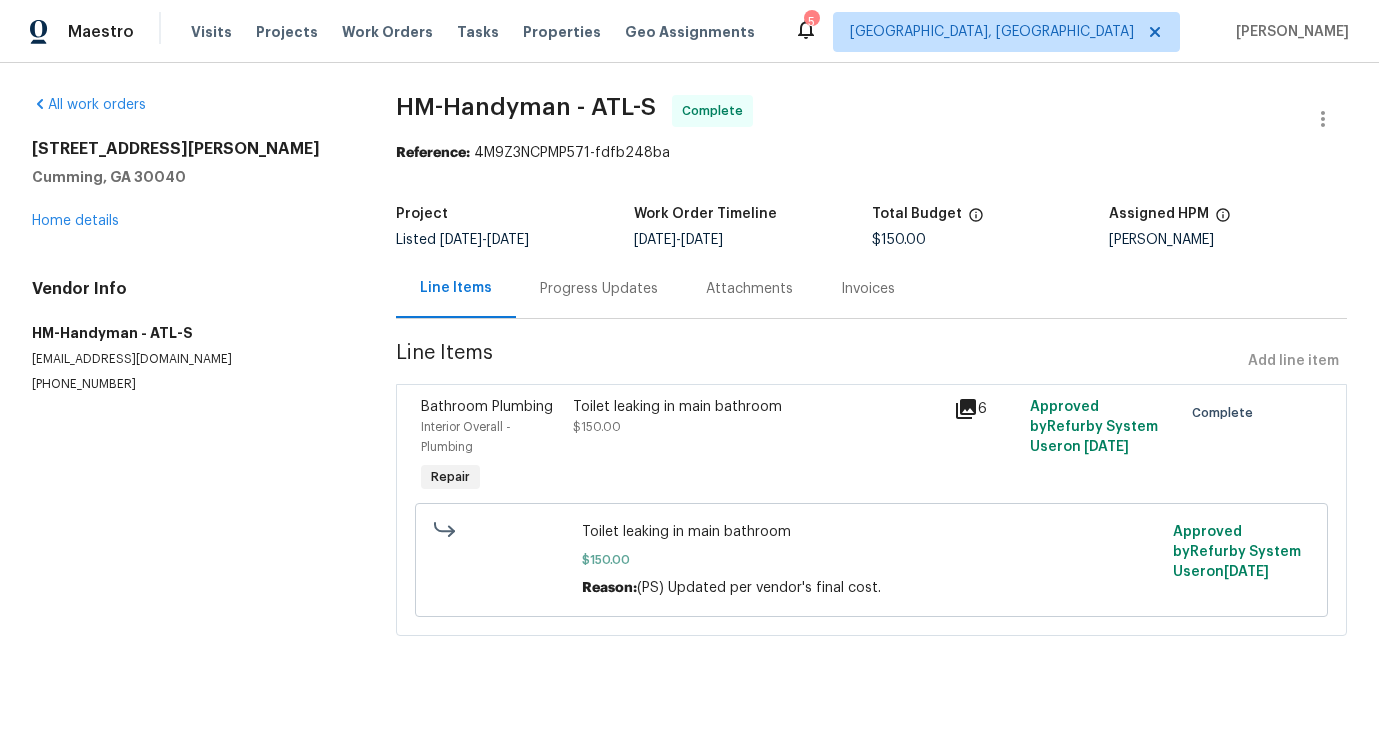scroll, scrollTop: 0, scrollLeft: 0, axis: both 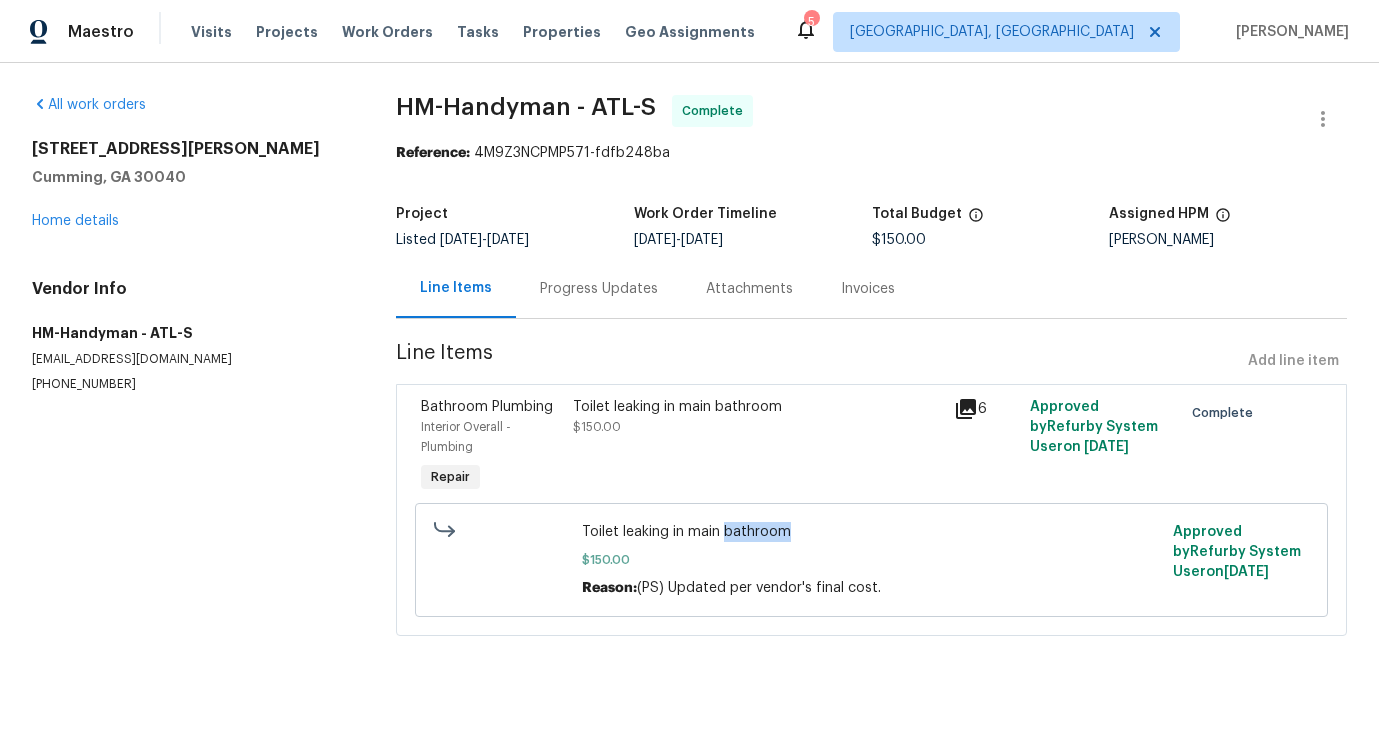 click on "Toilet leaking in main bathroom" at bounding box center (871, 532) 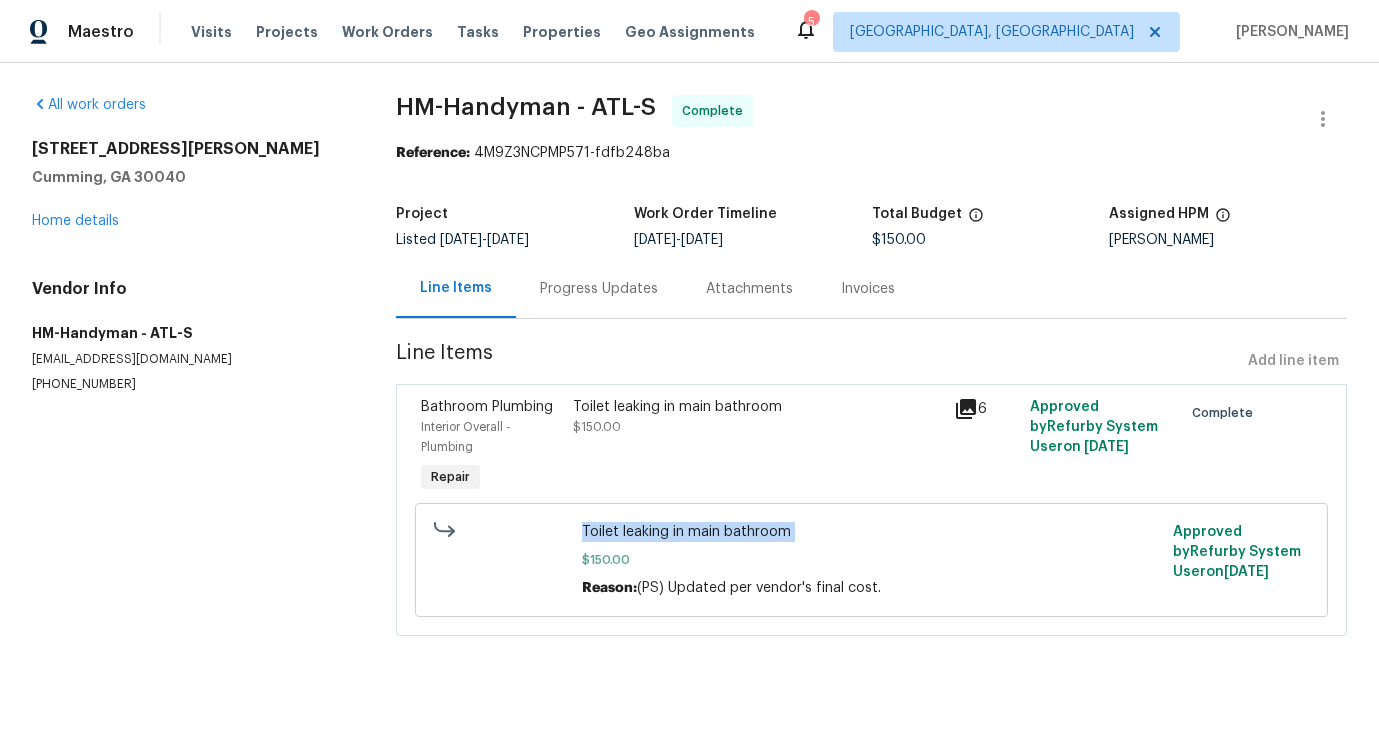 click on "Toilet leaking in main bathroom" at bounding box center [871, 532] 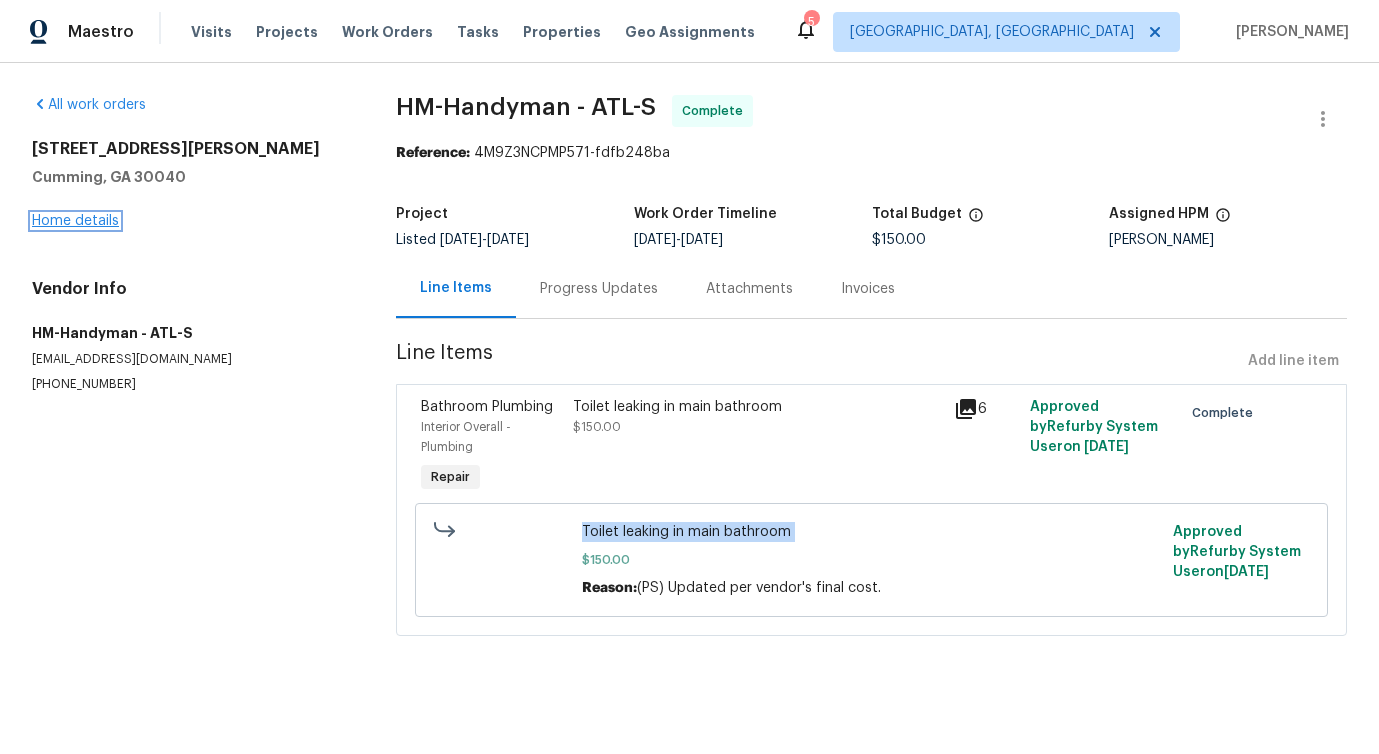 click on "Home details" at bounding box center (75, 221) 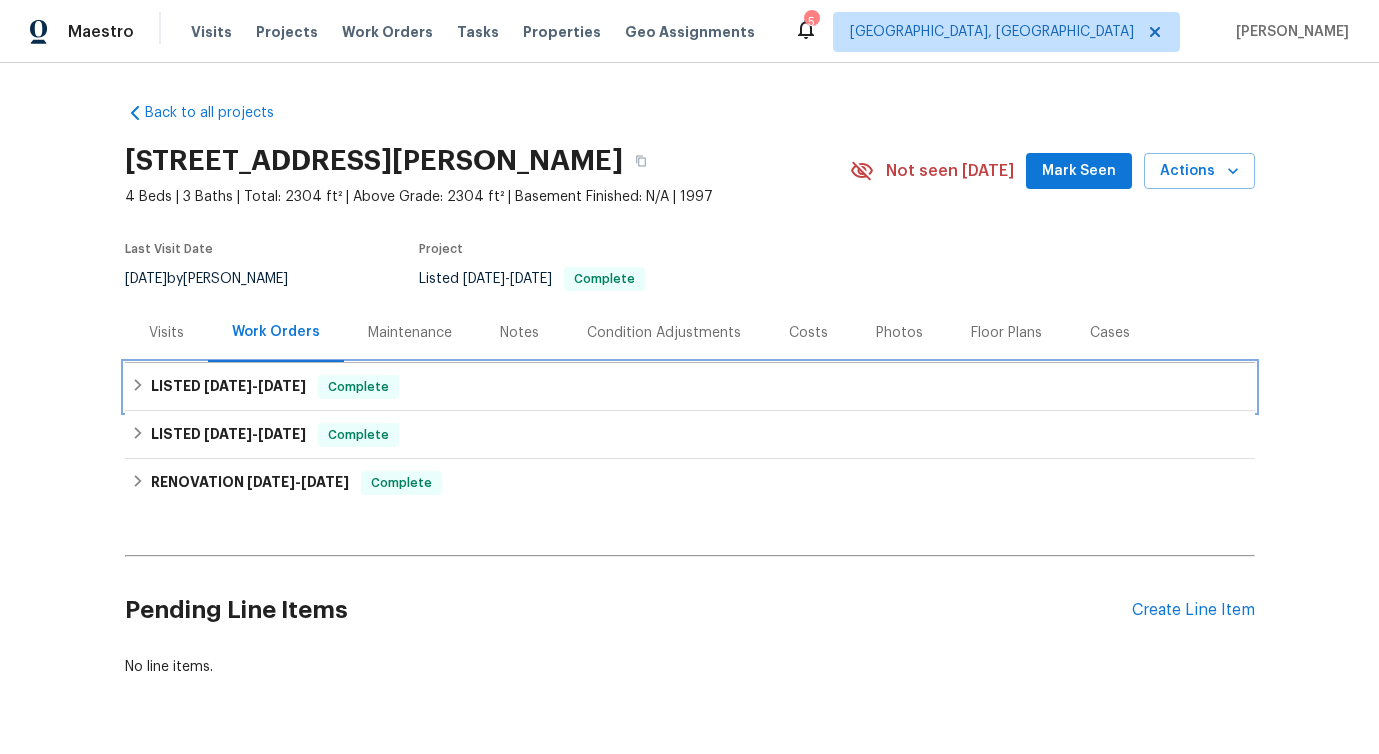 click on "7/15/25  -  7/17/25" at bounding box center (255, 386) 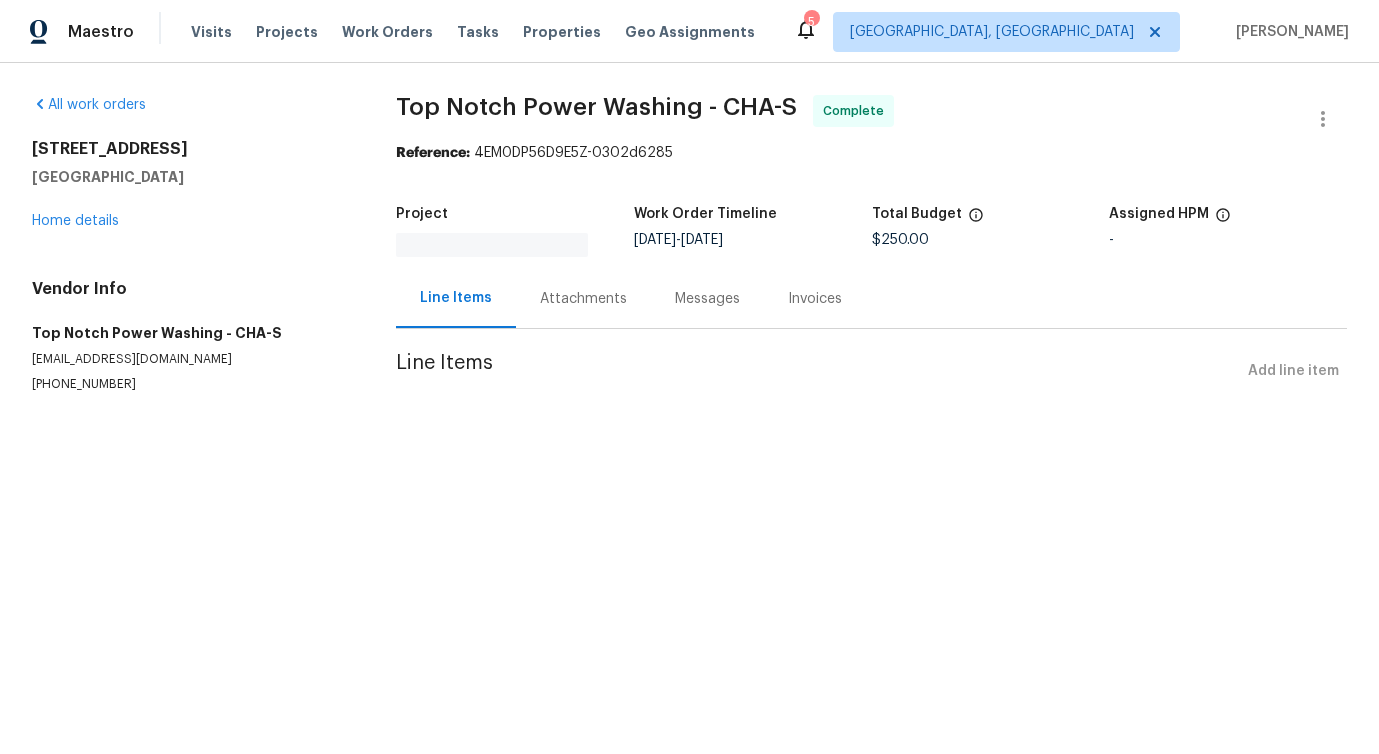 scroll, scrollTop: 0, scrollLeft: 0, axis: both 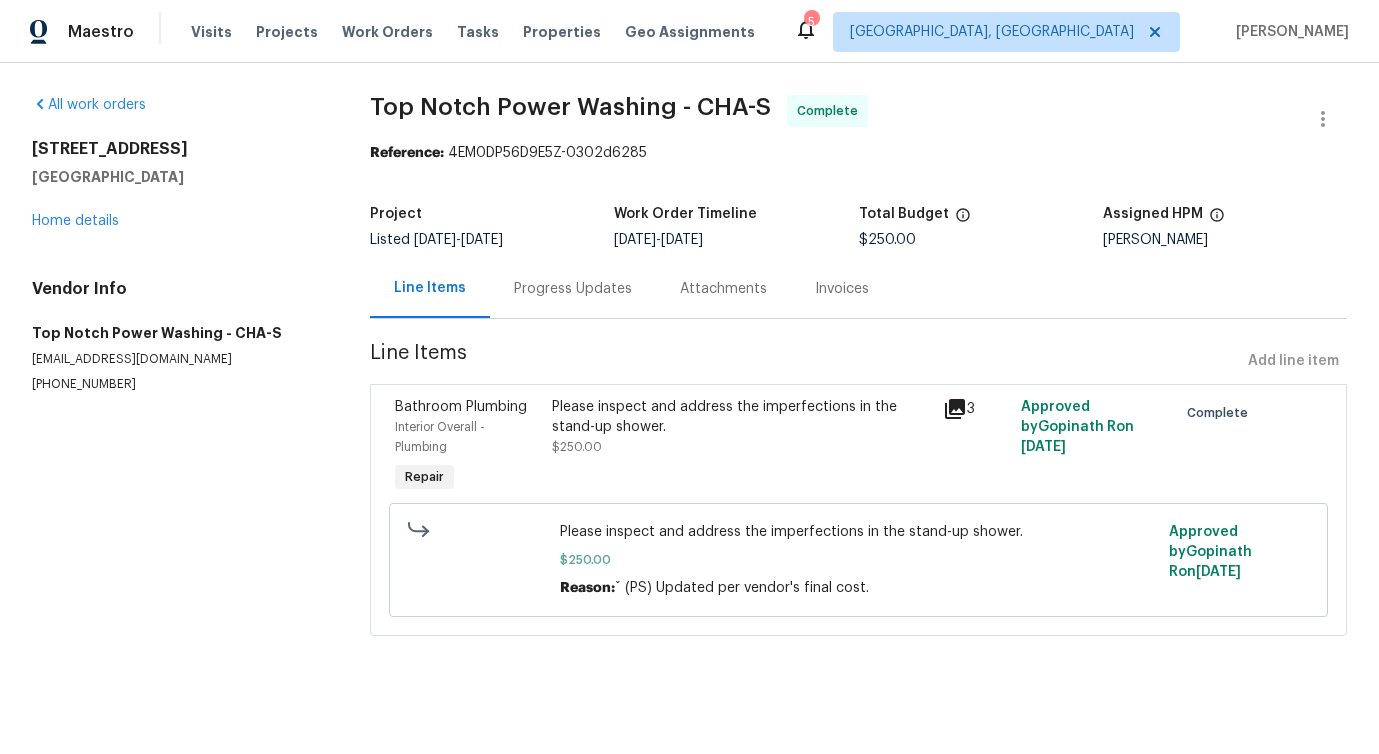 click on "Please inspect and address the imperfections in the stand-up shower." at bounding box center [858, 532] 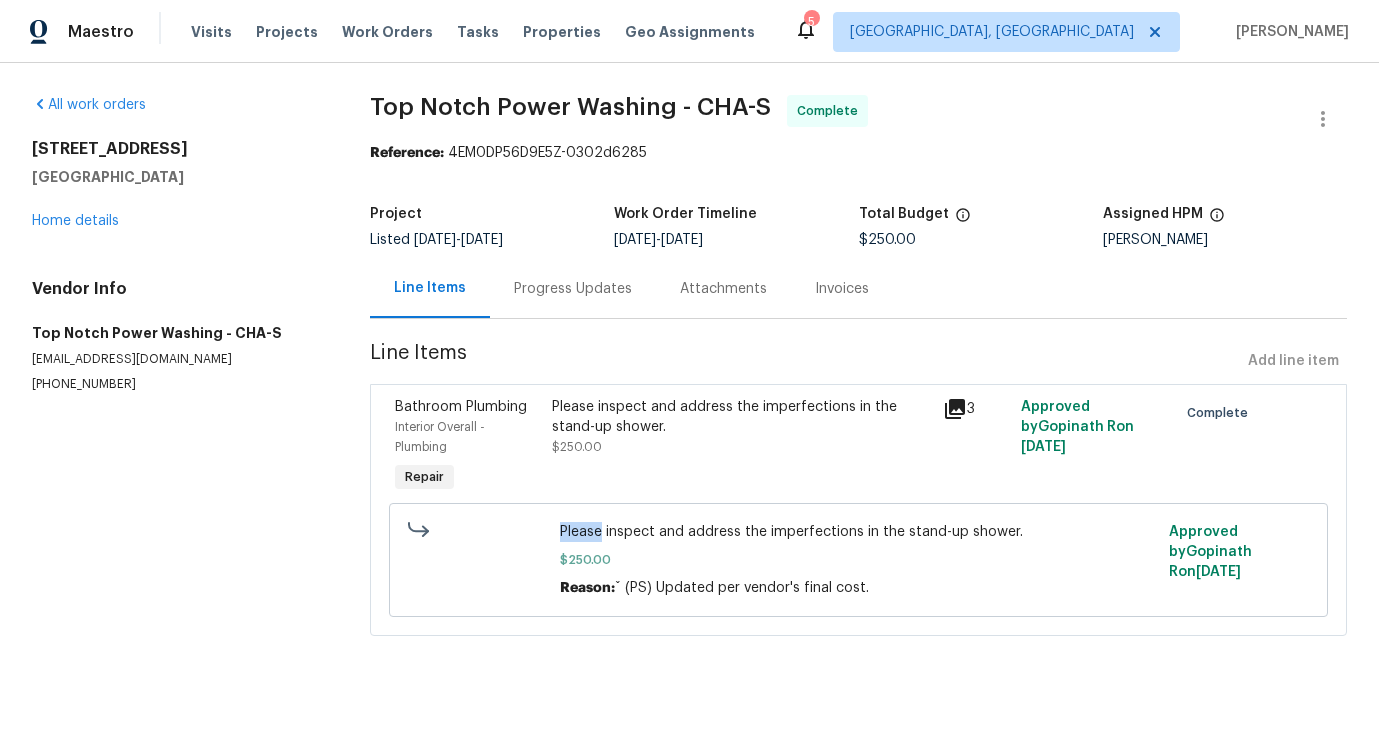 click on "Please inspect and address the imperfections in the stand-up shower." at bounding box center [858, 532] 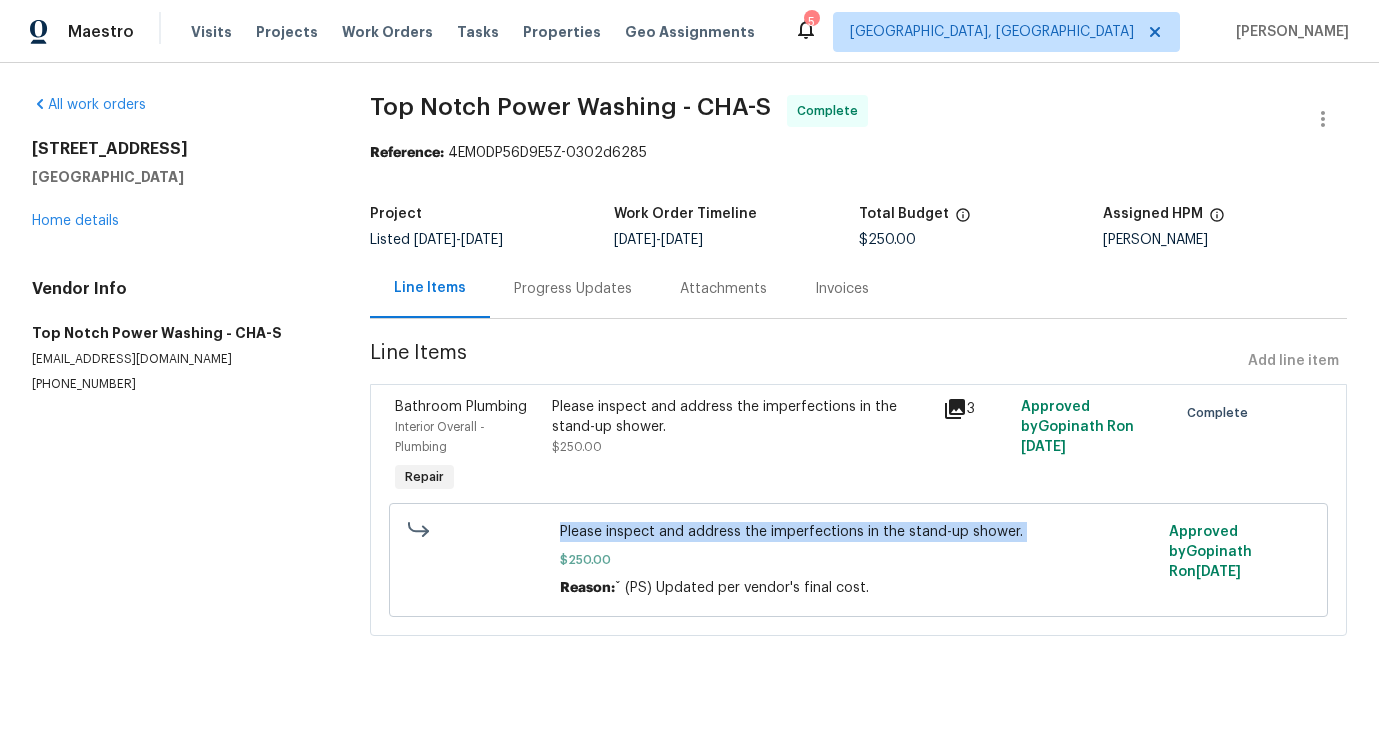 click on "Please inspect and address the imperfections in the stand-up shower." at bounding box center (858, 532) 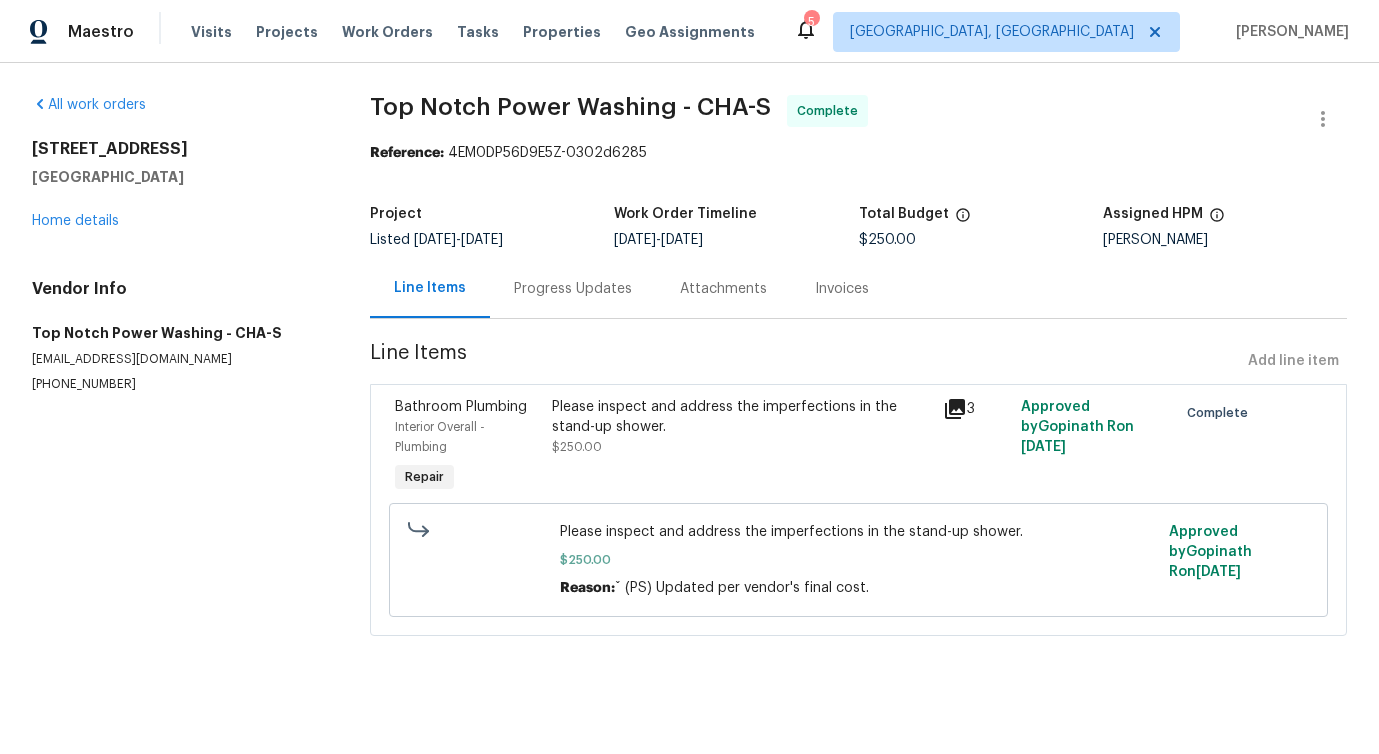 click on "Please inspect and address the imperfections in the stand-up shower." at bounding box center (858, 532) 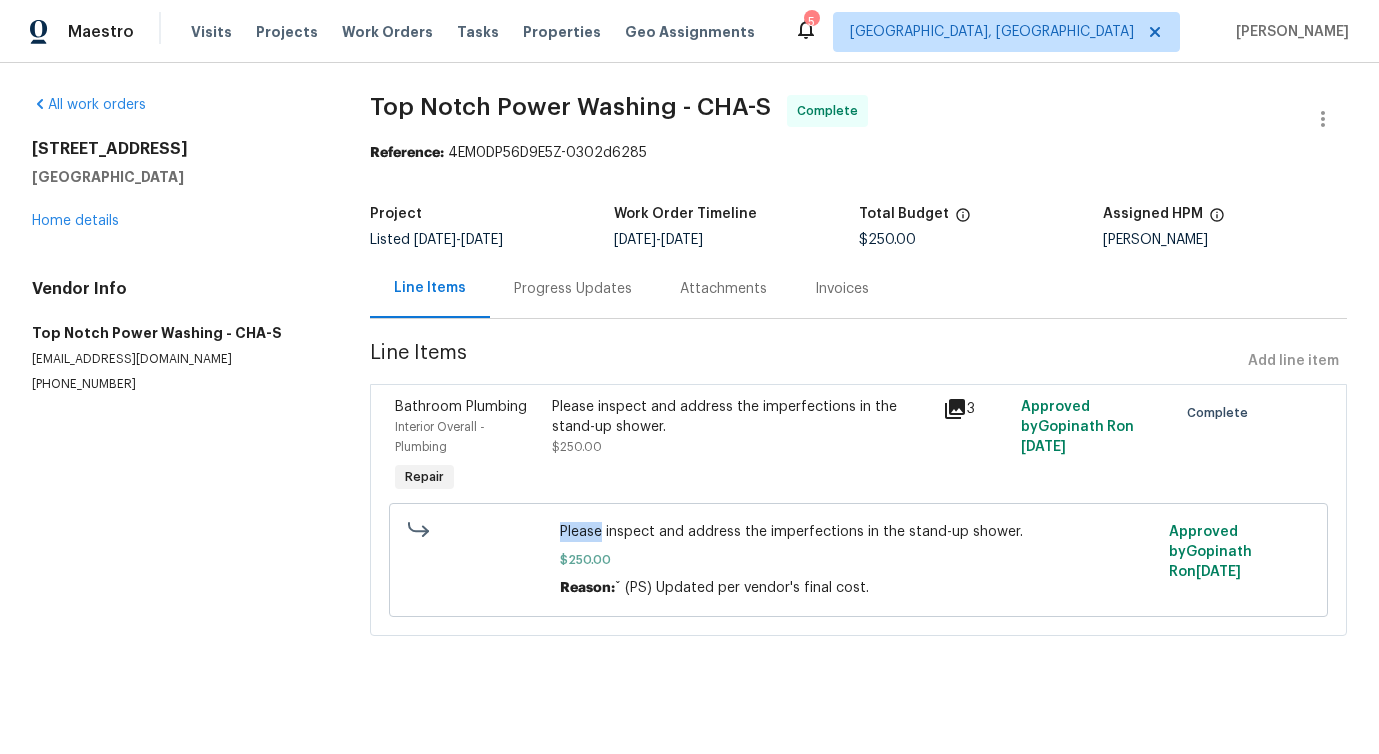 click on "Please inspect and address the imperfections in the stand-up shower." at bounding box center [858, 532] 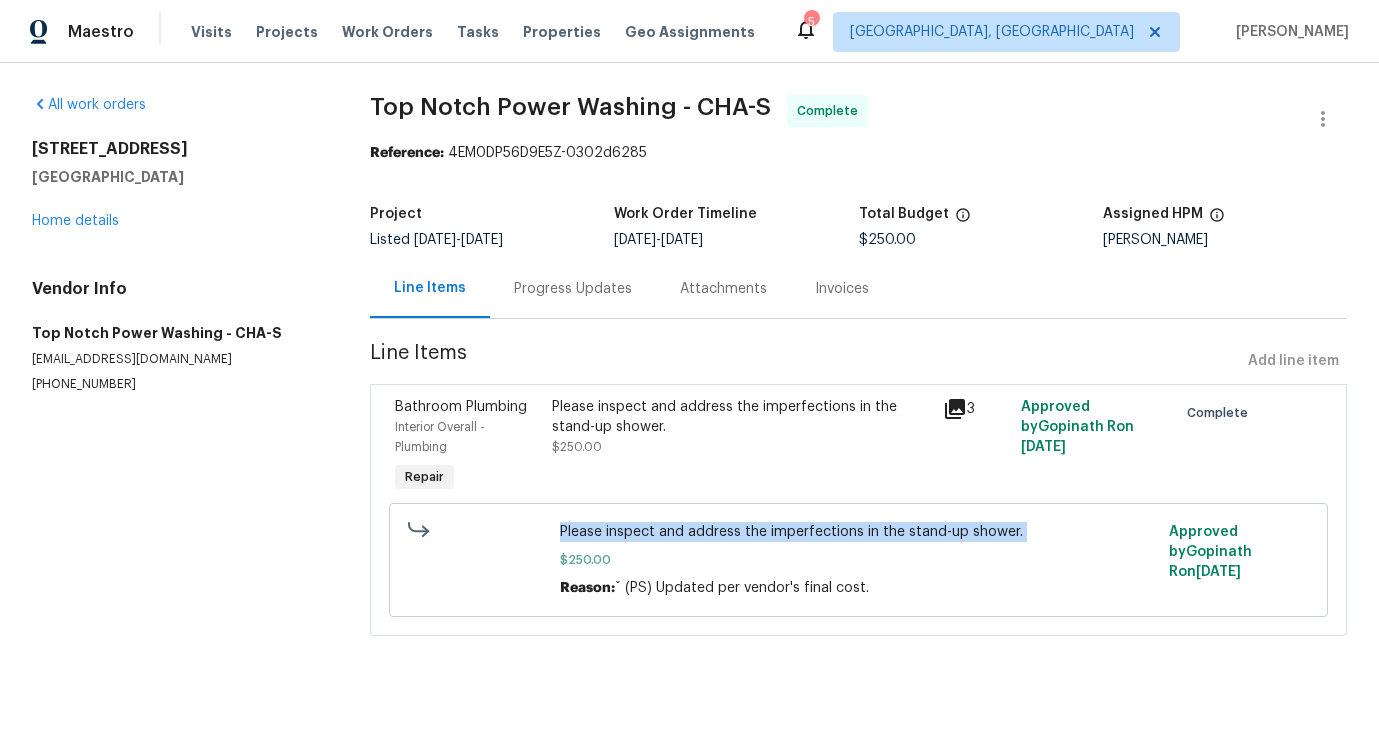 copy on "Please inspect and address the imperfections in the stand-up shower." 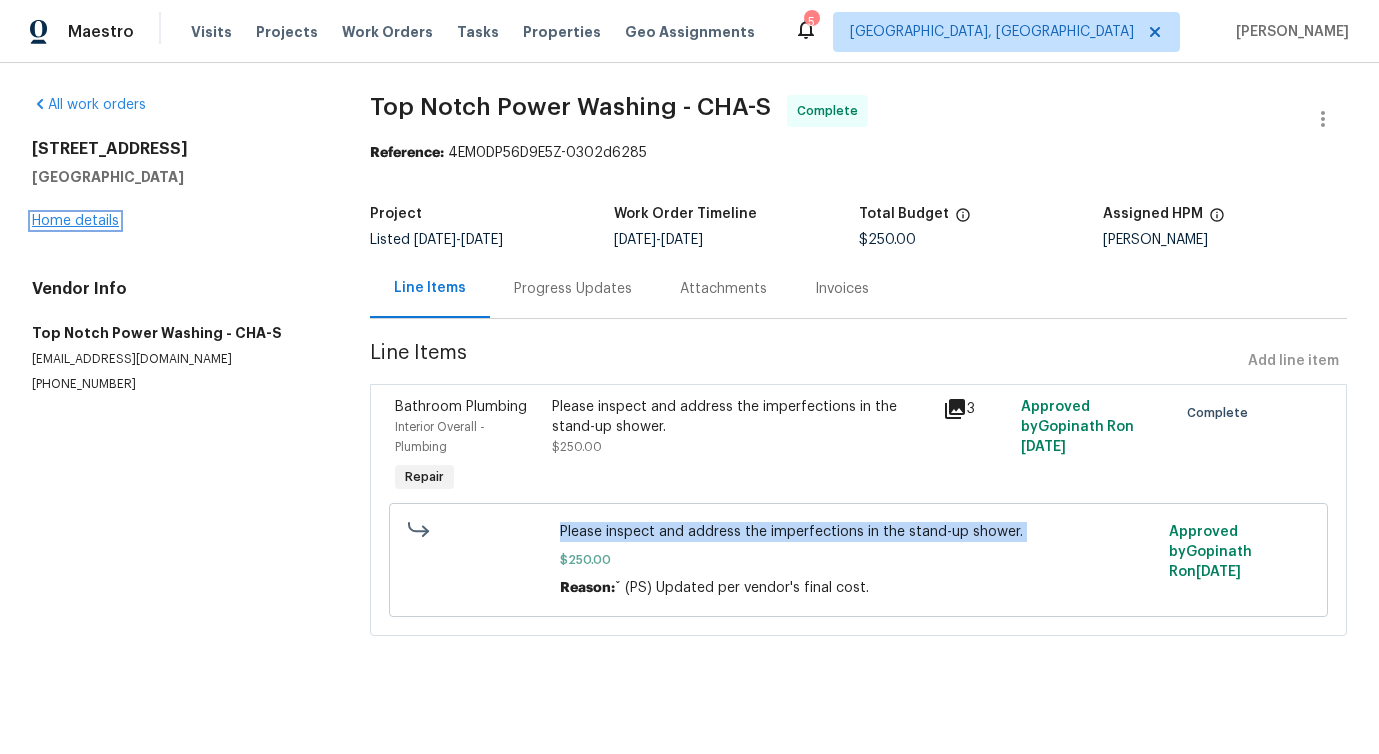 click on "Home details" at bounding box center [75, 221] 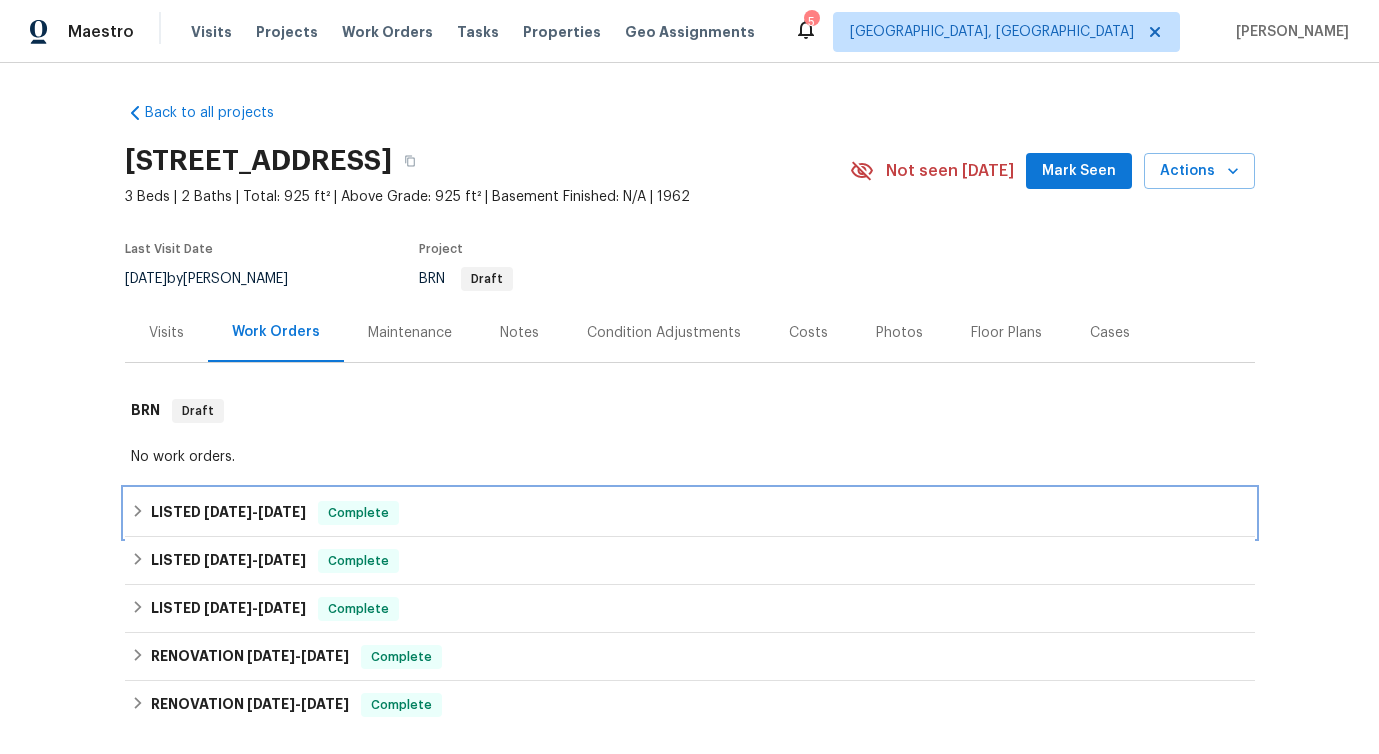 click on "7/11/25" at bounding box center [228, 512] 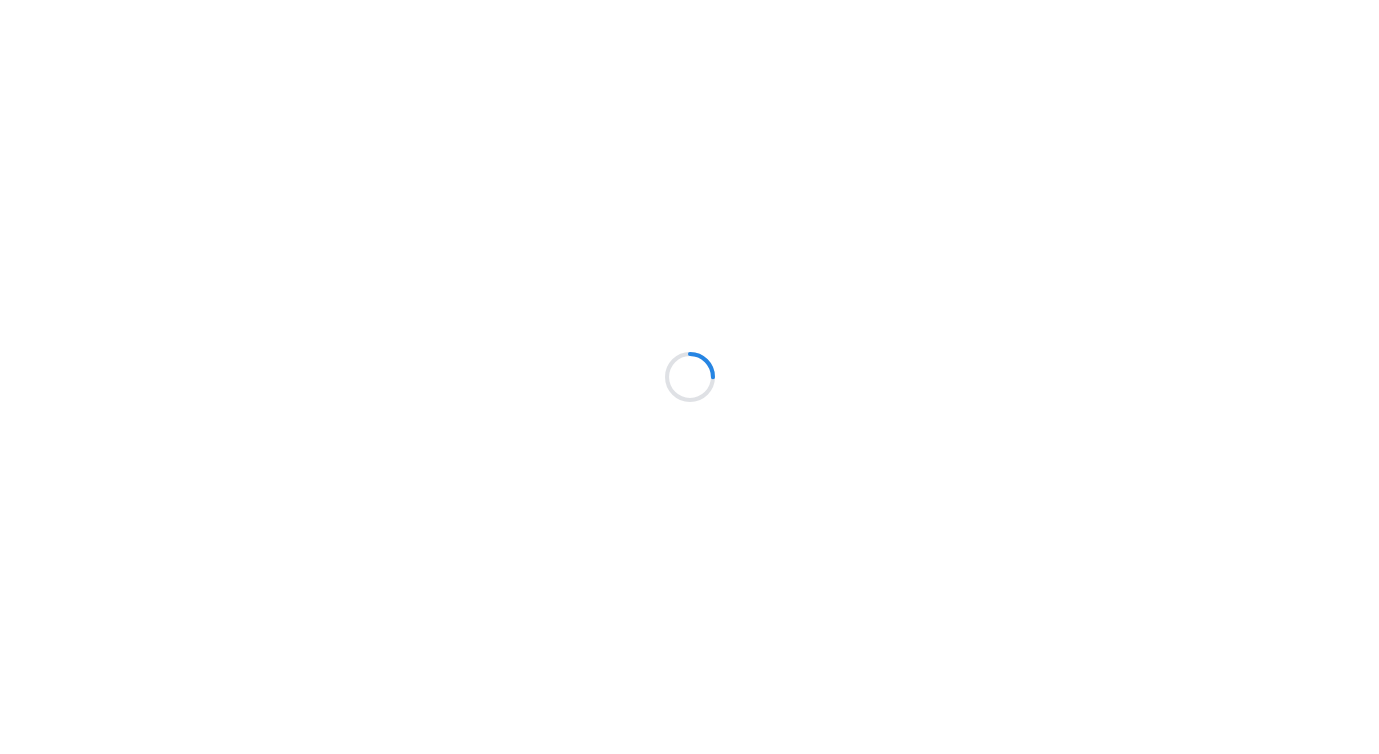 scroll, scrollTop: 0, scrollLeft: 0, axis: both 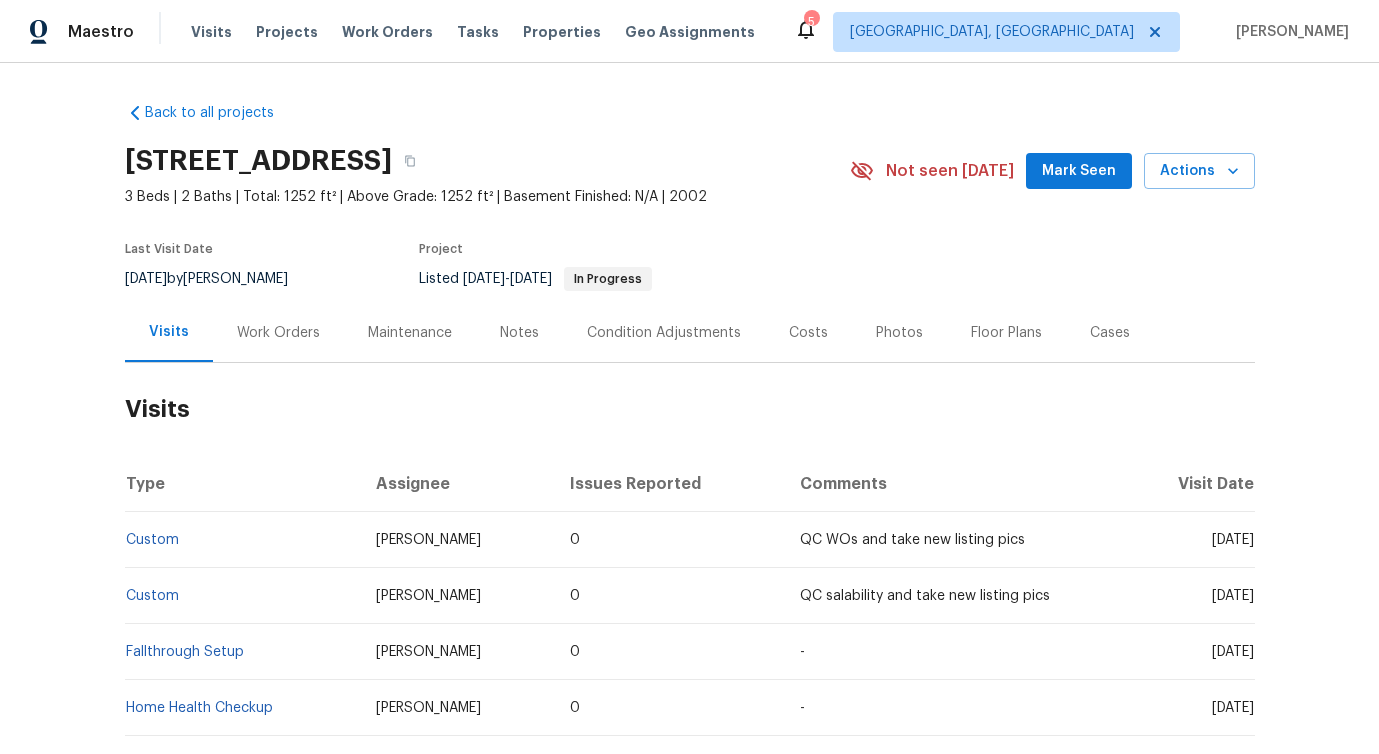 click on "Work Orders" at bounding box center (278, 333) 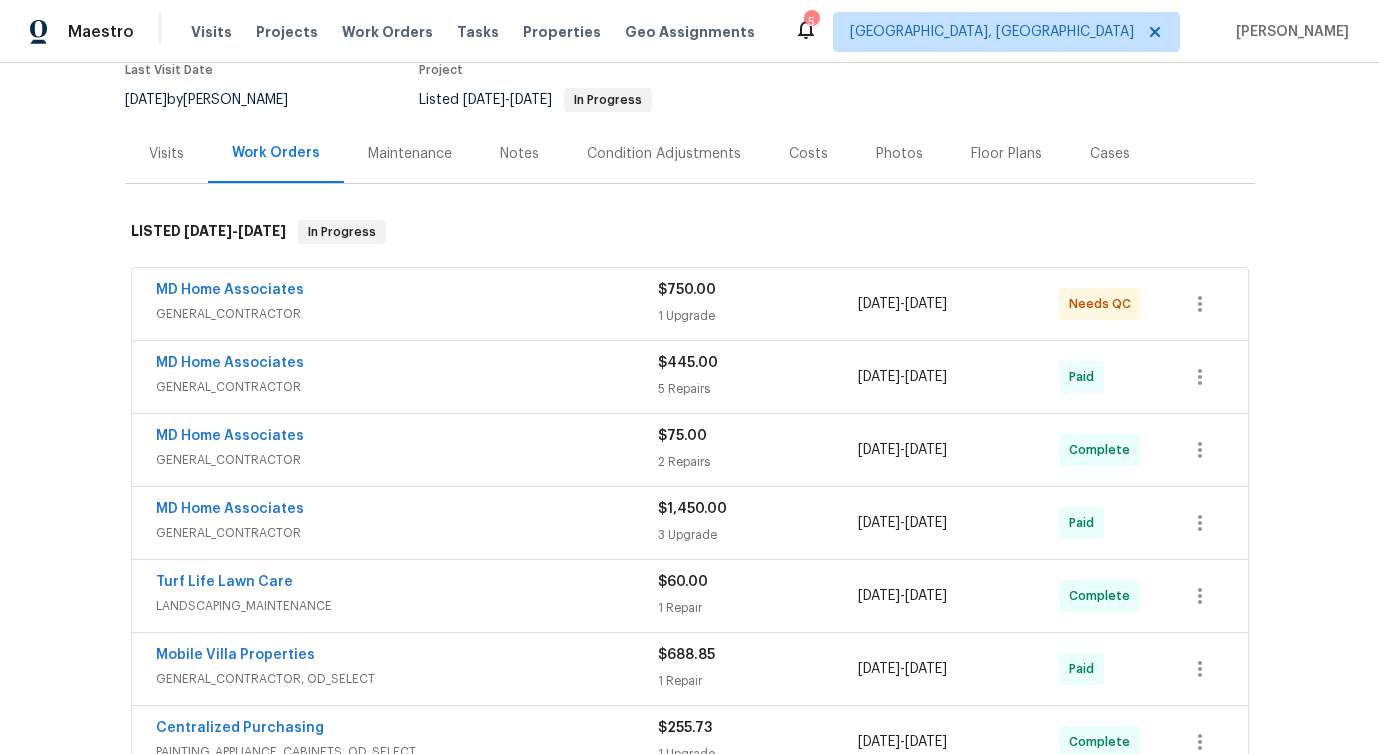scroll, scrollTop: 136, scrollLeft: 0, axis: vertical 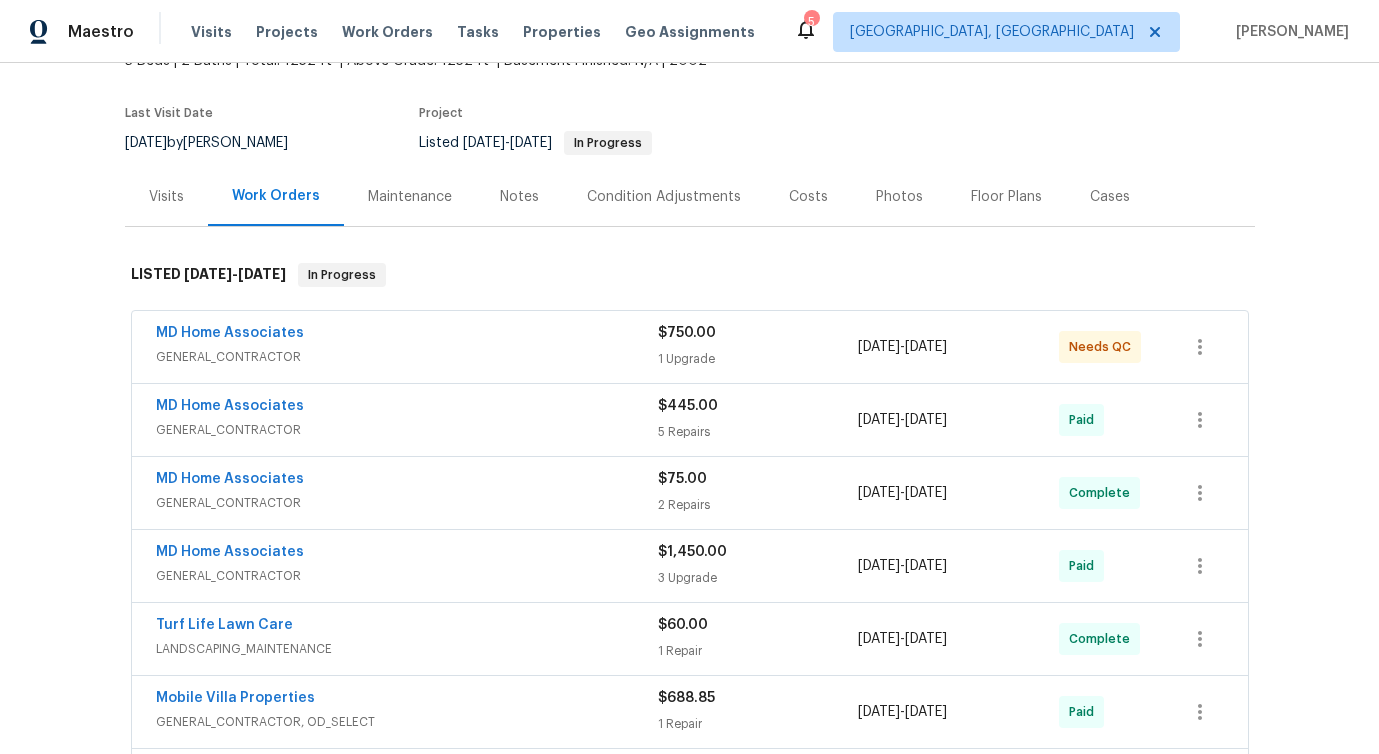 click on "MD Home Associates" at bounding box center (407, 408) 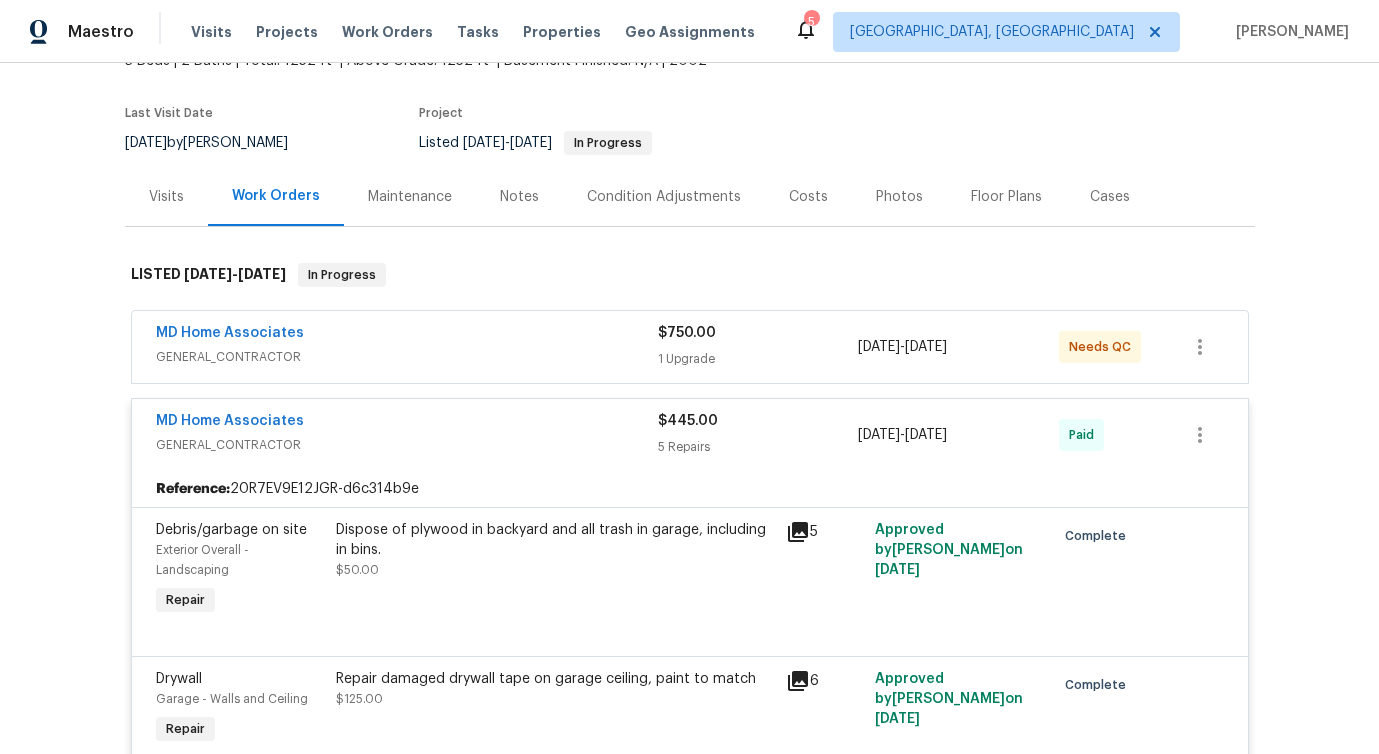 click on "Repair damaged drywall tape on garage ceiling, paint to match" at bounding box center [555, 679] 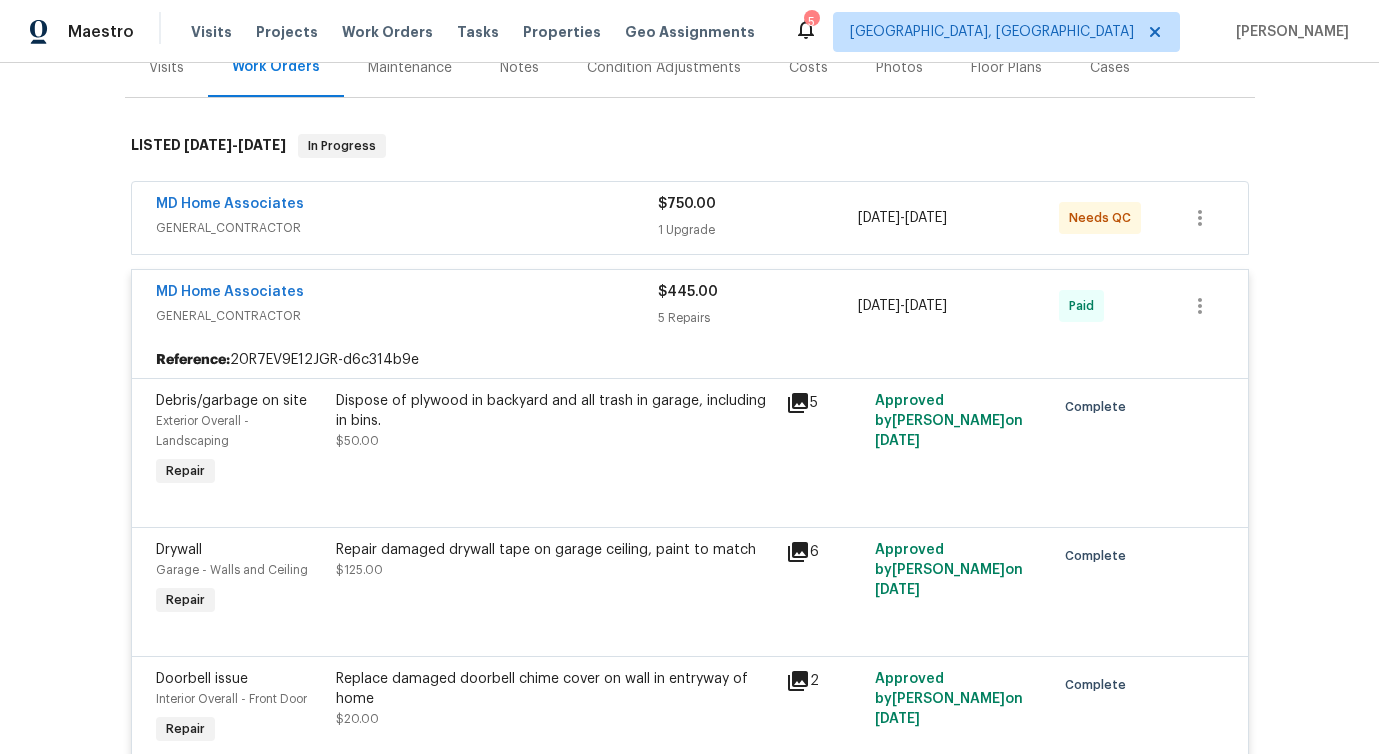 scroll, scrollTop: 243, scrollLeft: 0, axis: vertical 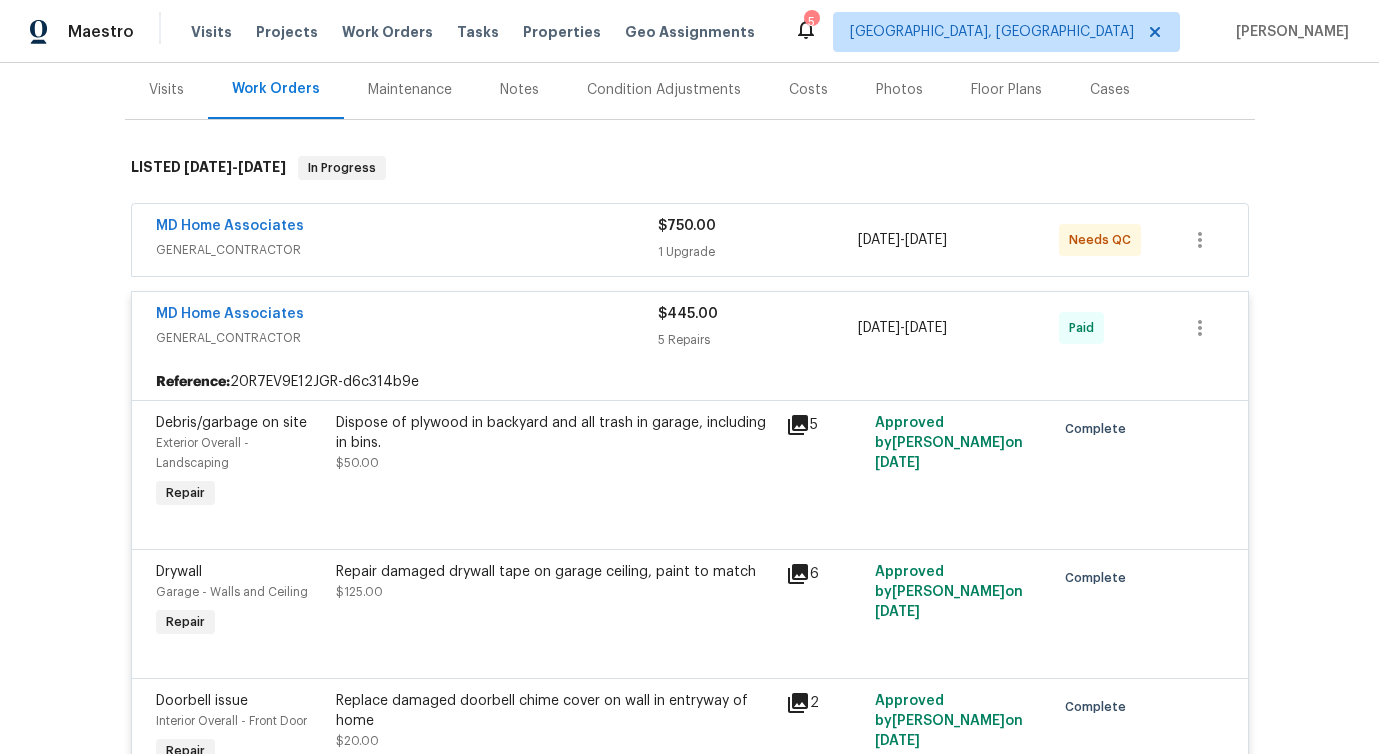 click on "Dispose of plywood in backyard and all trash in garage, including in bins." at bounding box center (555, 433) 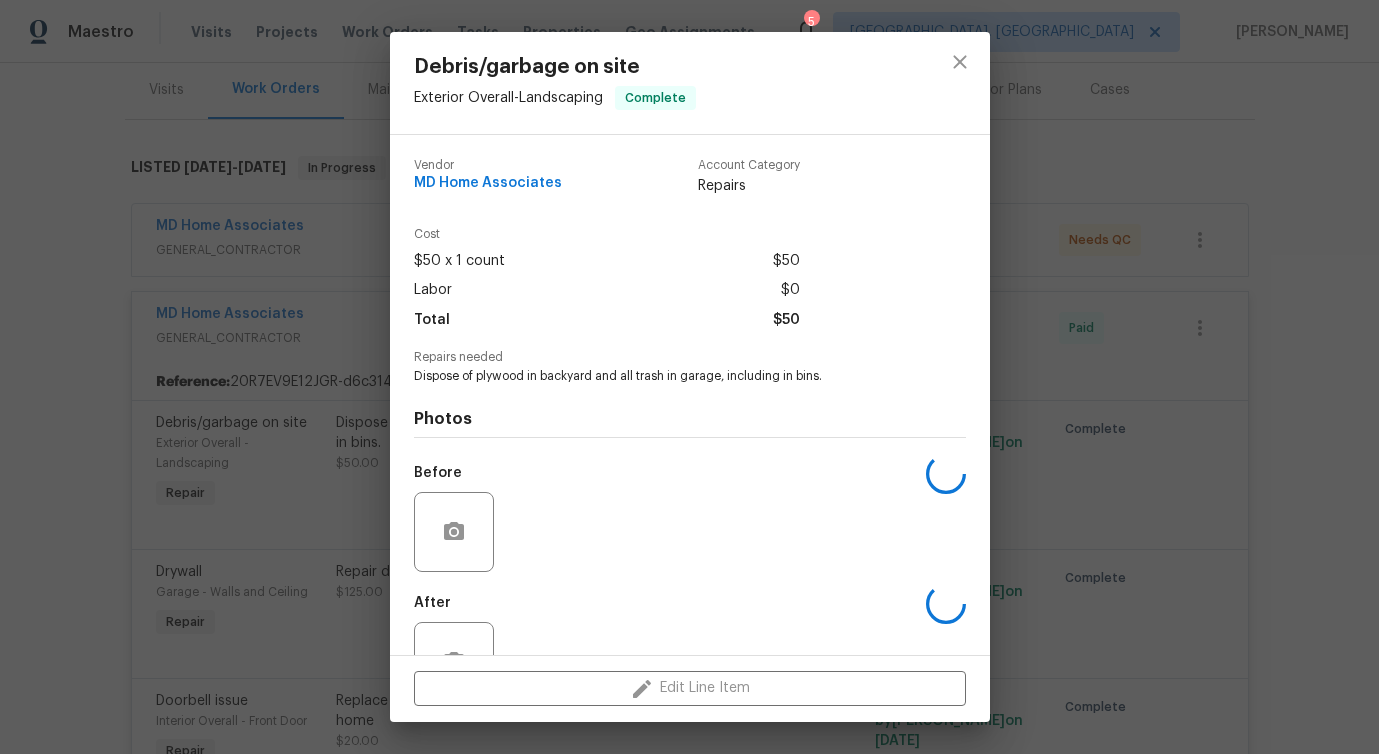 click on "Vendor MD Home Associates Account Category Repairs Cost $50 x 1 count $50 Labor $0 Total $50 Repairs needed Dispose of plywood in backyard and all trash in garage, including in bins. Photos Before After" at bounding box center (690, 395) 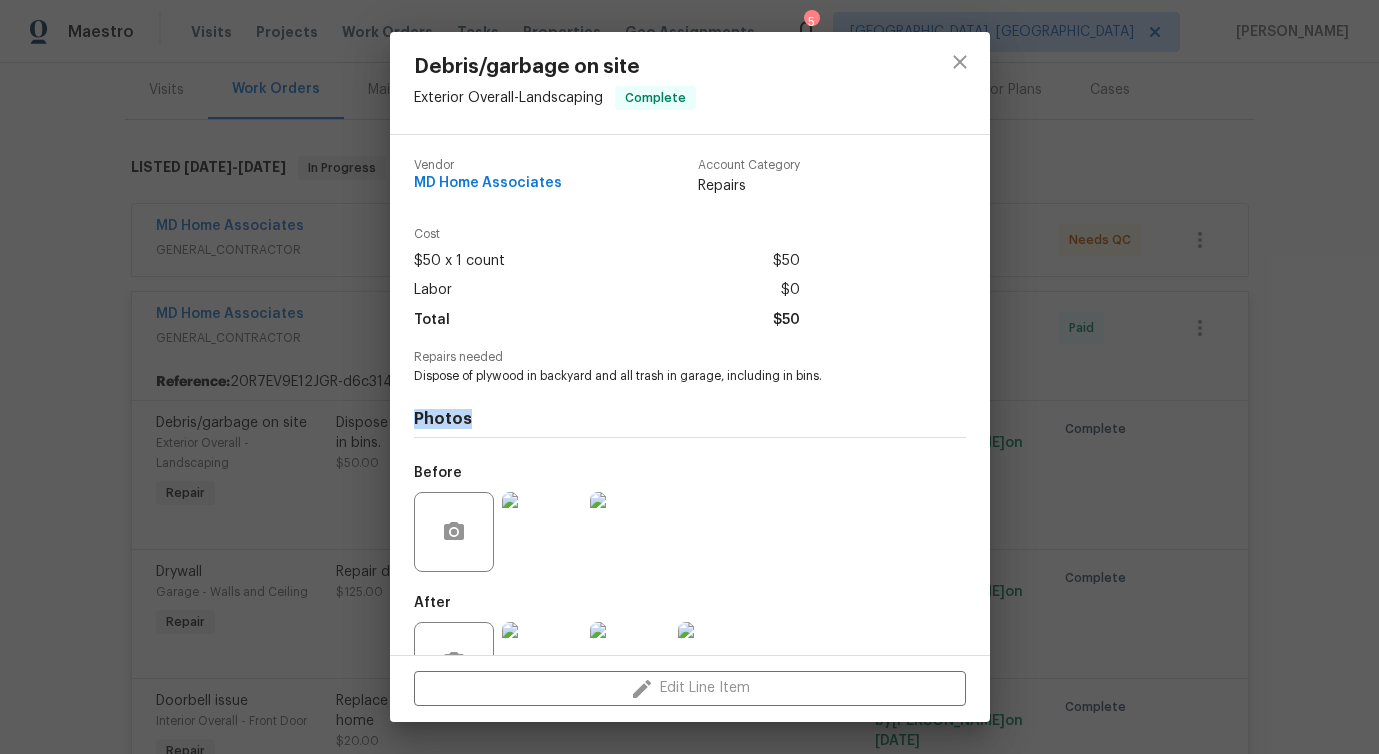 click on "Dispose of plywood in backyard and all trash in garage, including in bins." at bounding box center (662, 376) 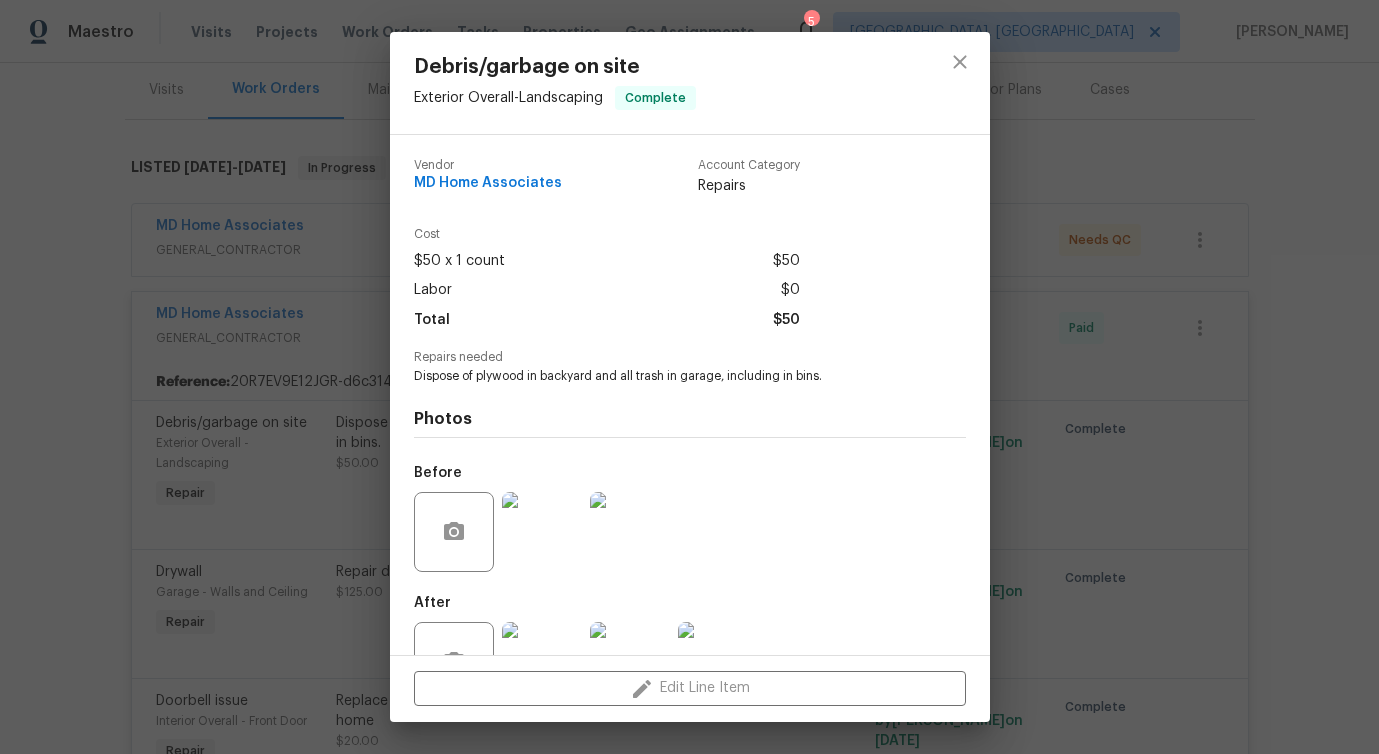 click on "Dispose of plywood in backyard and all trash in garage, including in bins." at bounding box center [662, 376] 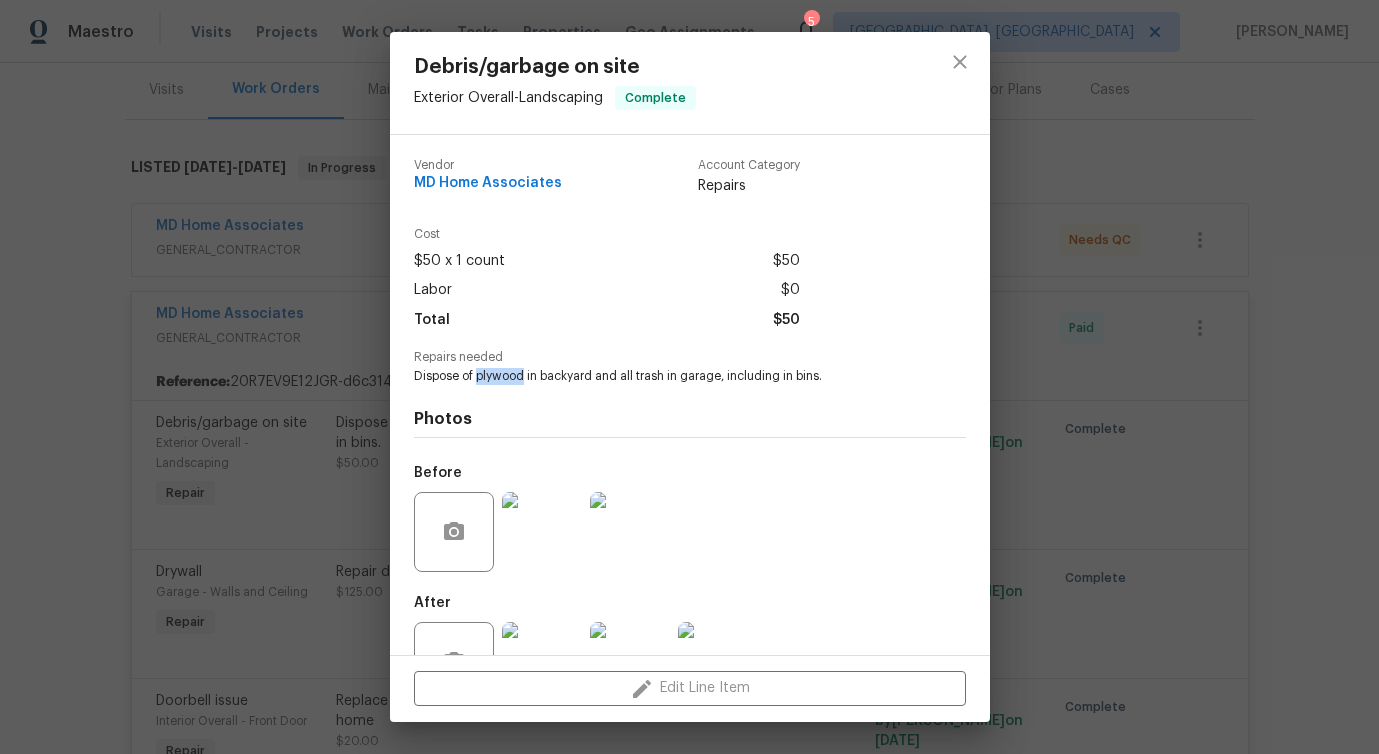 click on "Dispose of plywood in backyard and all trash in garage, including in bins." at bounding box center [662, 376] 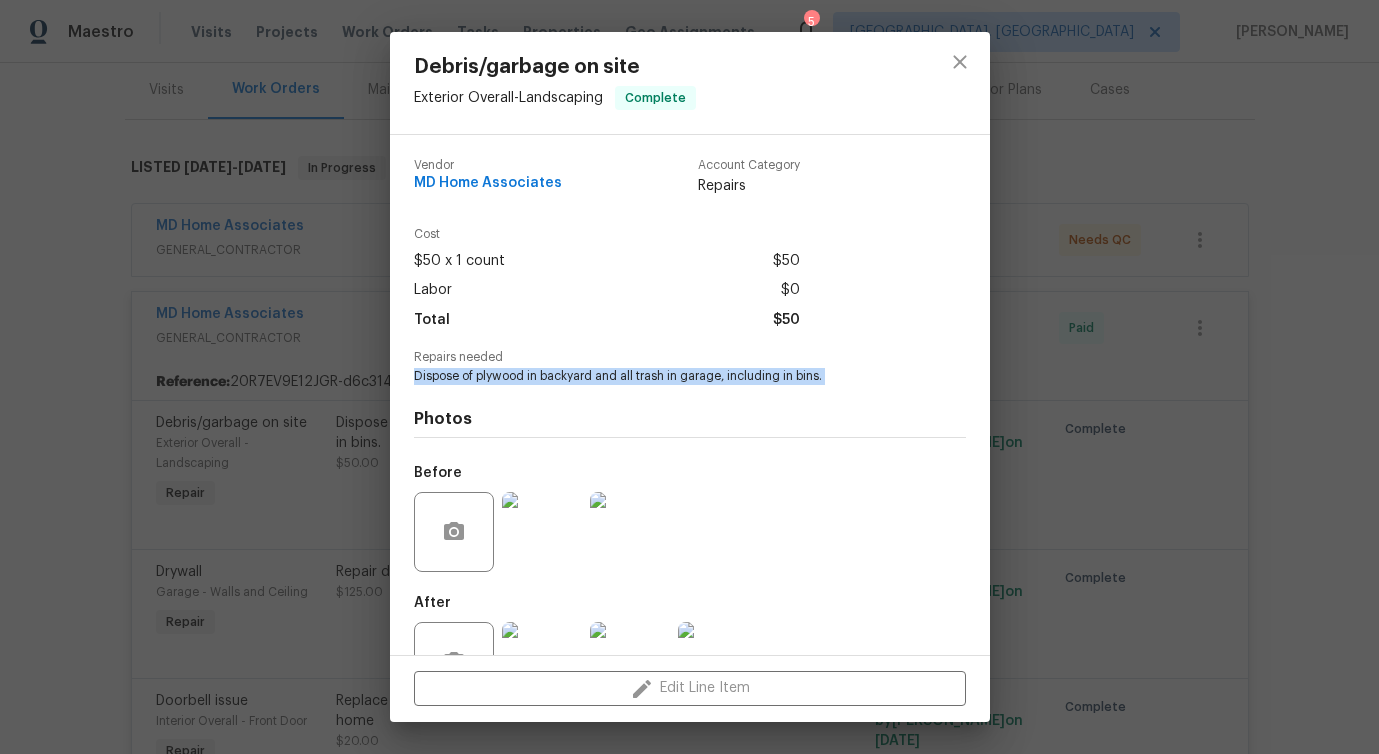 copy on "Dispose of plywood in backyard and all trash in garage, including in bins." 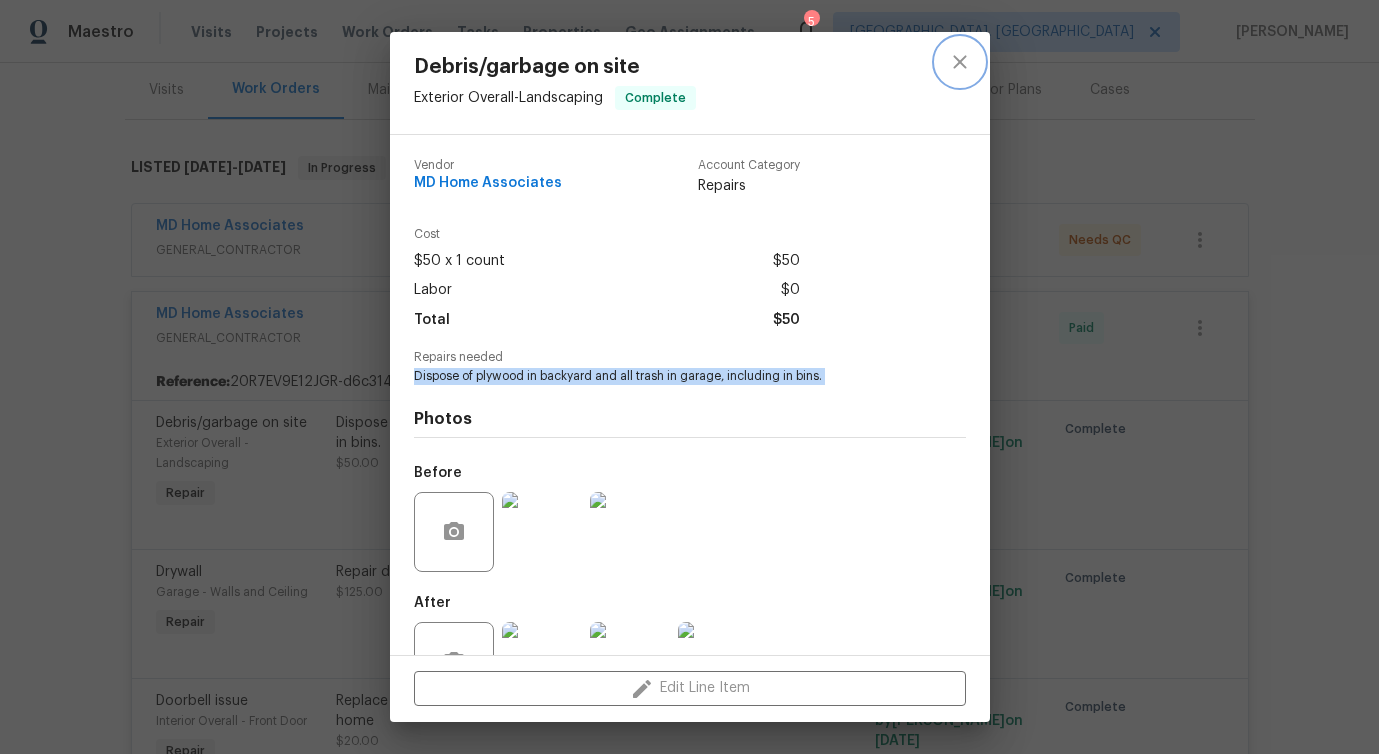 click at bounding box center (960, 62) 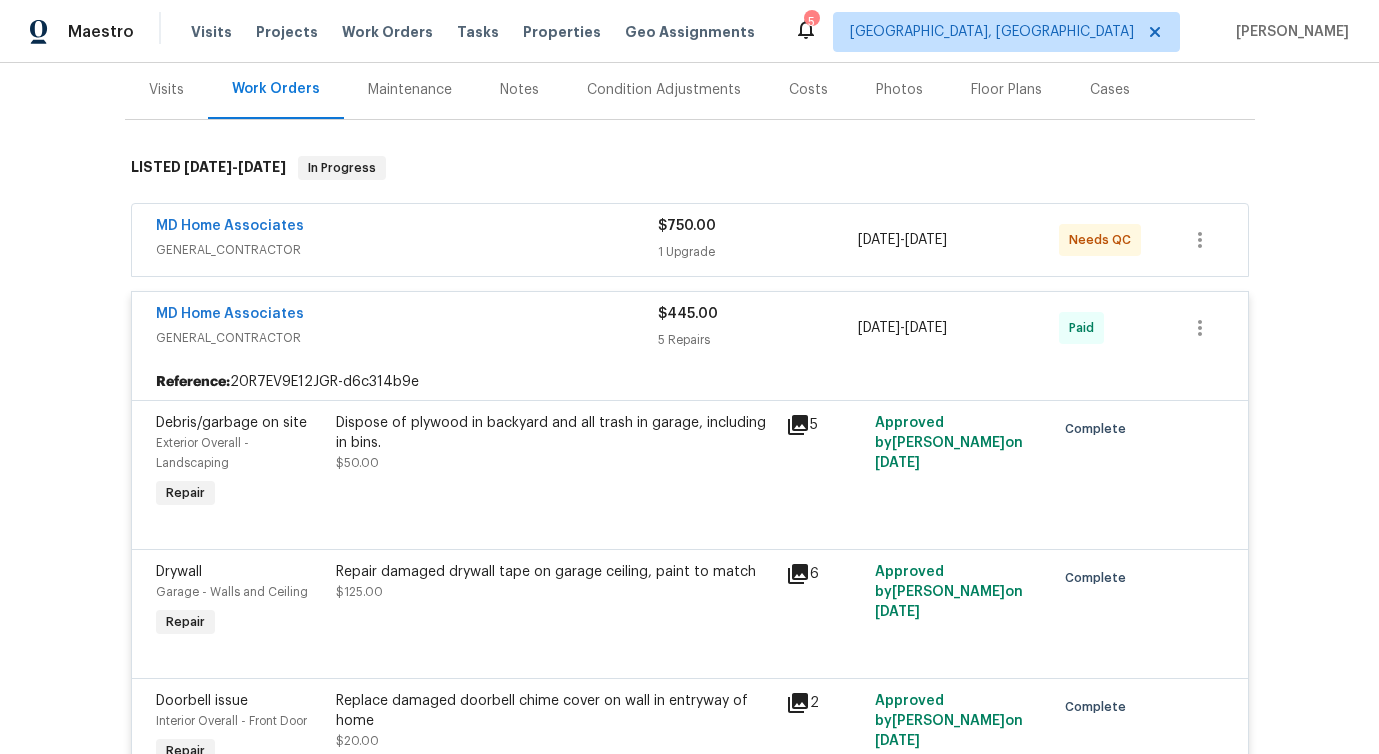 scroll, scrollTop: 231, scrollLeft: 0, axis: vertical 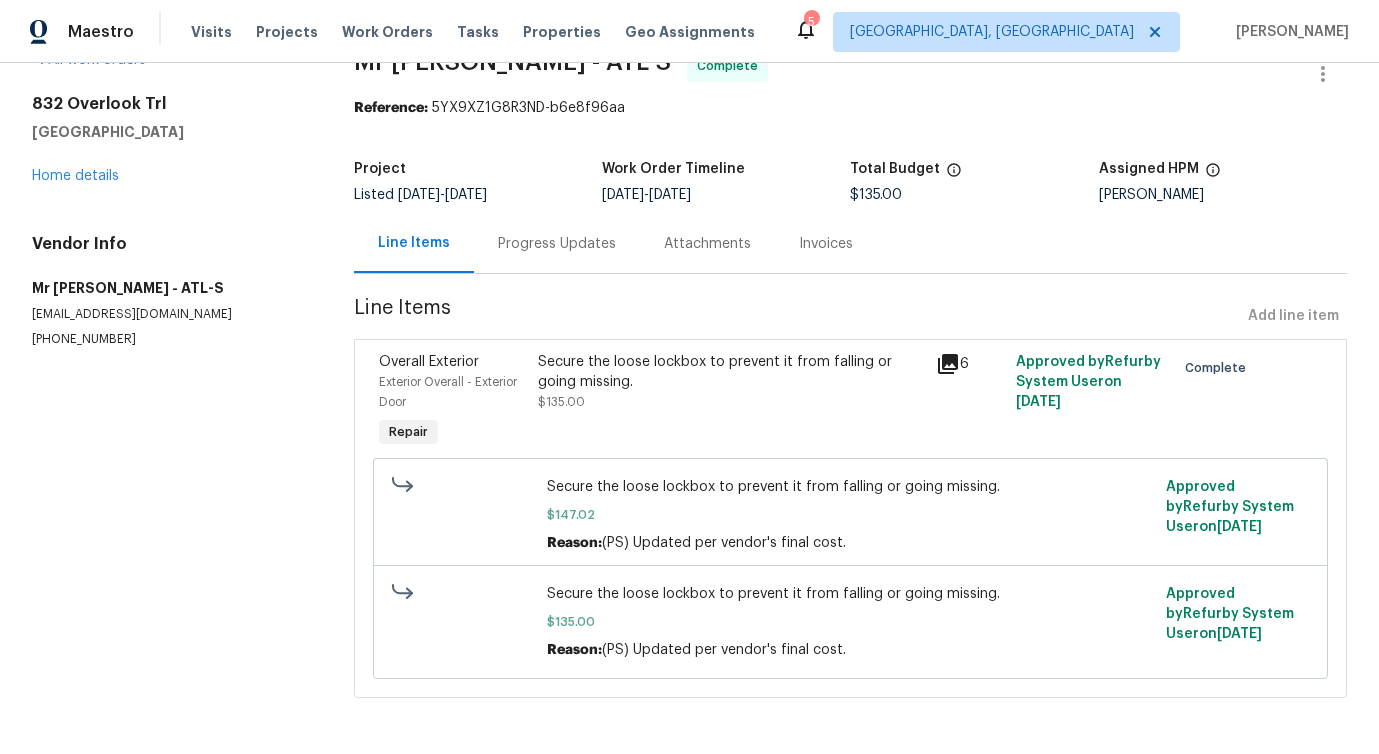 click on "Secure the loose lockbox to prevent it from falling or going missing." at bounding box center [851, 594] 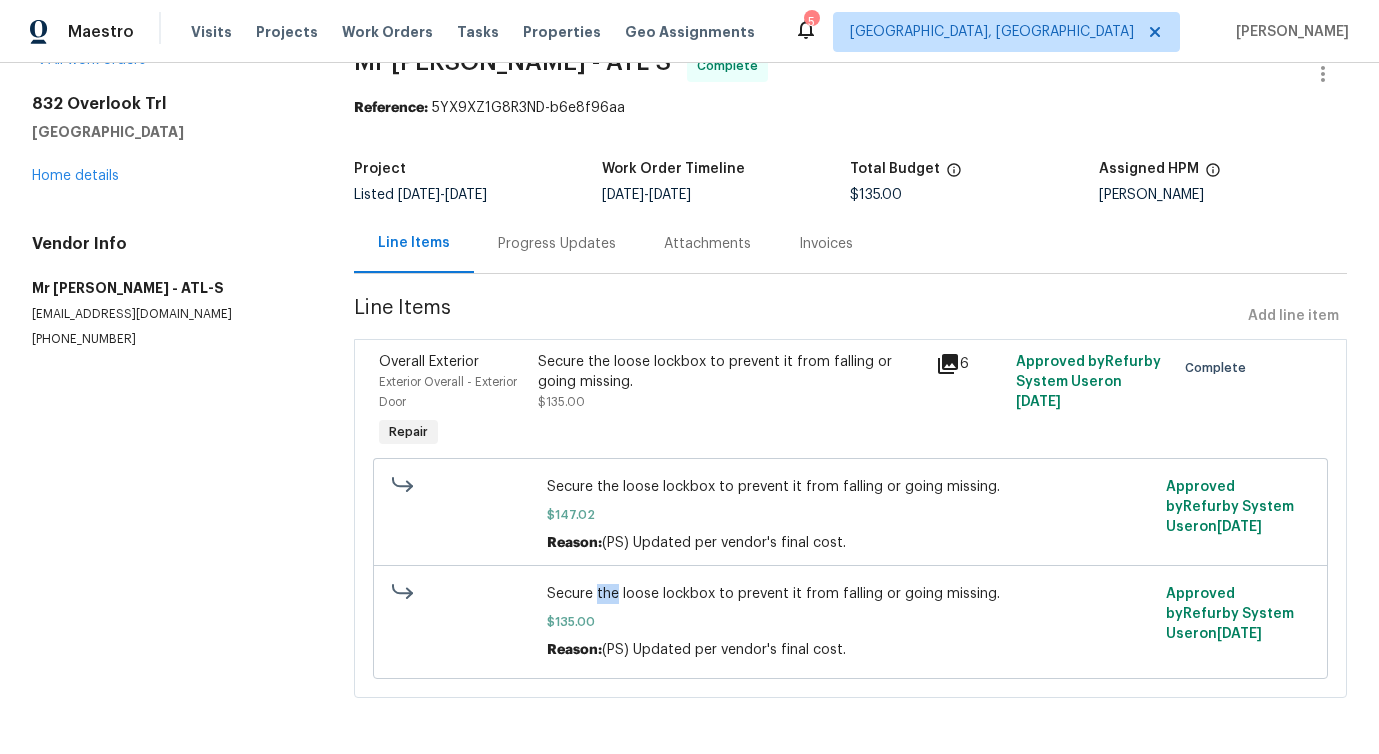 click on "Secure the loose lockbox to prevent it from falling or going missing." at bounding box center [851, 594] 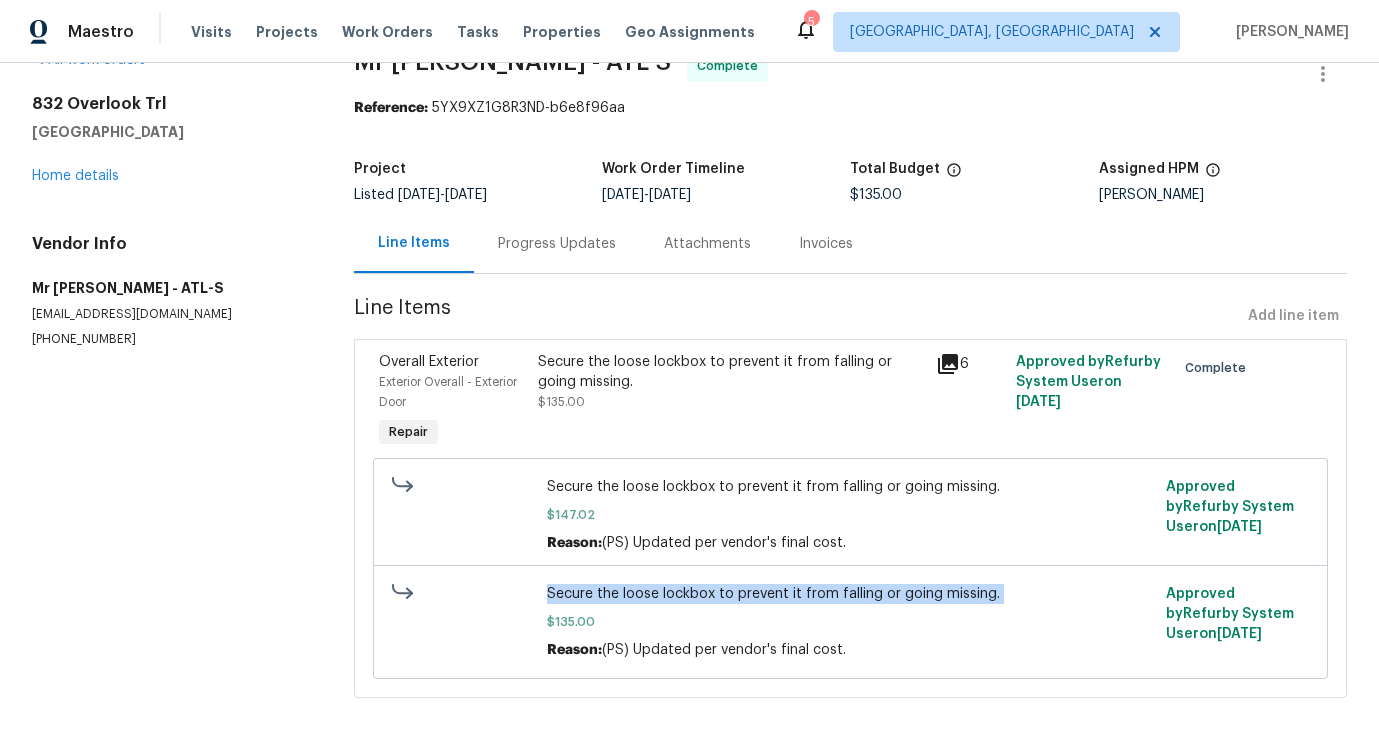 copy on "Secure the loose lockbox to prevent it from falling or going missing." 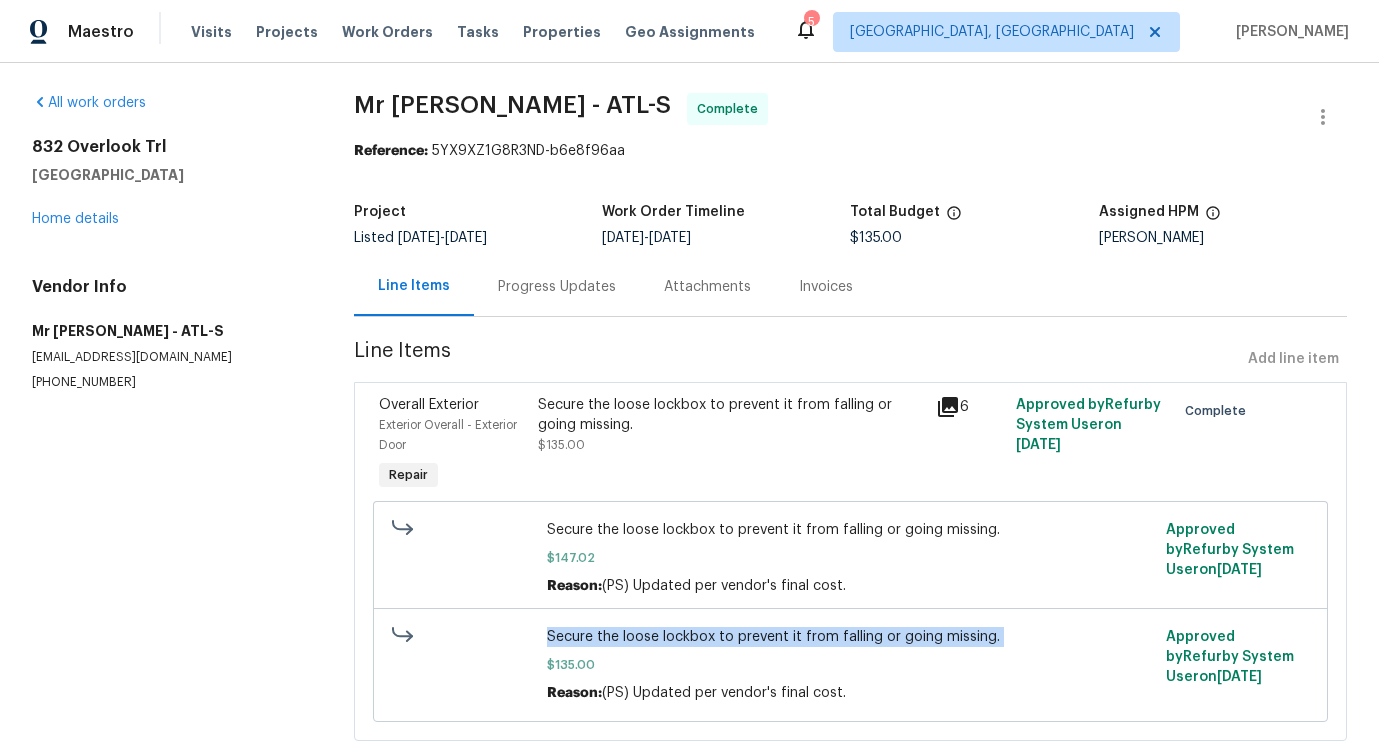 scroll, scrollTop: 0, scrollLeft: 0, axis: both 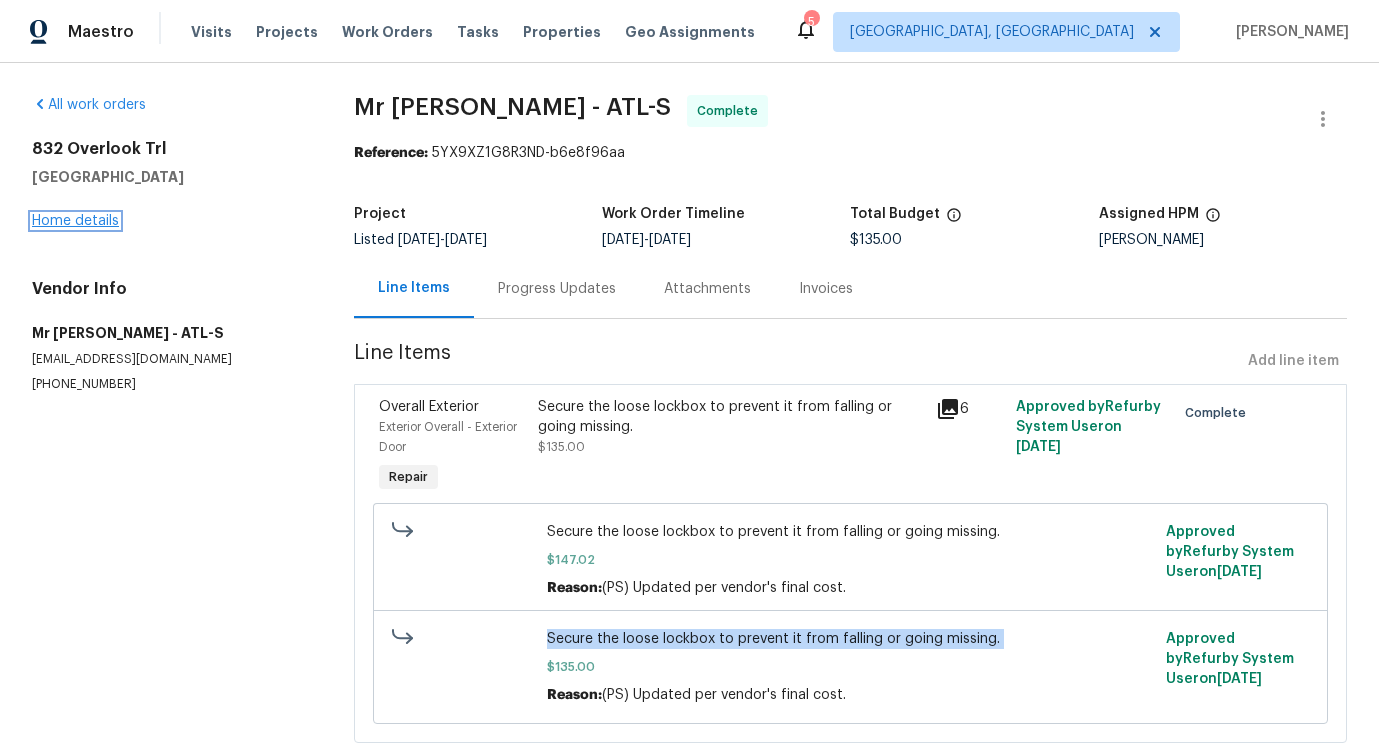 click on "Home details" at bounding box center (75, 221) 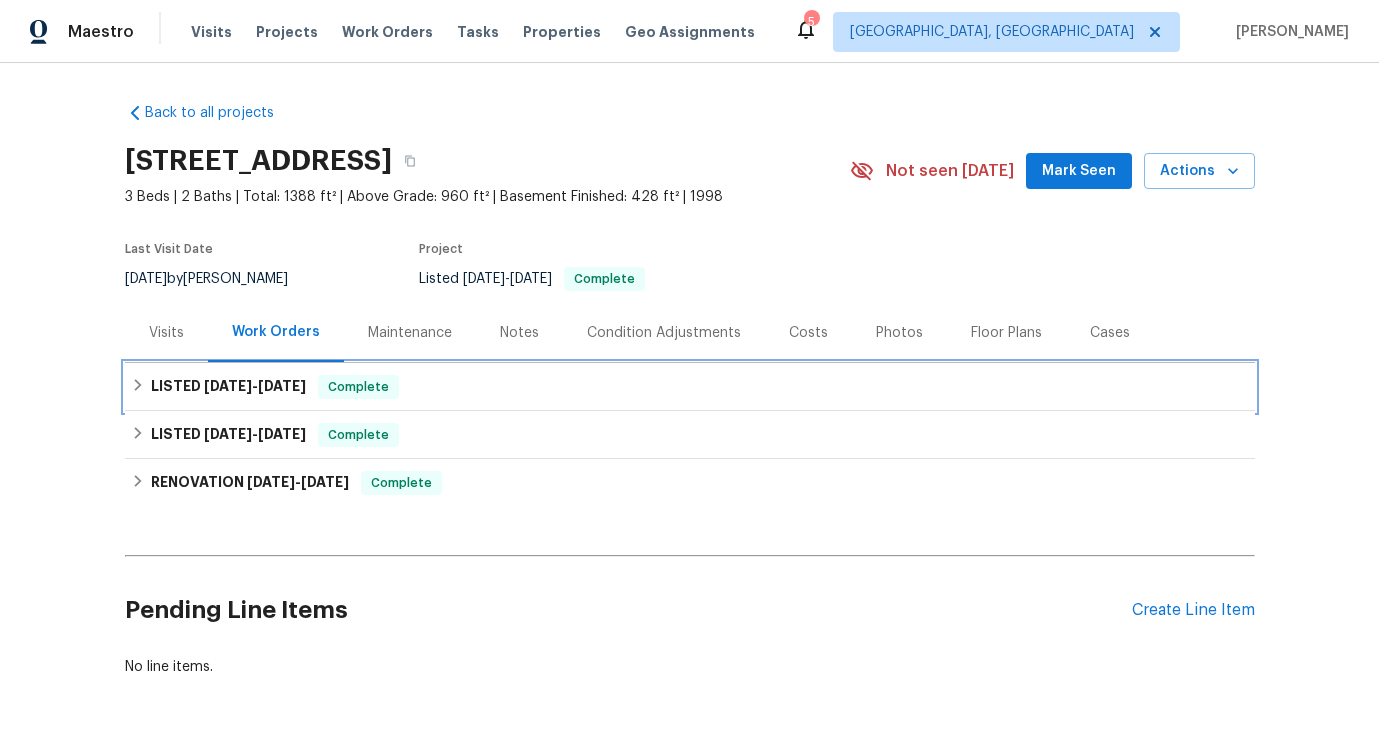 click on "[DATE]" at bounding box center [282, 386] 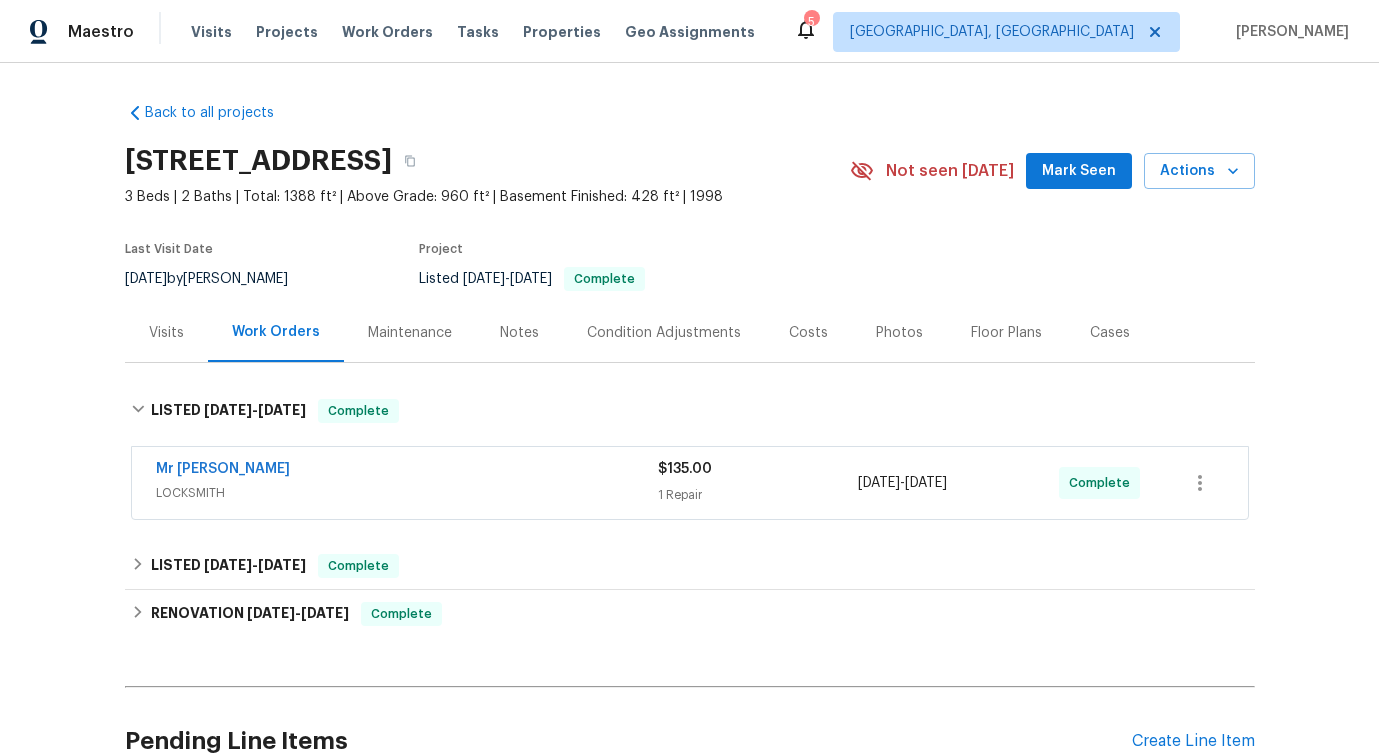click on "LOCKSMITH" at bounding box center [407, 493] 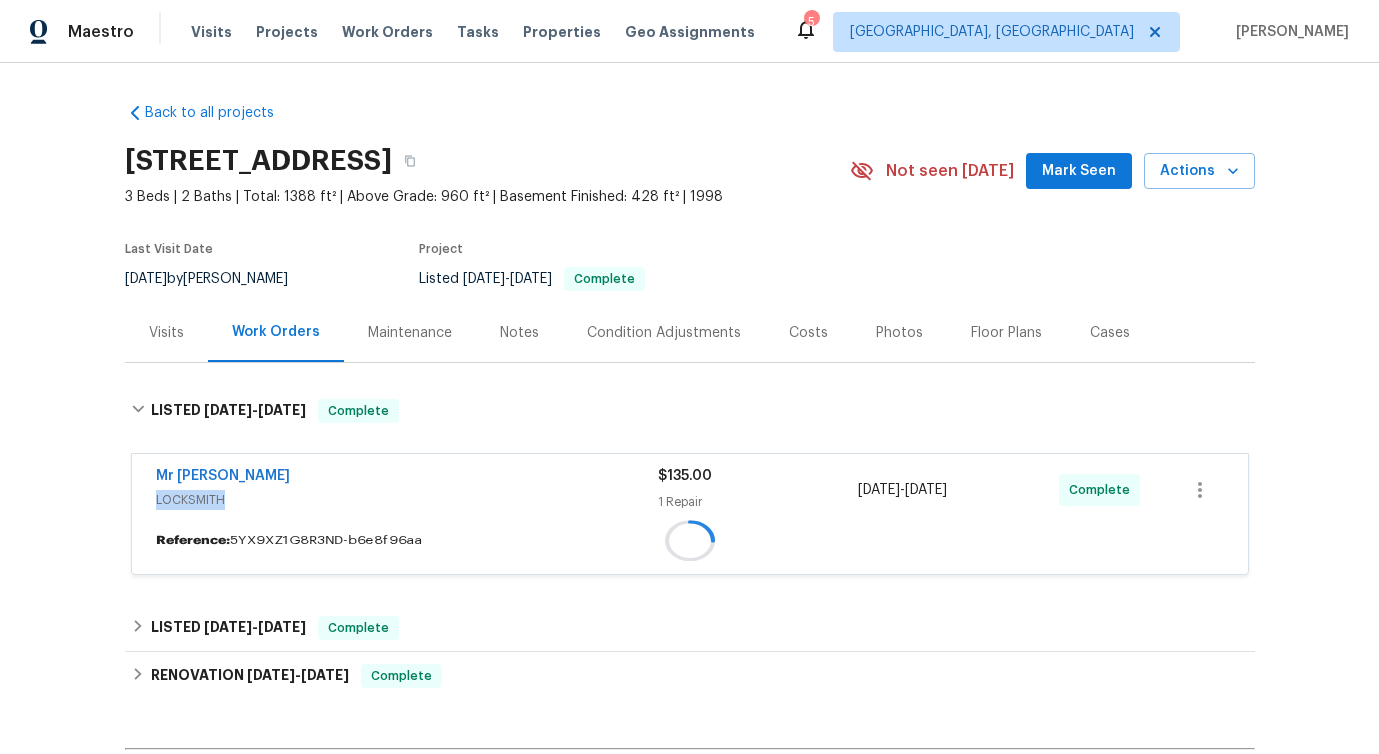 click on "Mr [PERSON_NAME] Locksmith LOCKSMITH" at bounding box center (407, 488) 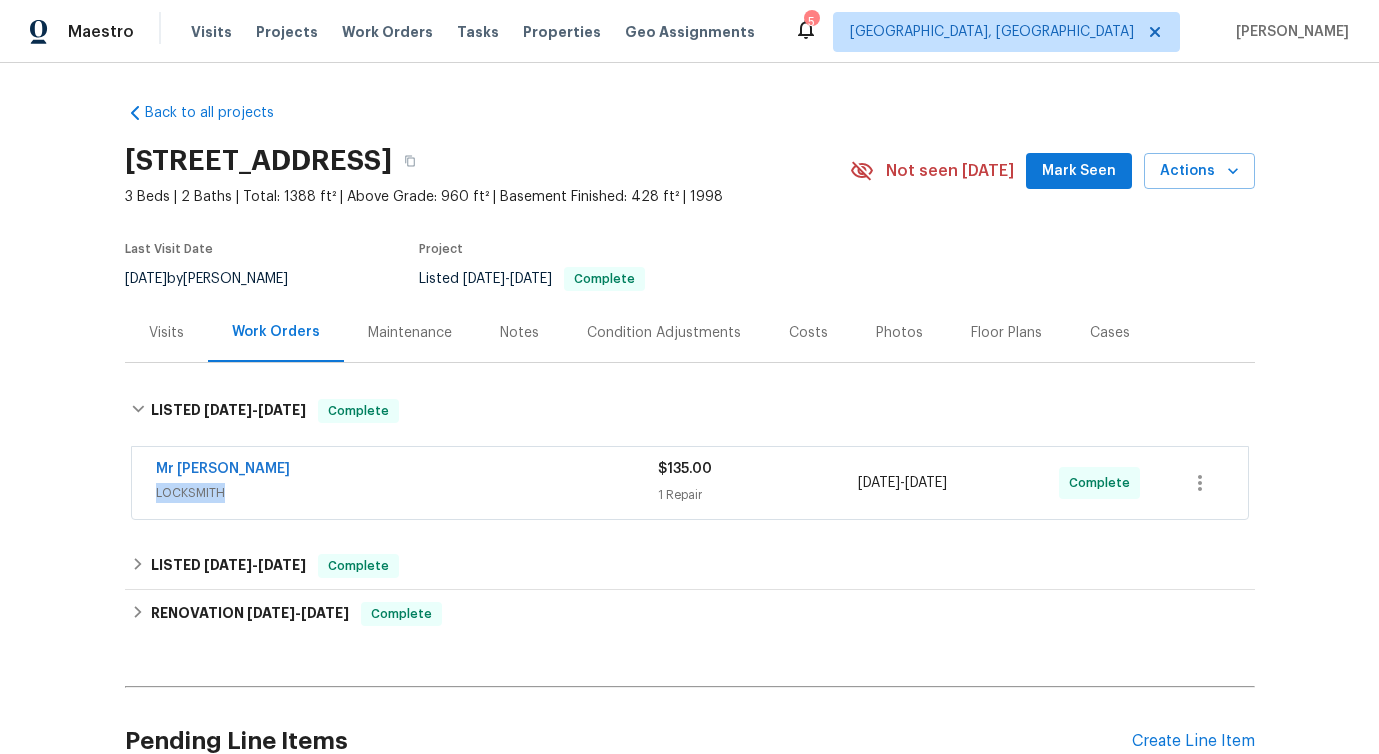 copy on "LOCKSMITH" 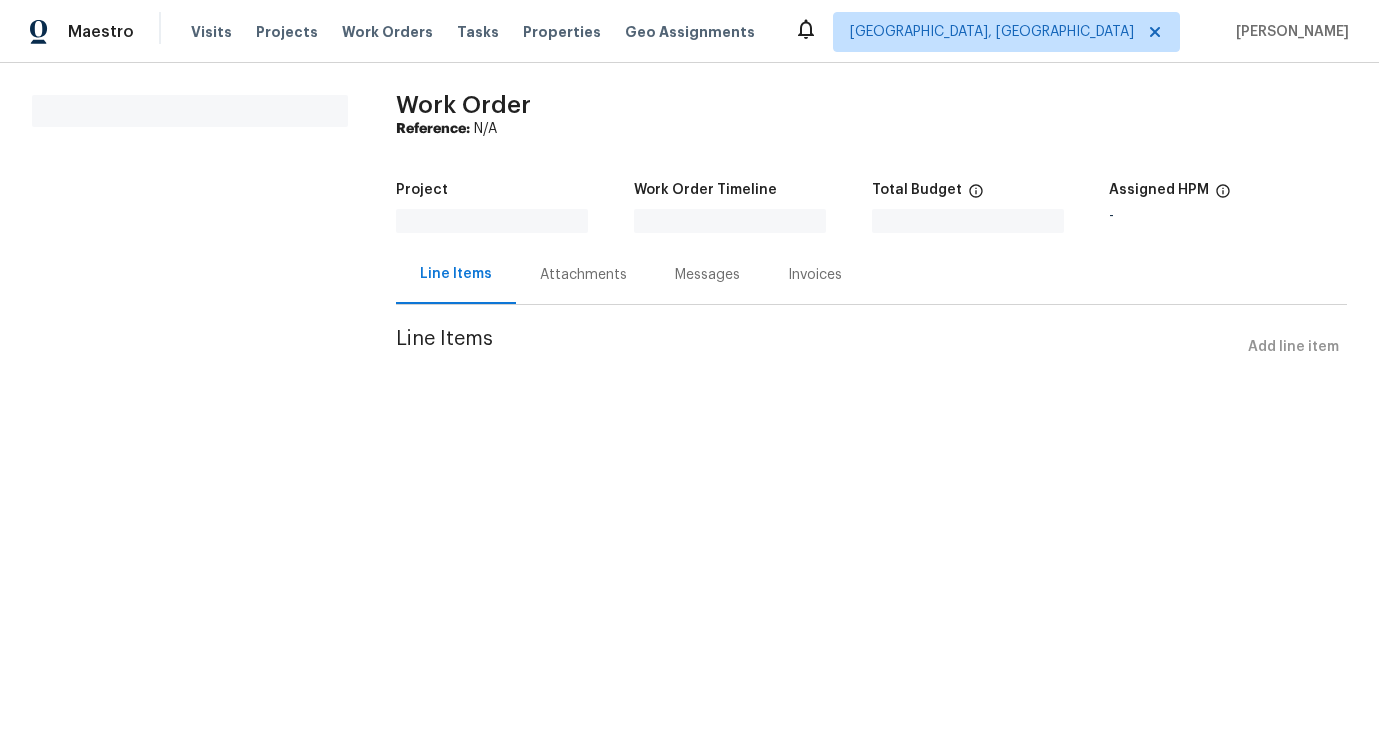 scroll, scrollTop: 0, scrollLeft: 0, axis: both 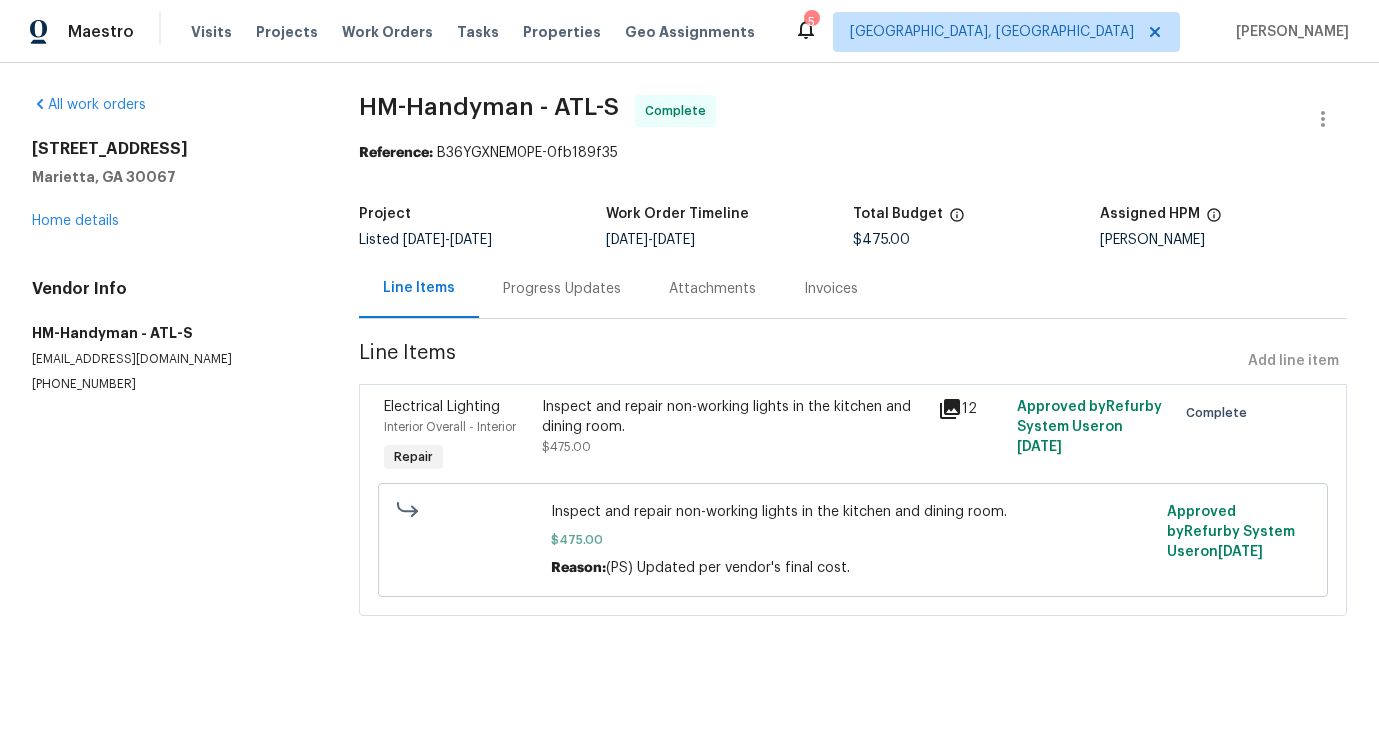 click on "Inspect and repair non-working lights in the kitchen and dining room." at bounding box center [853, 512] 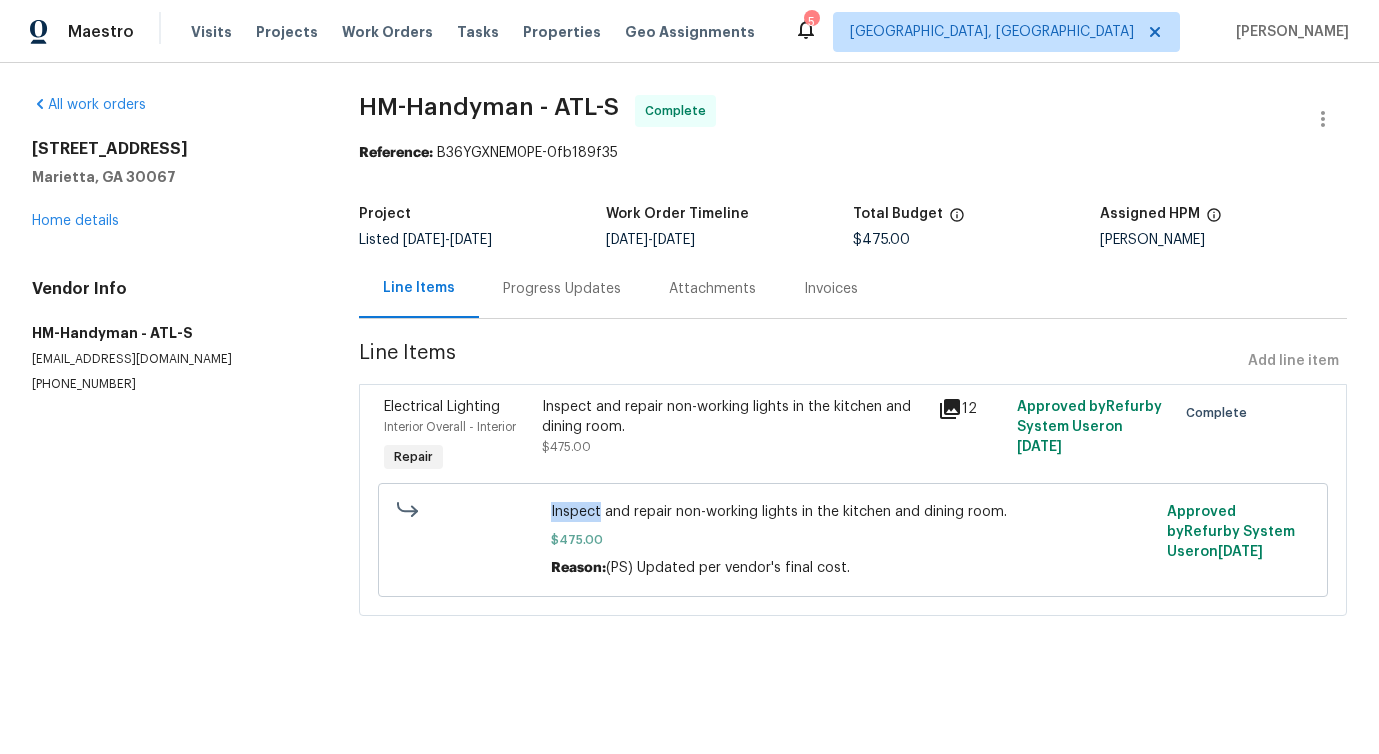 click on "Inspect and repair non-working lights in the kitchen and dining room." at bounding box center (853, 512) 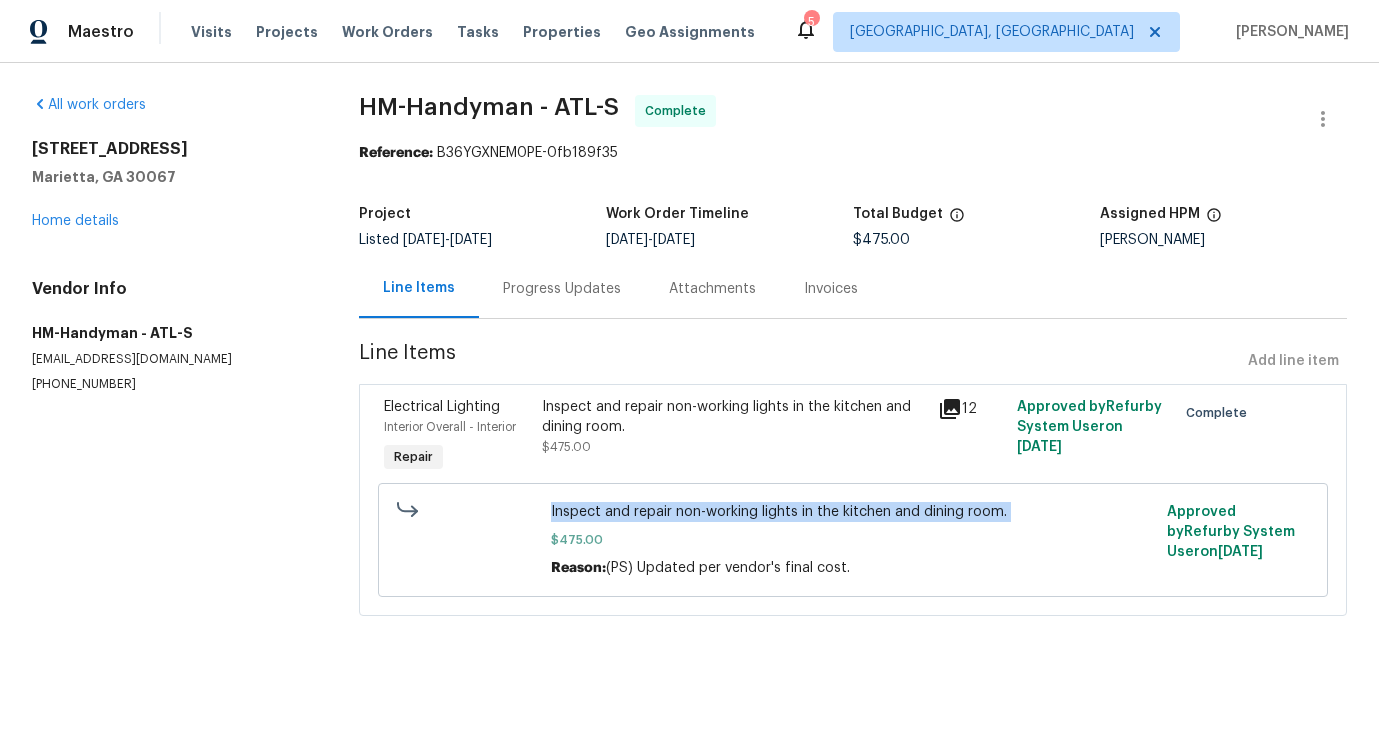 copy on "Inspect and repair non-working lights in the kitchen and dining room." 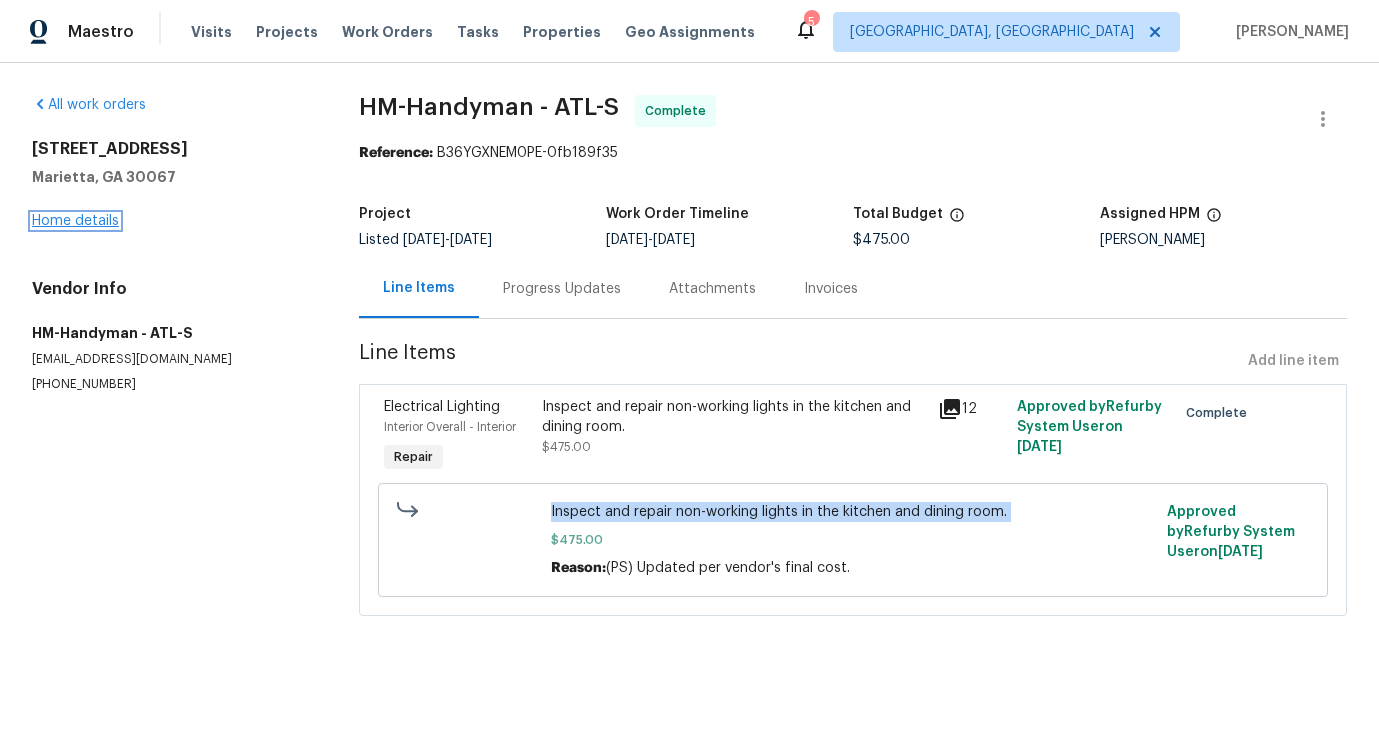 click on "Home details" at bounding box center [75, 221] 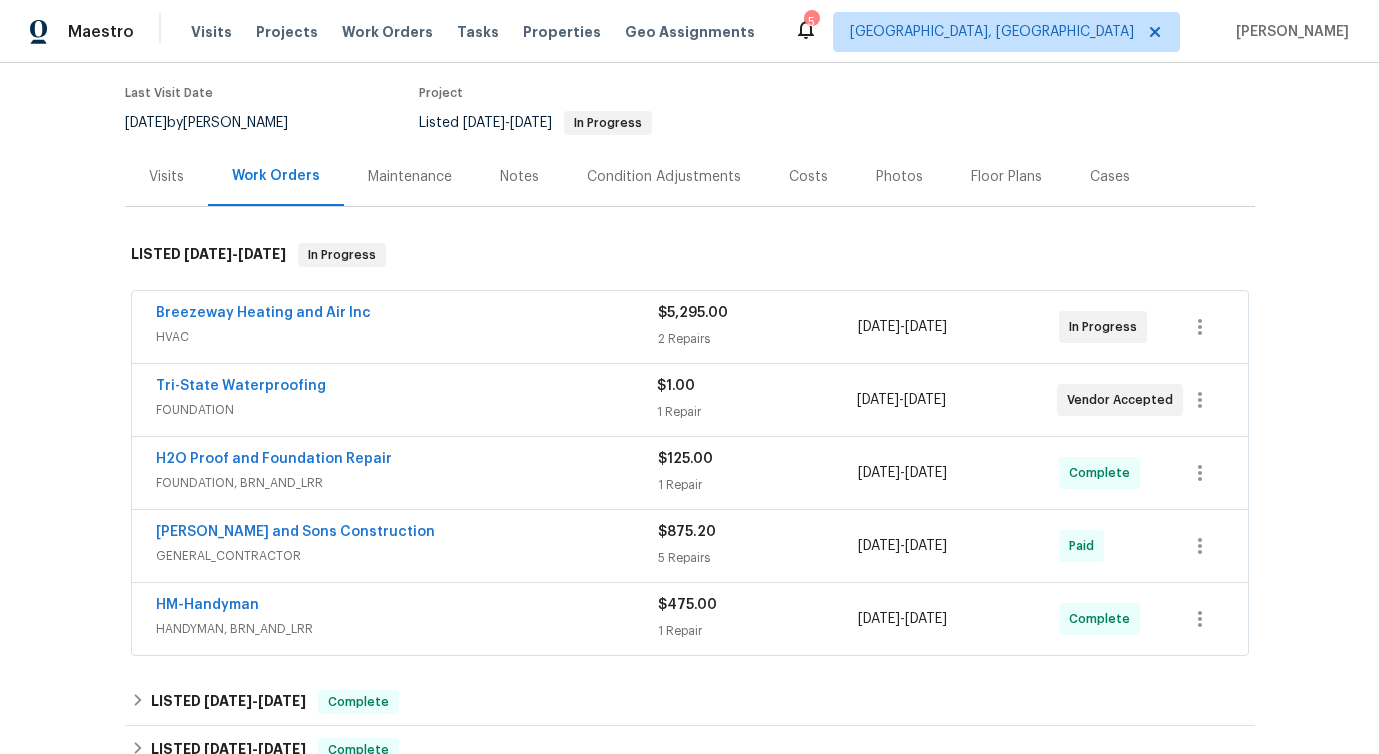 scroll, scrollTop: 160, scrollLeft: 0, axis: vertical 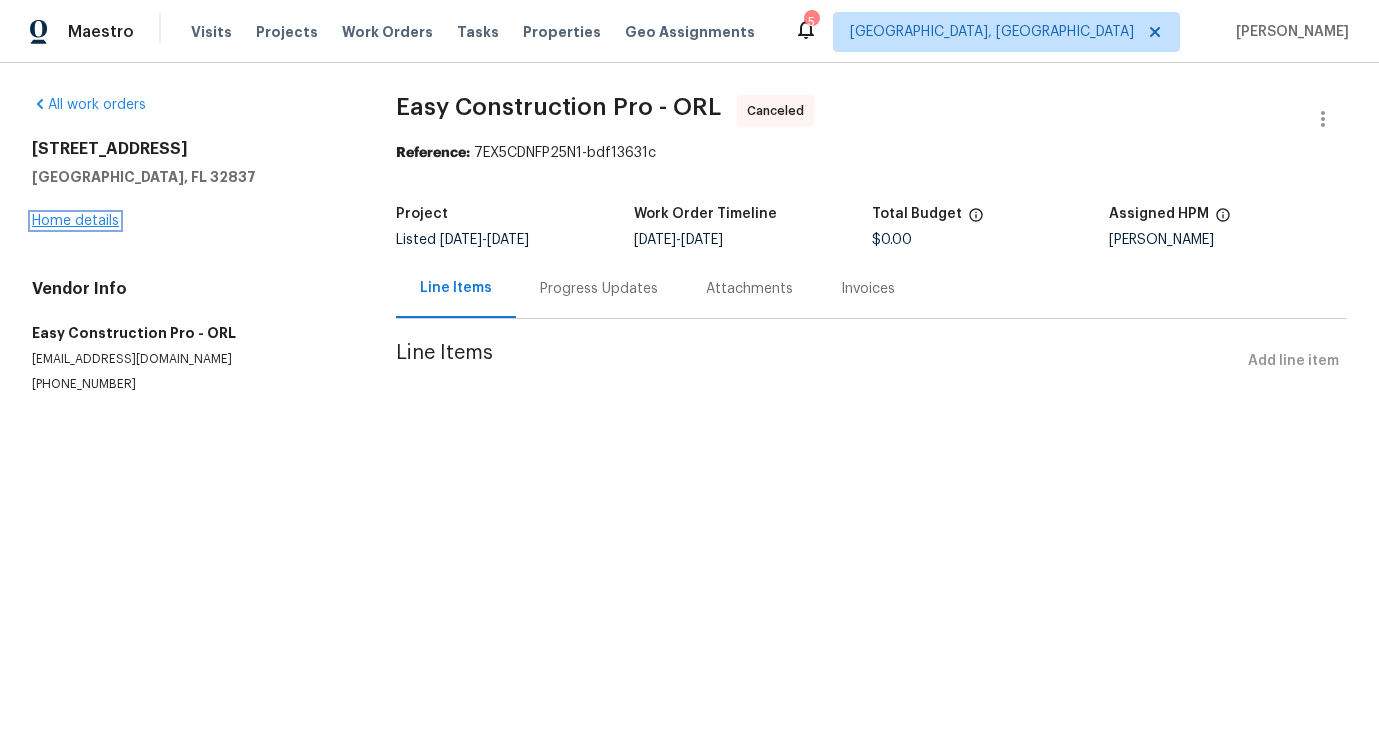 click on "Home details" at bounding box center [75, 221] 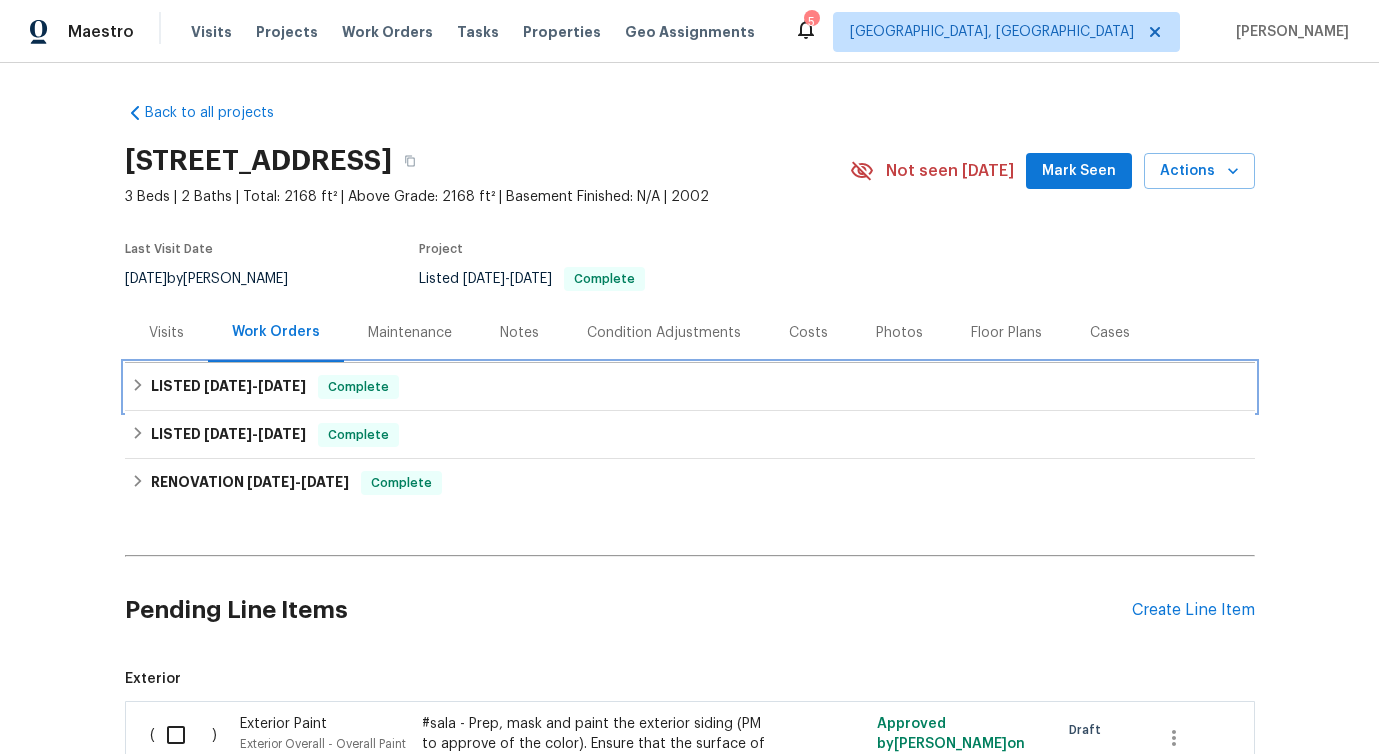 click on "Complete" at bounding box center (358, 387) 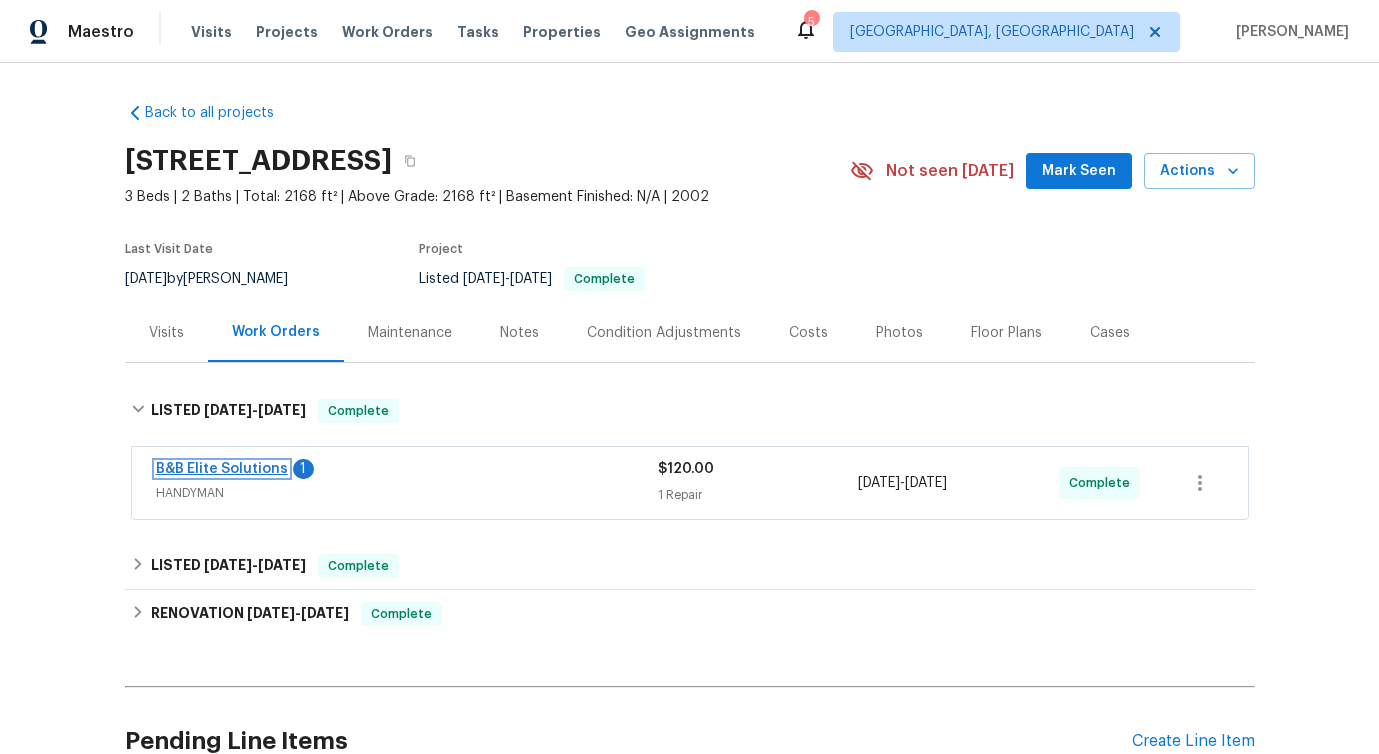 click on "B&B Elite Solutions" at bounding box center [222, 469] 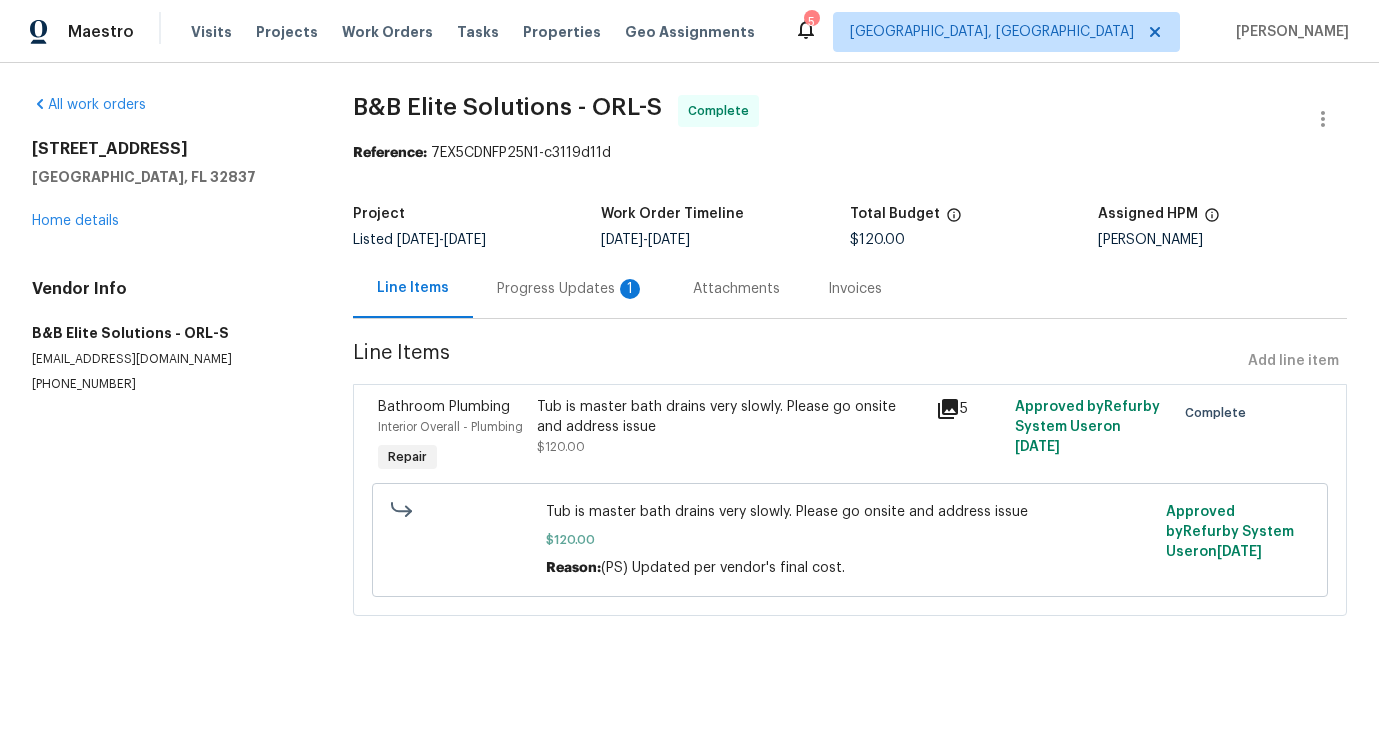 click on "Progress Updates 1" at bounding box center [571, 289] 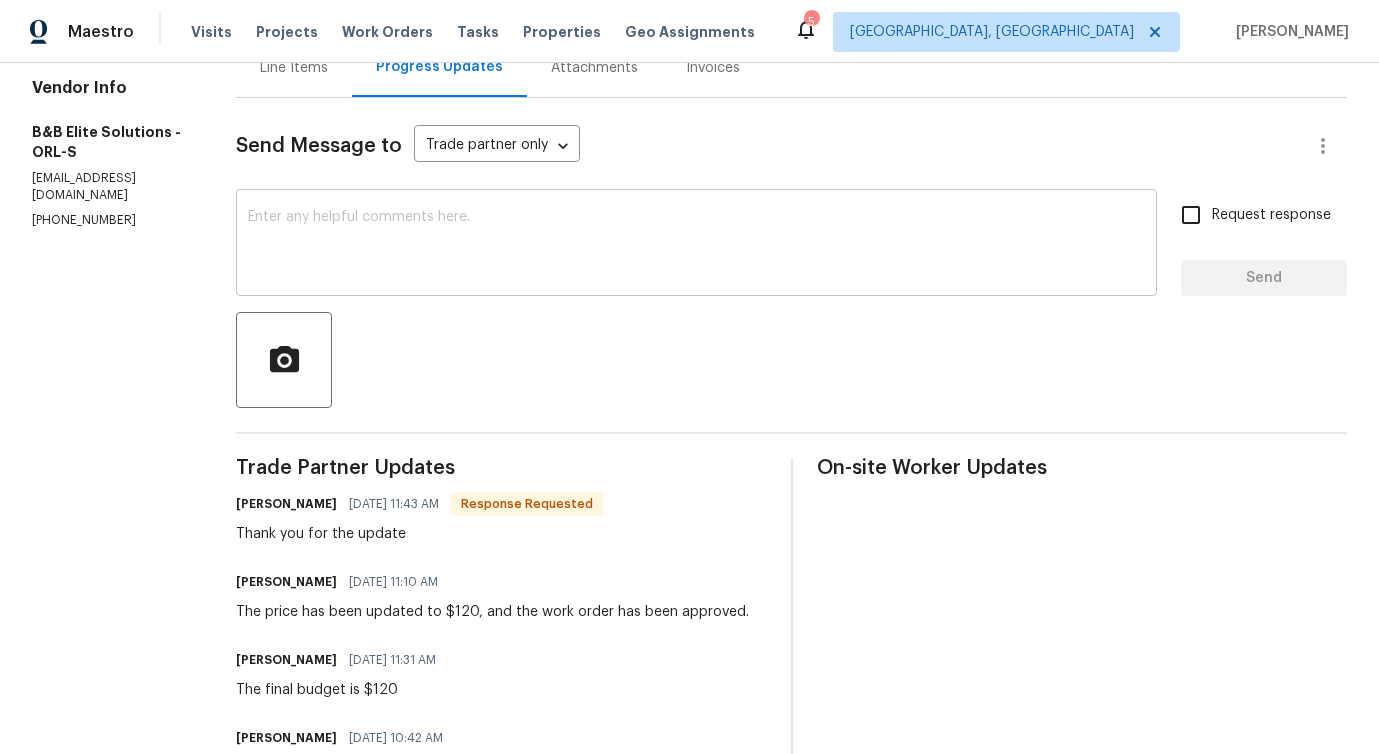 scroll, scrollTop: 0, scrollLeft: 0, axis: both 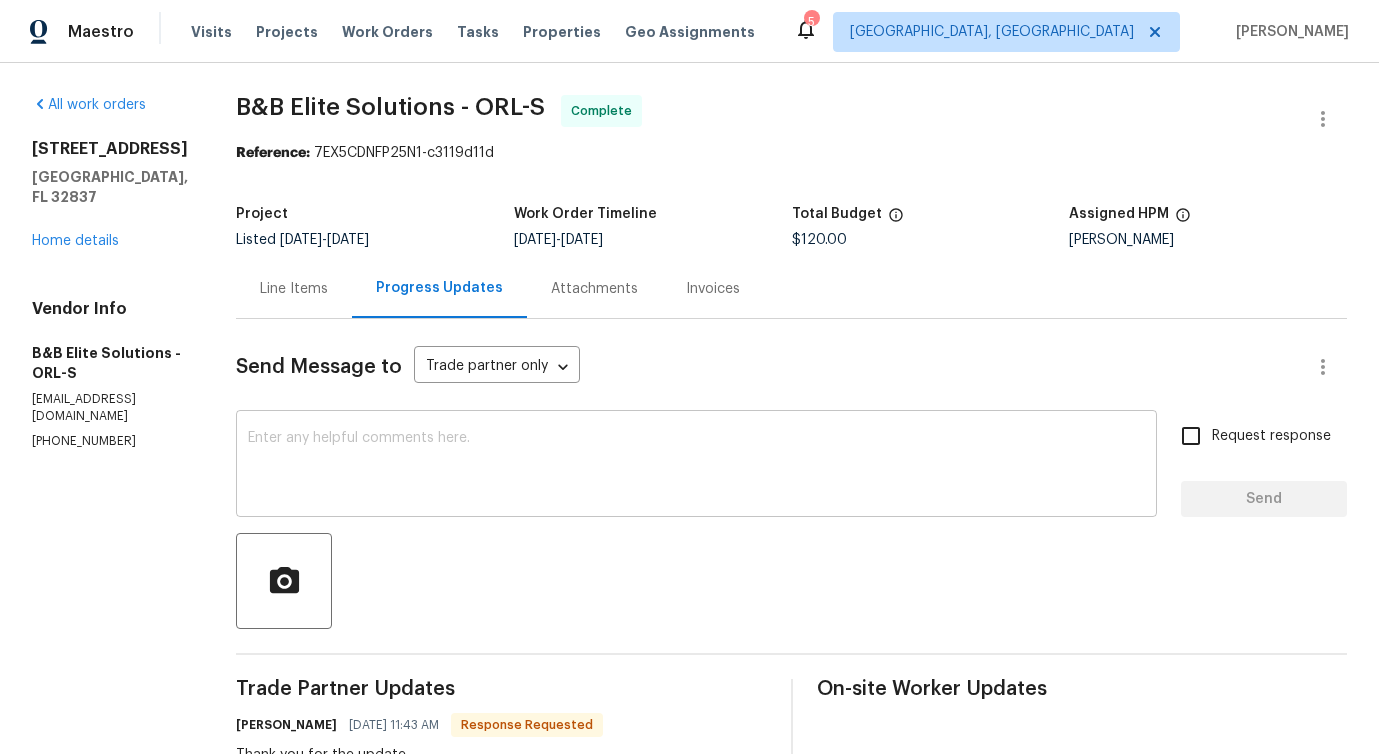 click at bounding box center [696, 466] 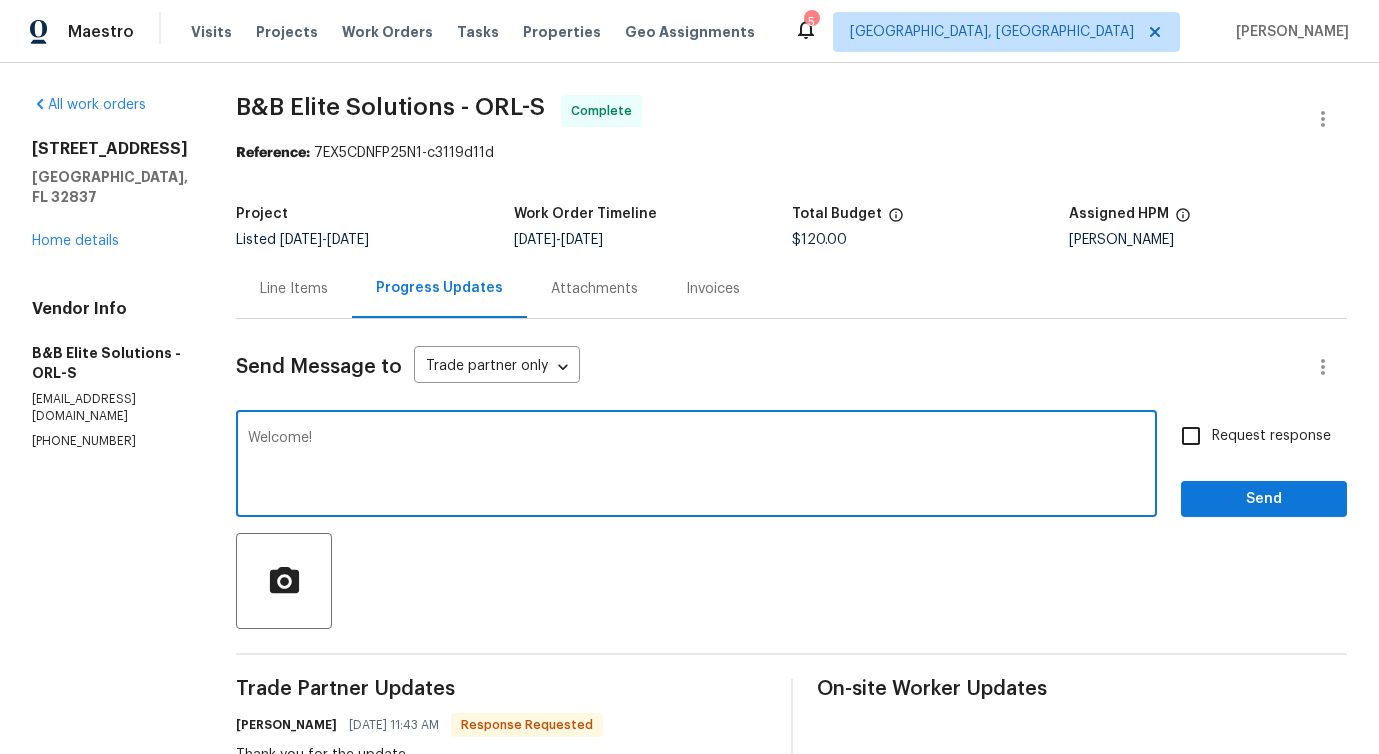 type on "Welcome!" 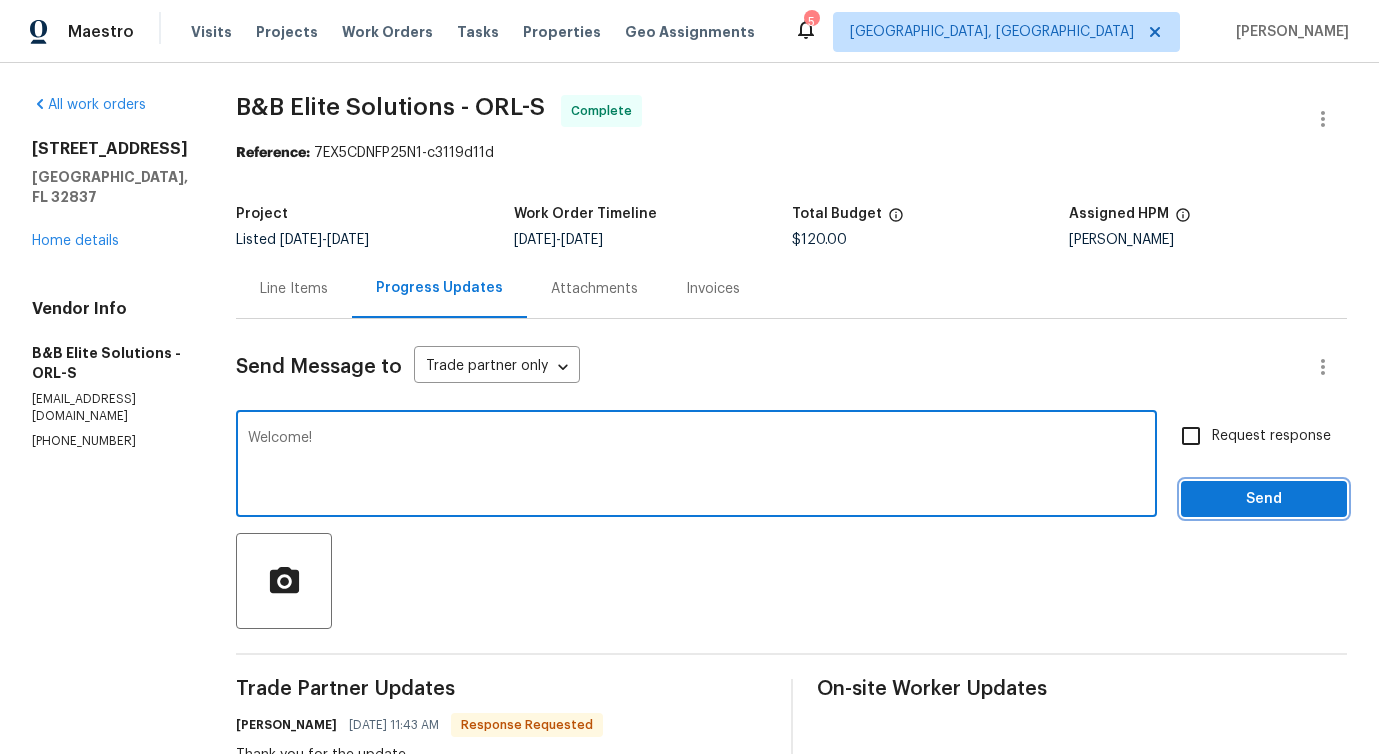 click on "Send" at bounding box center [1264, 499] 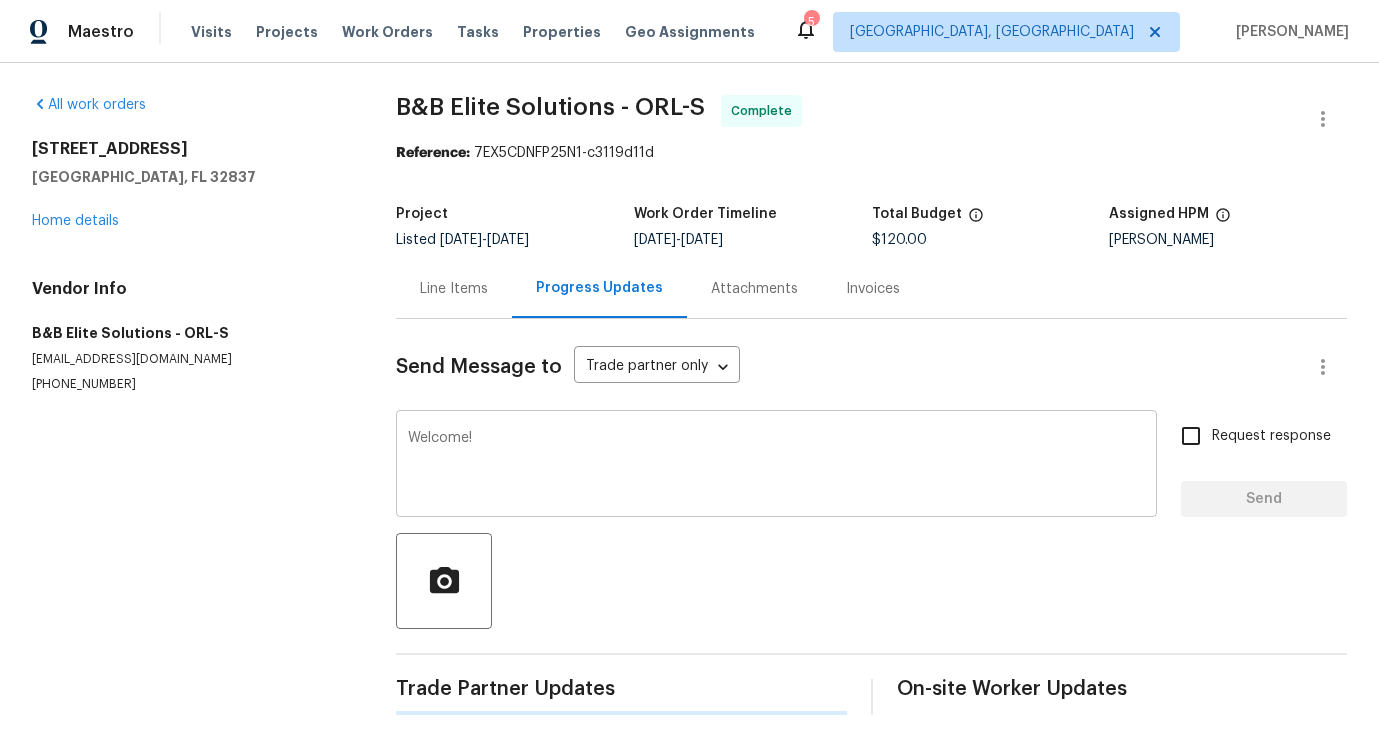 type 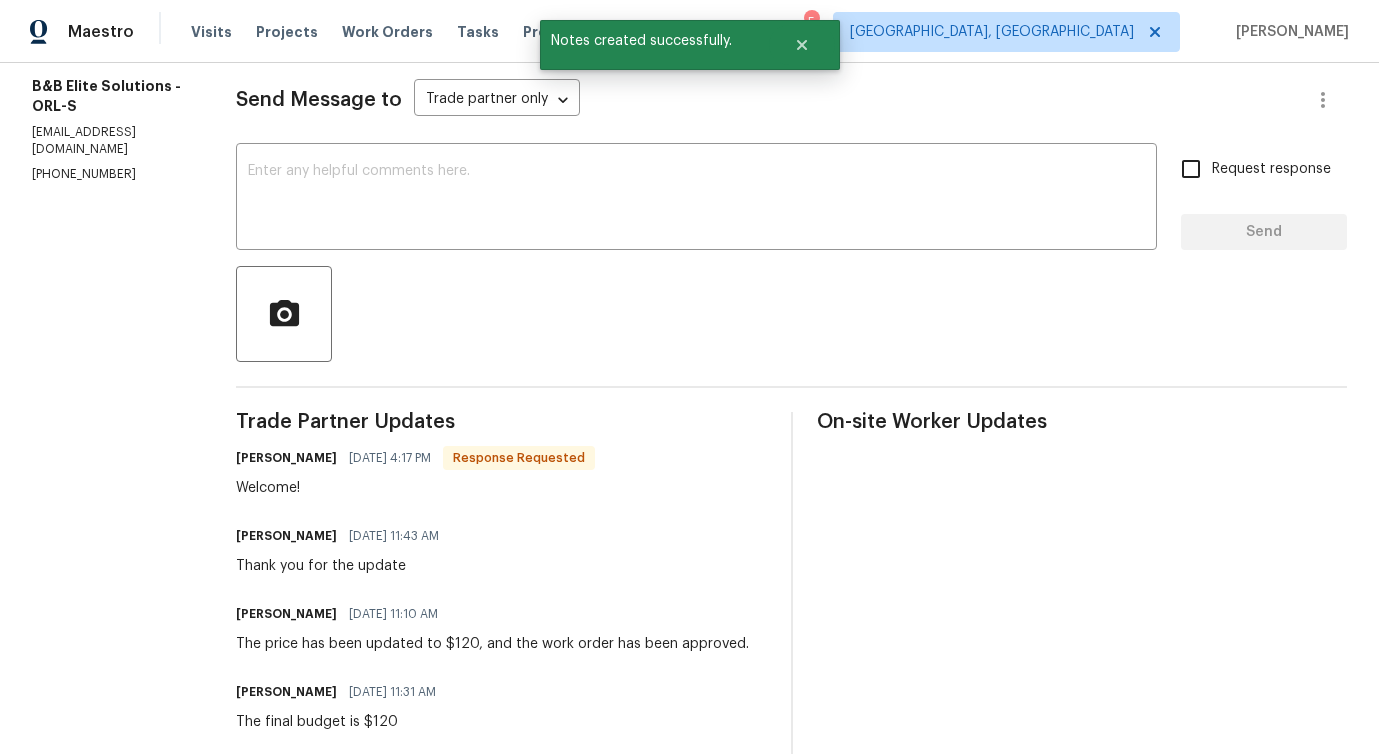 scroll, scrollTop: 0, scrollLeft: 0, axis: both 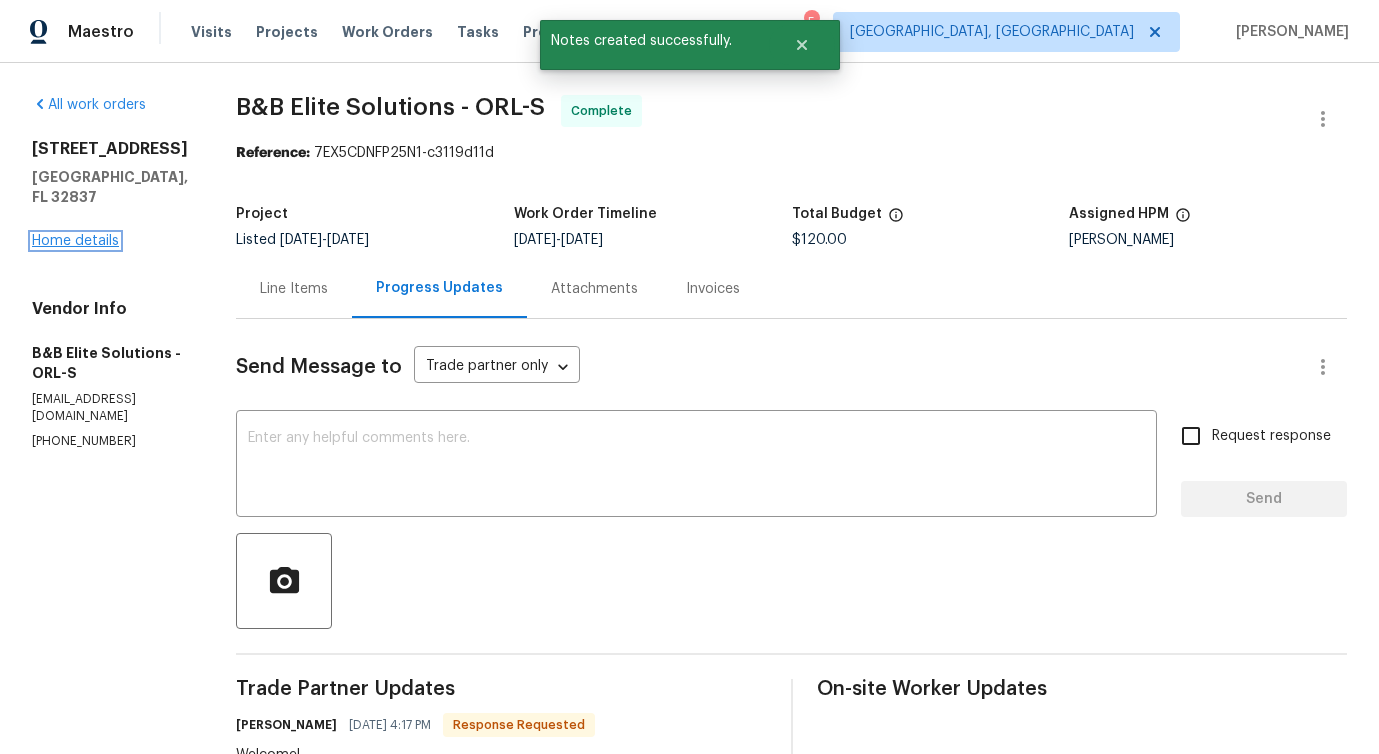 click on "Home details" at bounding box center (75, 241) 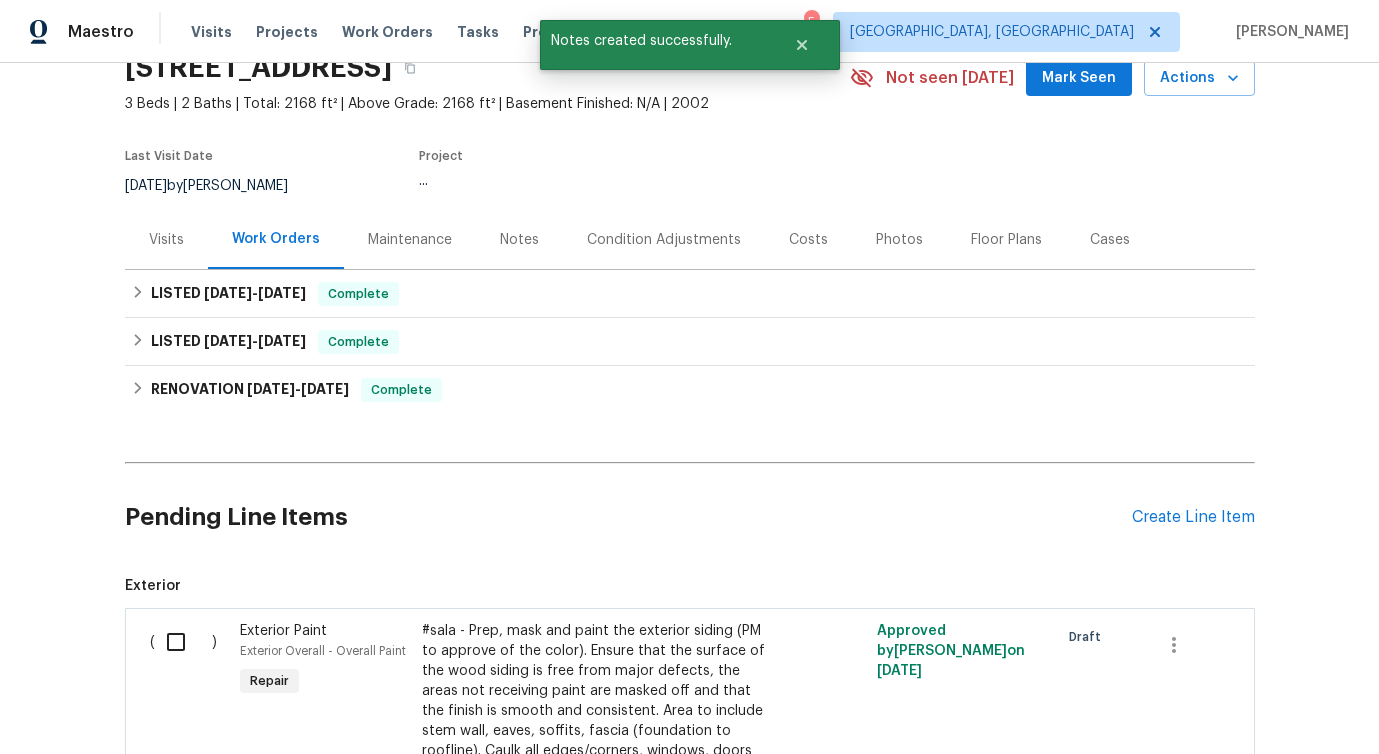 scroll, scrollTop: 102, scrollLeft: 0, axis: vertical 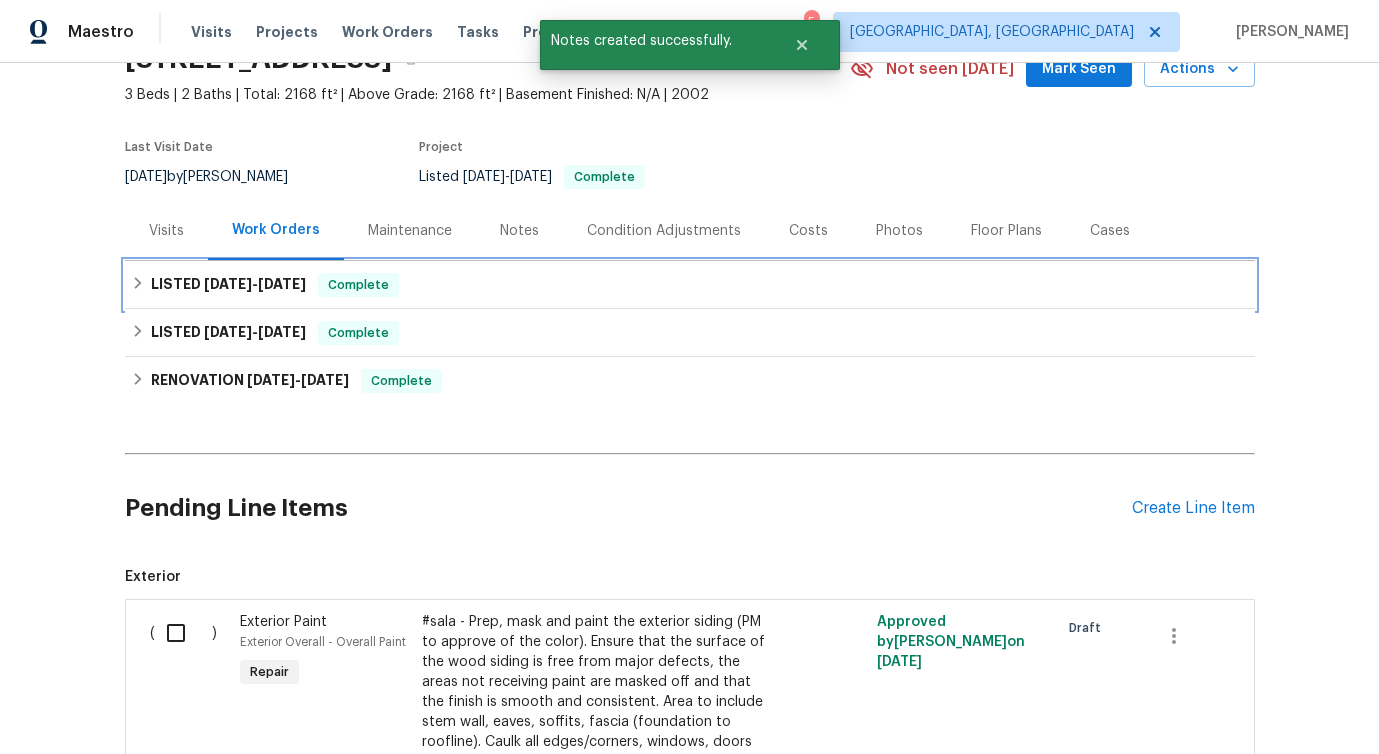 click on "7/17/25" at bounding box center (282, 284) 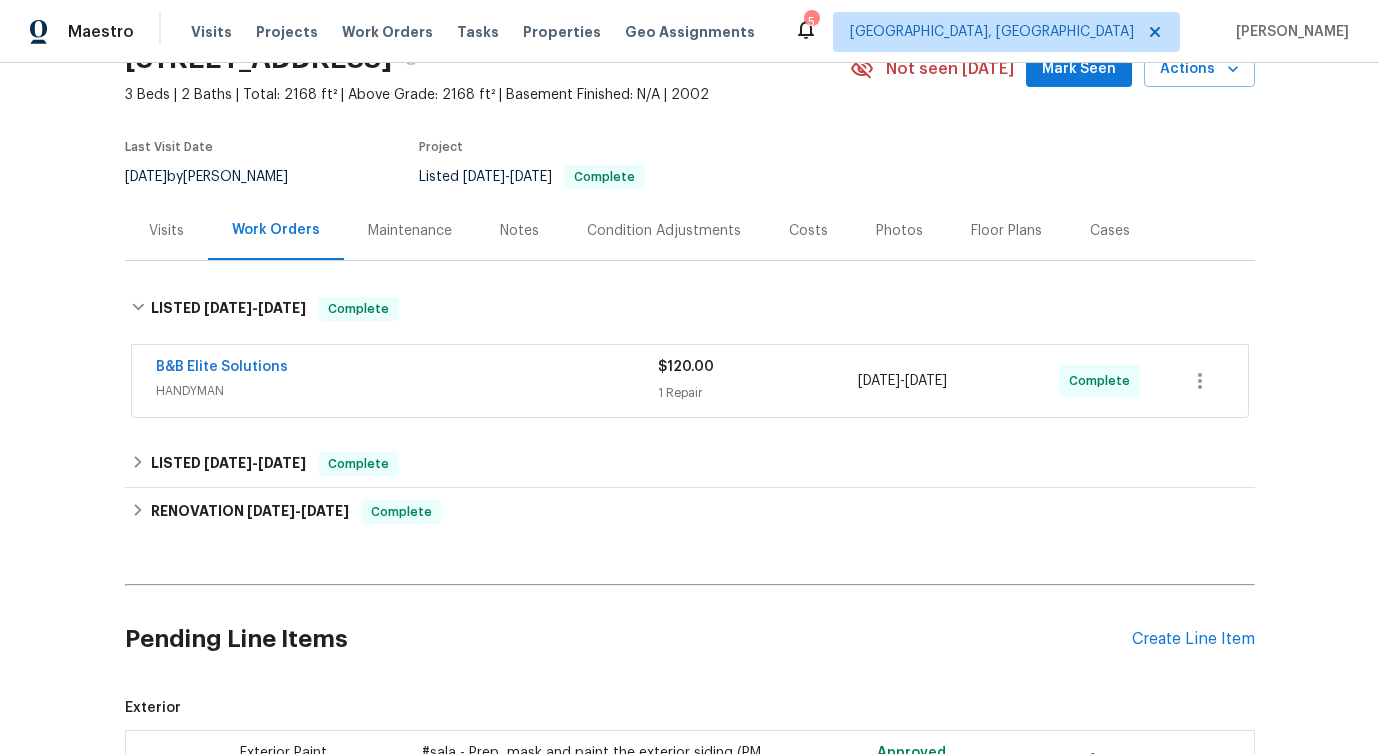 click on "HANDYMAN" at bounding box center [407, 391] 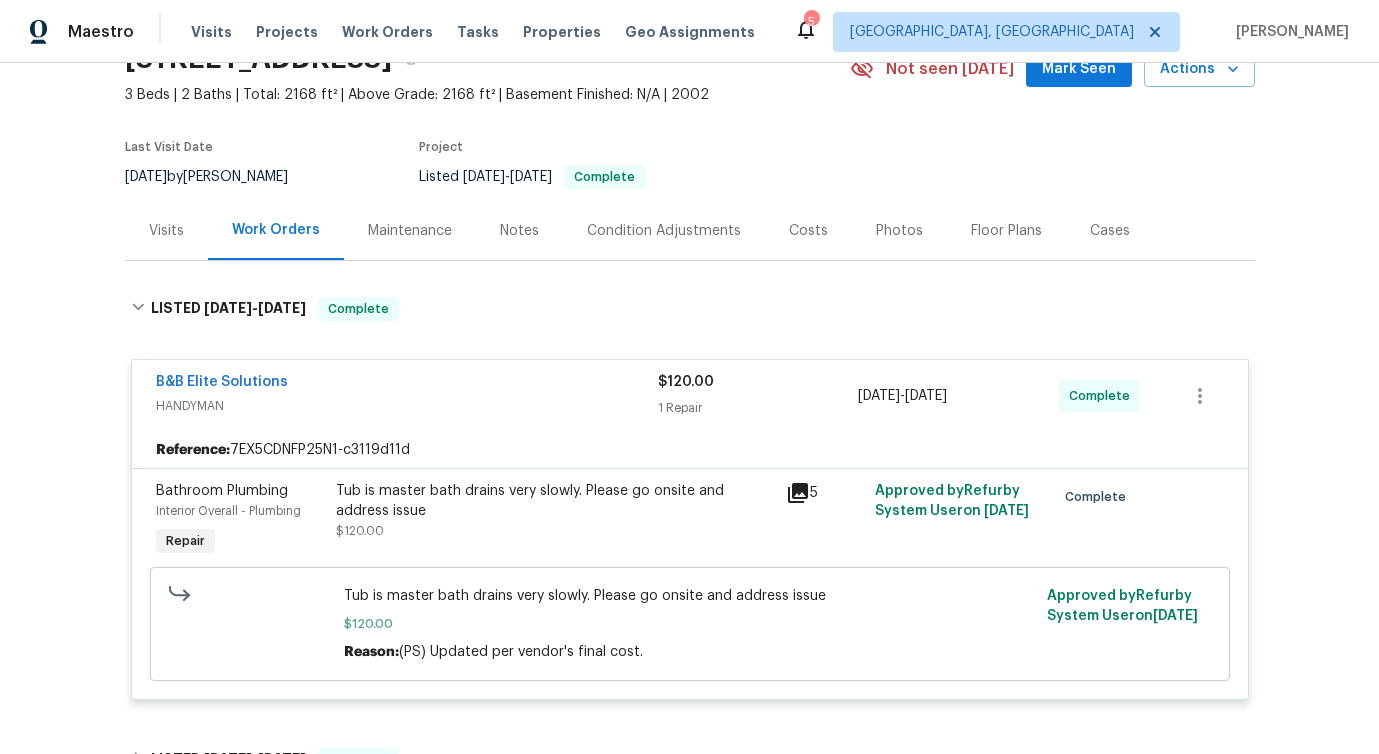 click on "Tub is master bath drains very slowly. Please go onsite and address issue" at bounding box center [689, 596] 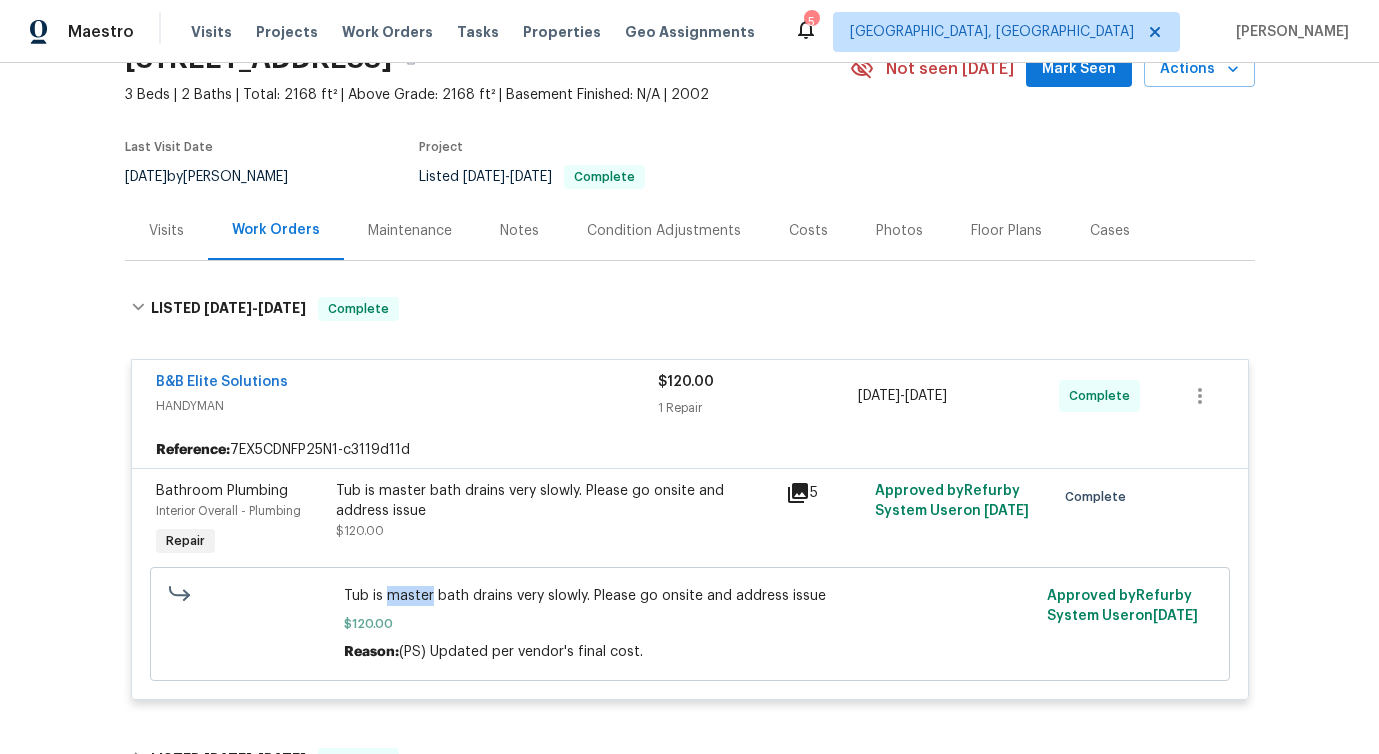 copy on "master" 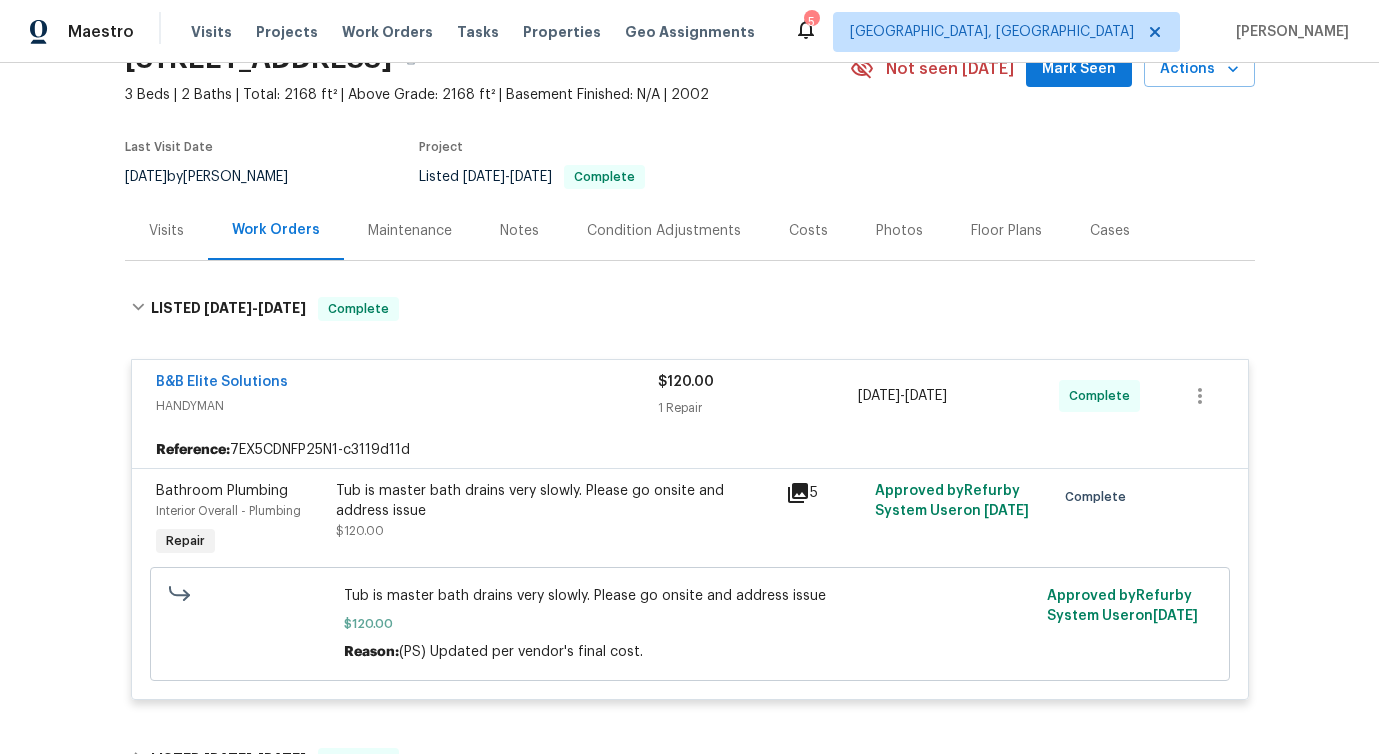 click on "Tub is master bath drains very slowly. Please go onsite and address issue" at bounding box center (689, 596) 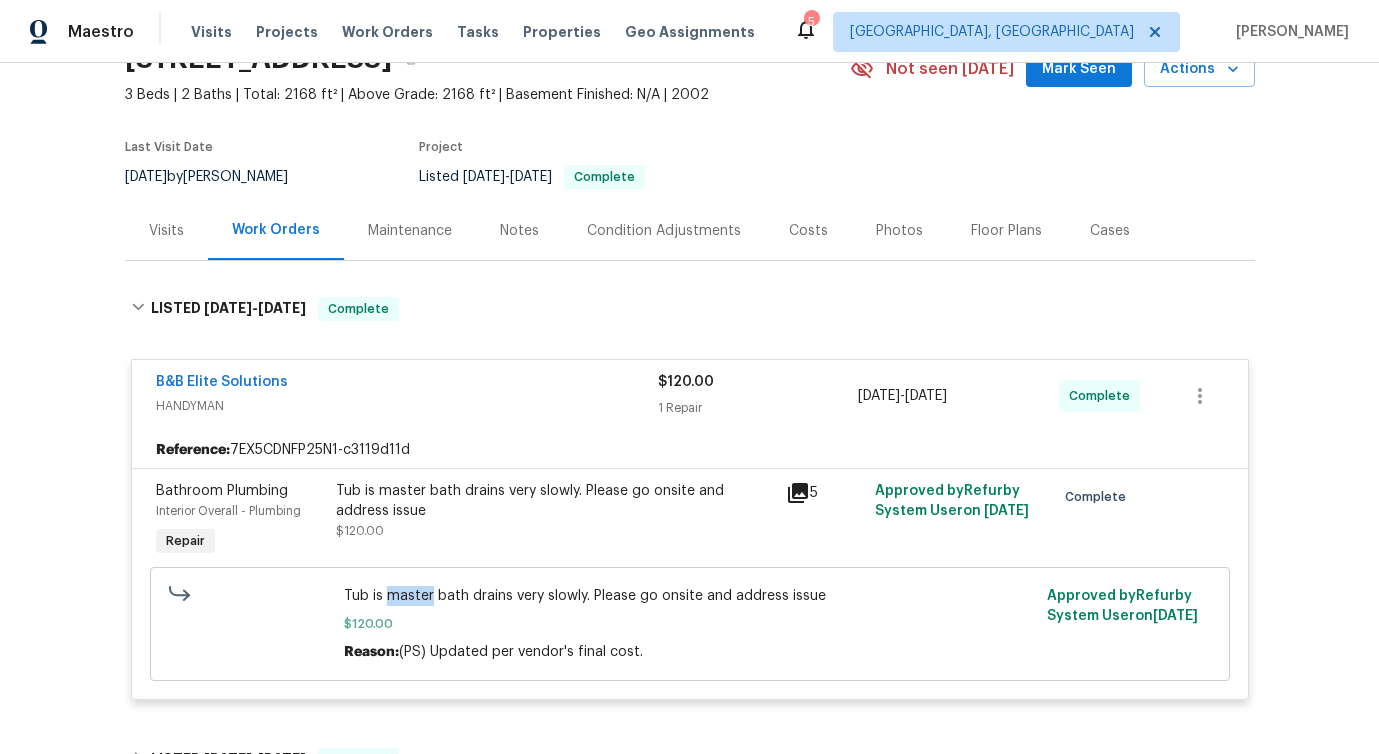 click on "Tub is master bath drains very slowly. Please go onsite and address issue" at bounding box center [689, 596] 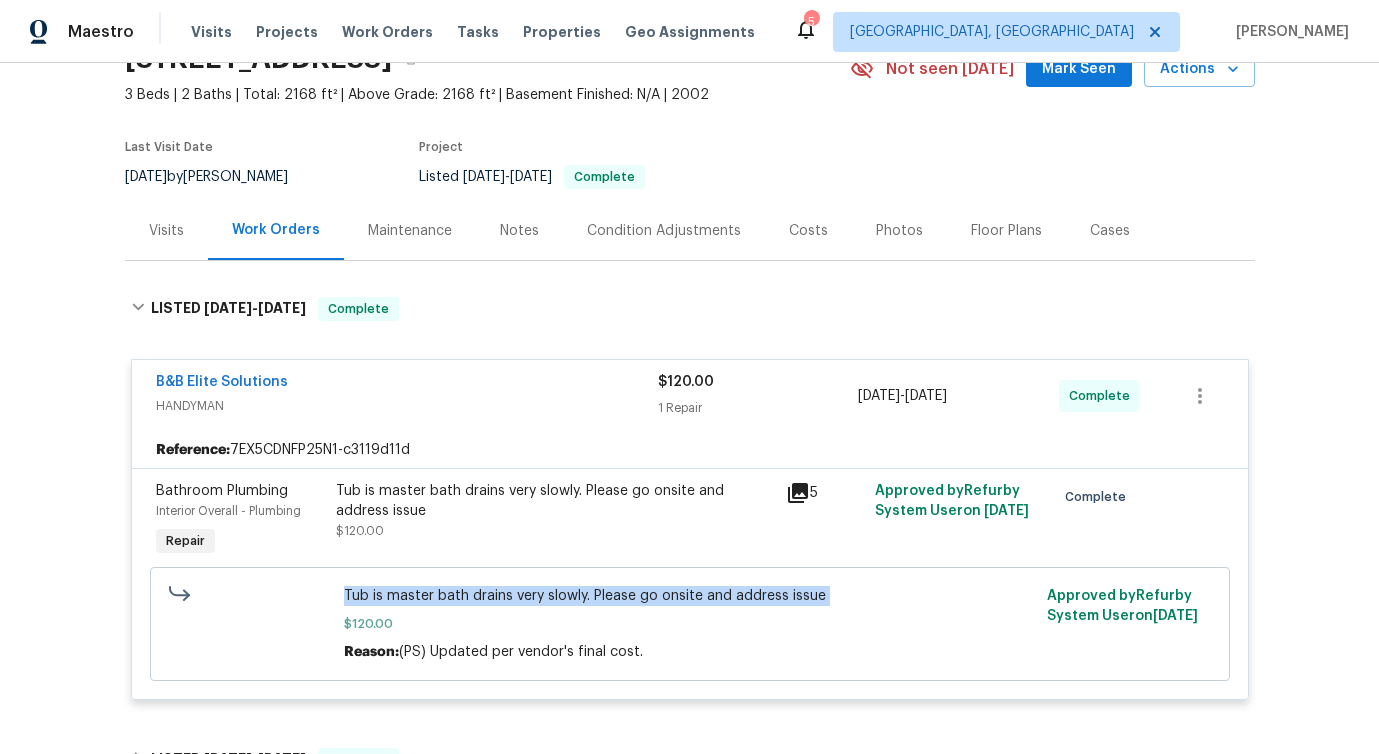 copy on "Tub is master bath drains very slowly. Please go onsite and address issue" 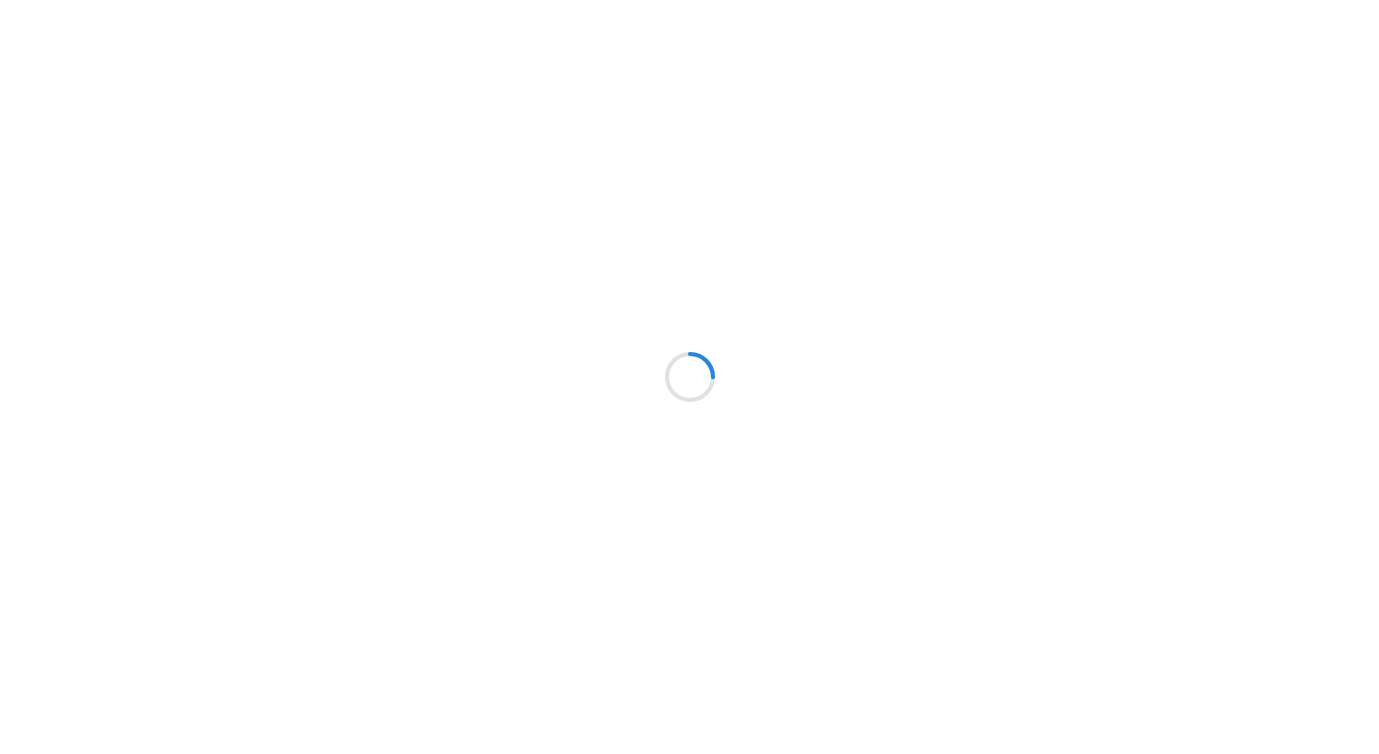 scroll, scrollTop: 0, scrollLeft: 0, axis: both 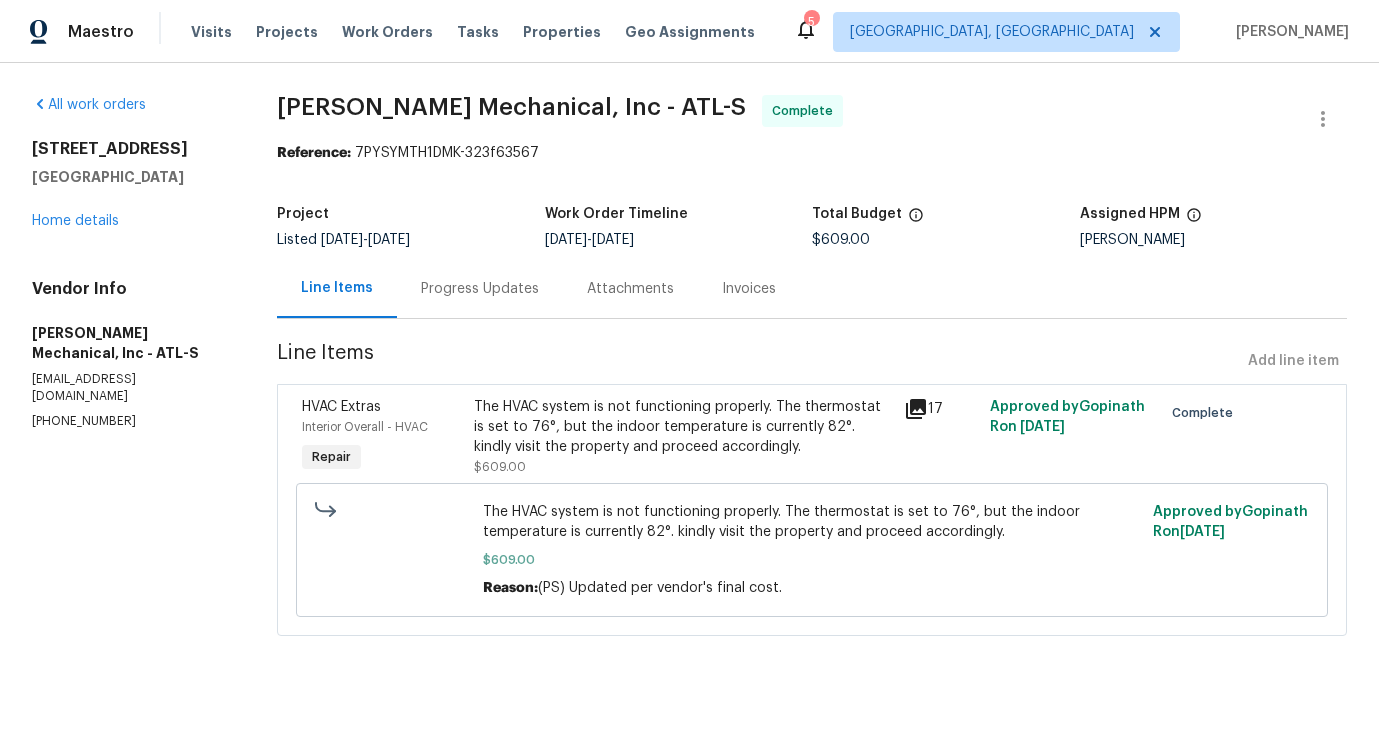 click on "The HVAC system is not functioning properly. The thermostat is set to 76°, but the indoor temperature is currently 82°. kindly visit the property and proceed accordingly." at bounding box center [812, 522] 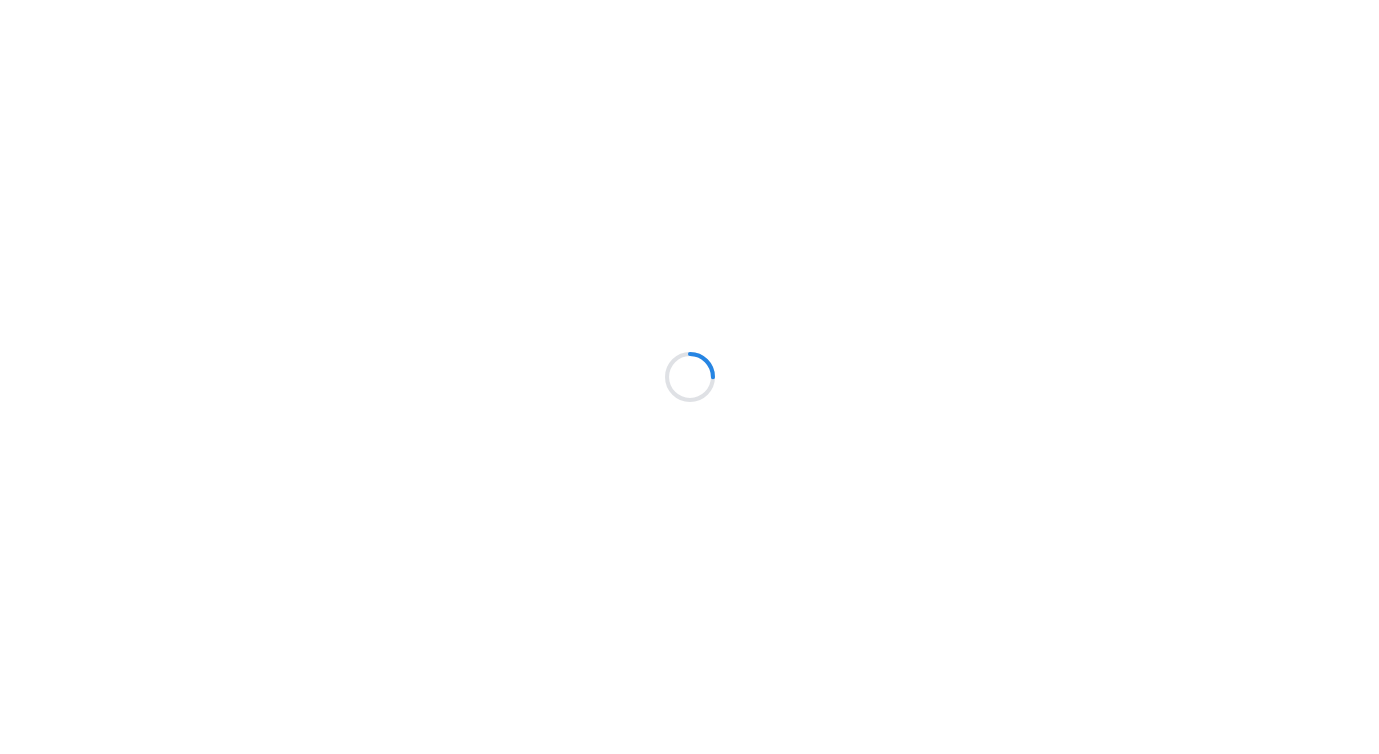 scroll, scrollTop: 0, scrollLeft: 0, axis: both 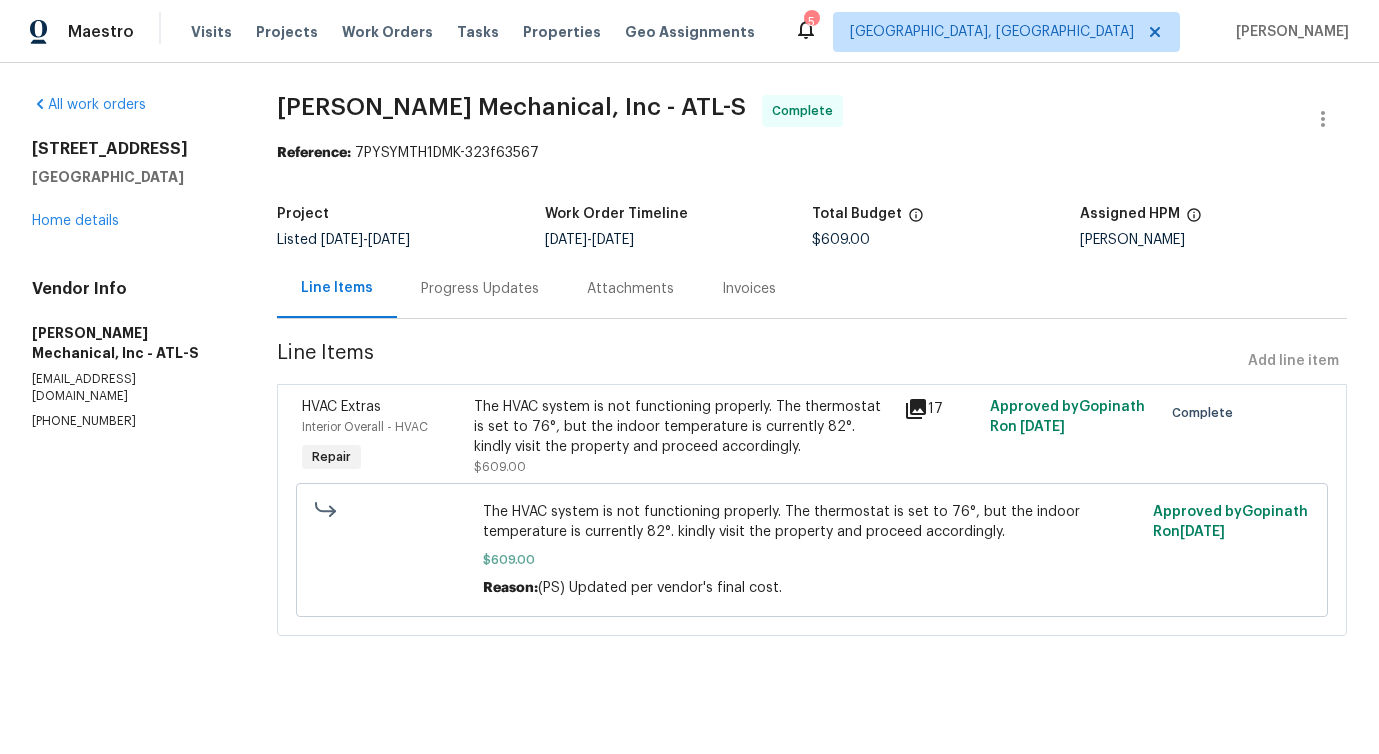 click on "The HVAC system is not functioning properly. The thermostat is set to 76°, but the indoor temperature is currently 82°. kindly visit the property and proceed accordingly." at bounding box center (812, 522) 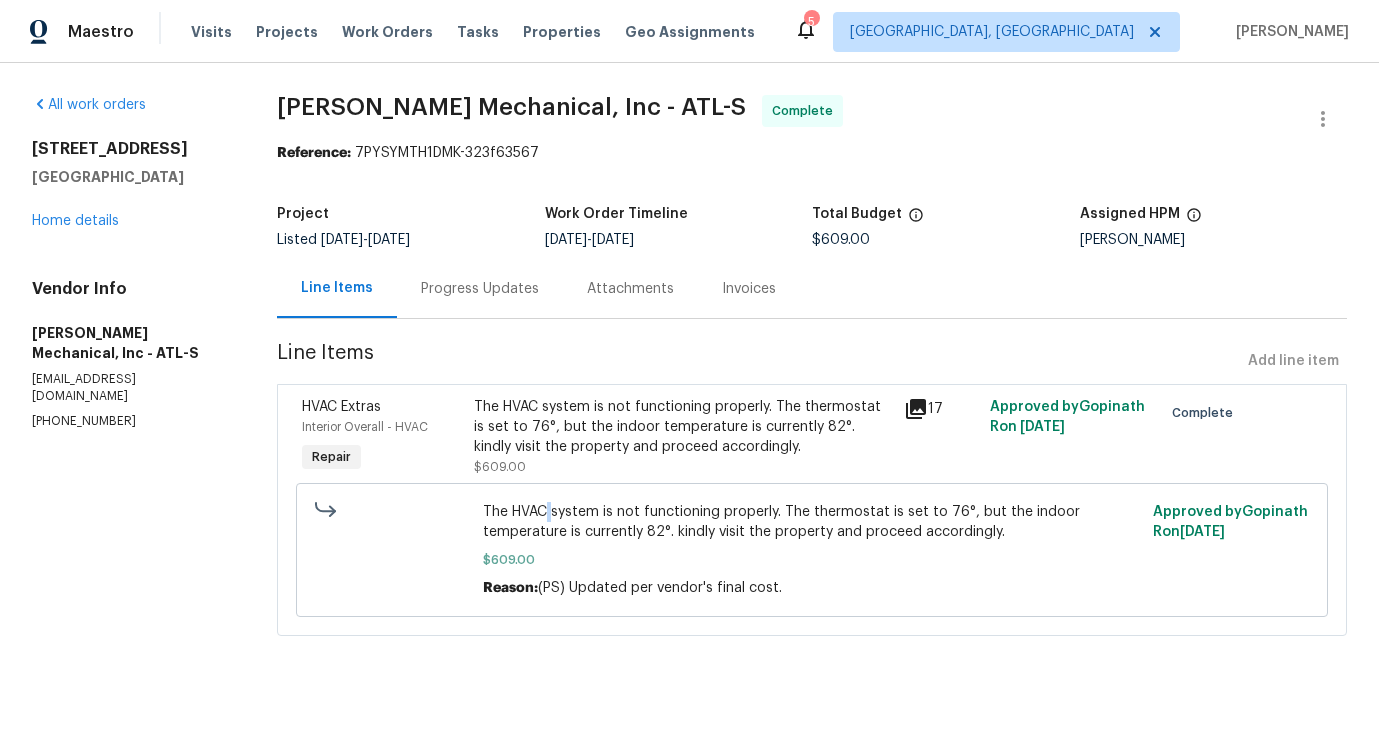 click on "The HVAC system is not functioning properly. The thermostat is set to 76°, but the indoor temperature is currently 82°. kindly visit the property and proceed accordingly." at bounding box center [812, 522] 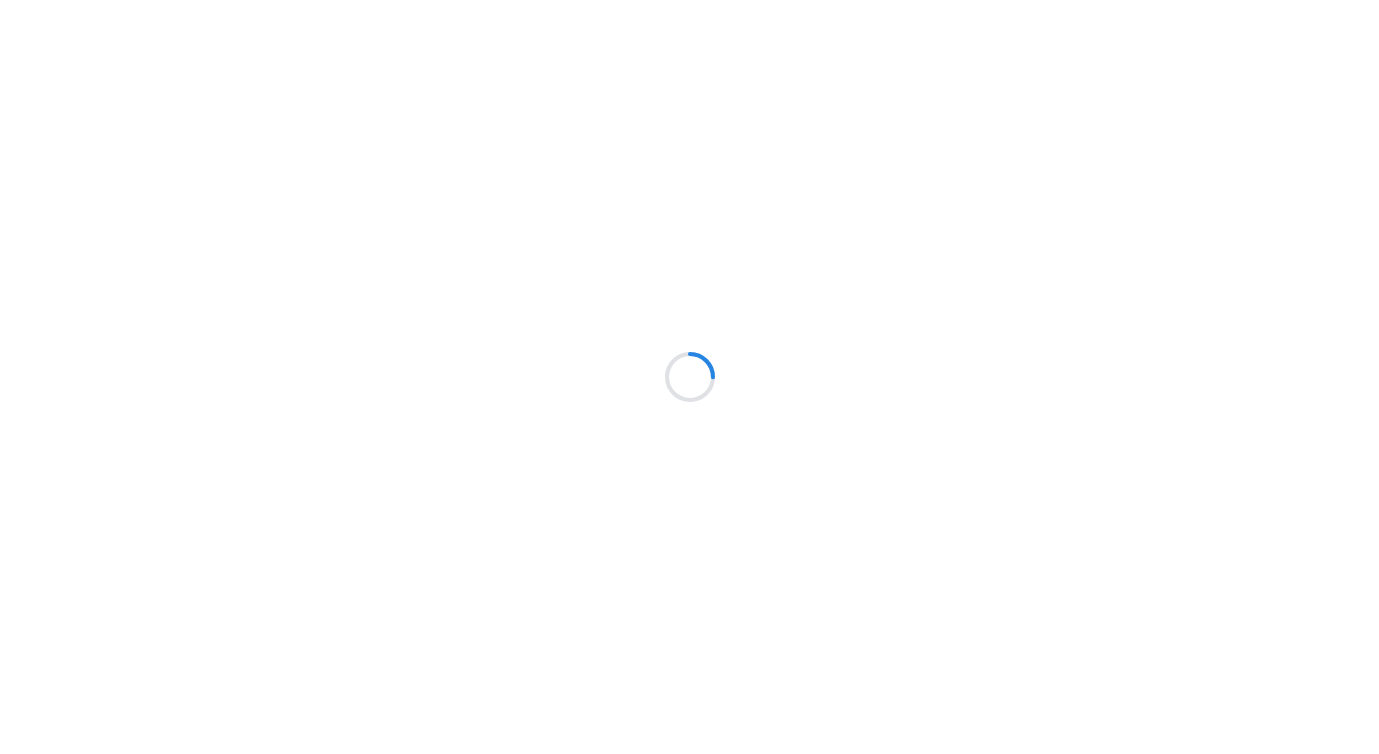 scroll, scrollTop: 0, scrollLeft: 0, axis: both 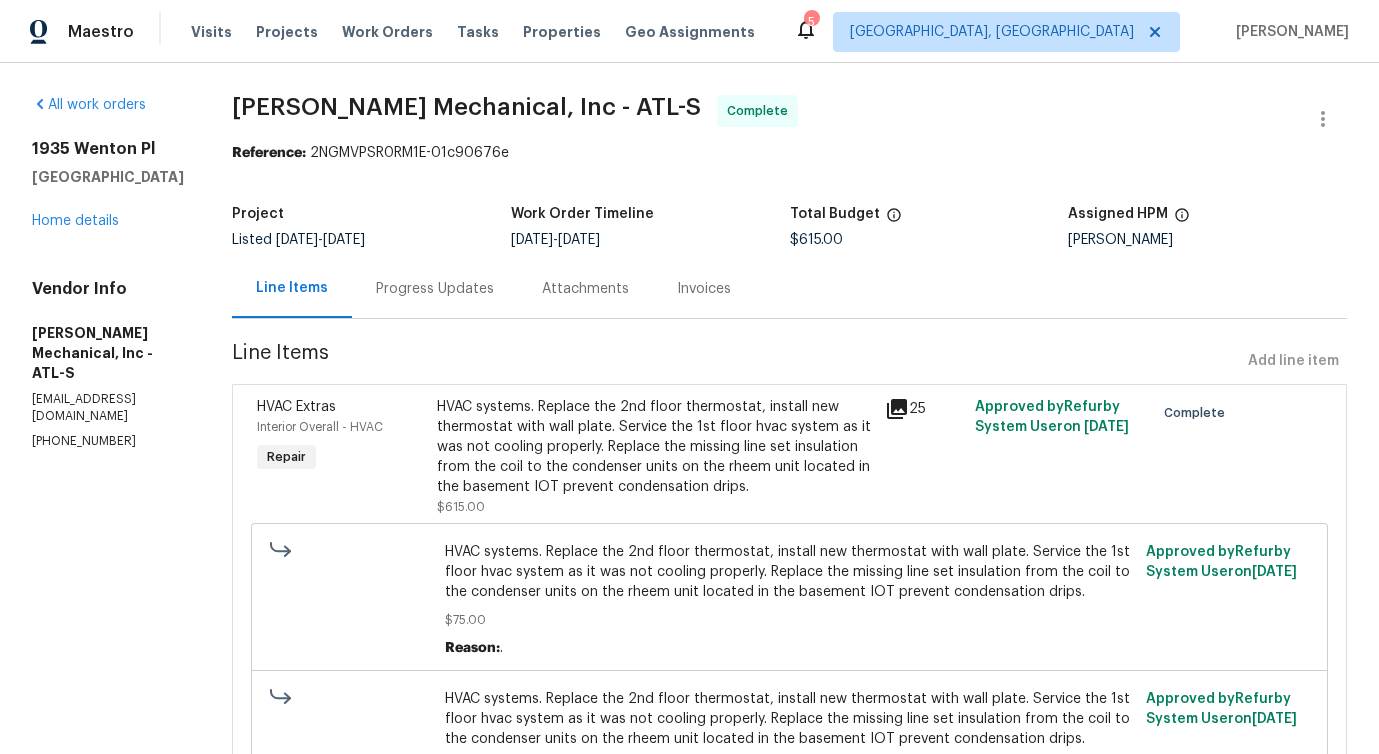 click on "HVAC systems.
Replace the 2nd floor thermostat, install new thermostat with wall plate.
Service the 1st floor hvac system as it was not cooling properly.
Replace the missing line set insulation from the coil to the condenser units on the rheem unit located in the basement IOT prevent condensation drips." at bounding box center [789, 572] 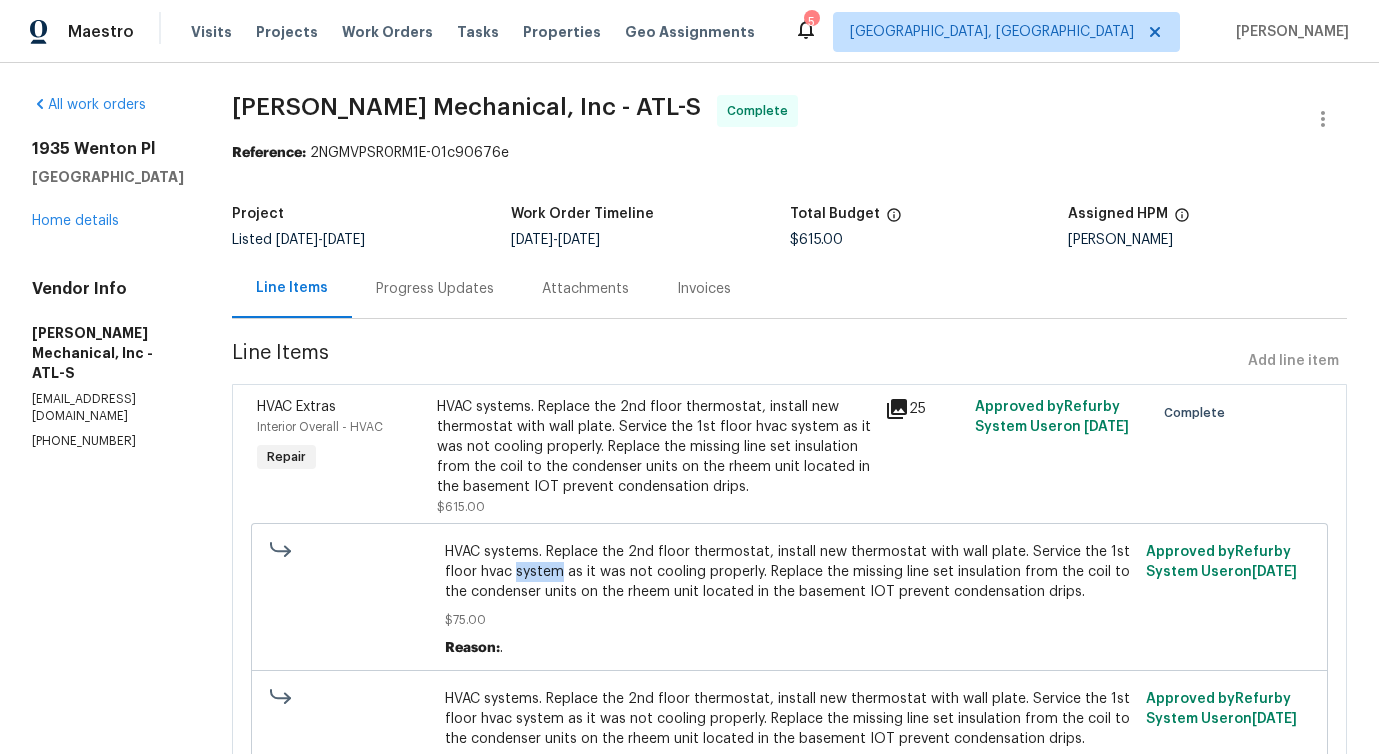 click on "HVAC systems.
Replace the 2nd floor thermostat, install new thermostat with wall plate.
Service the 1st floor hvac system as it was not cooling properly.
Replace the missing line set insulation from the coil to the condenser units on the rheem unit located in the basement IOT prevent condensation drips." at bounding box center (789, 572) 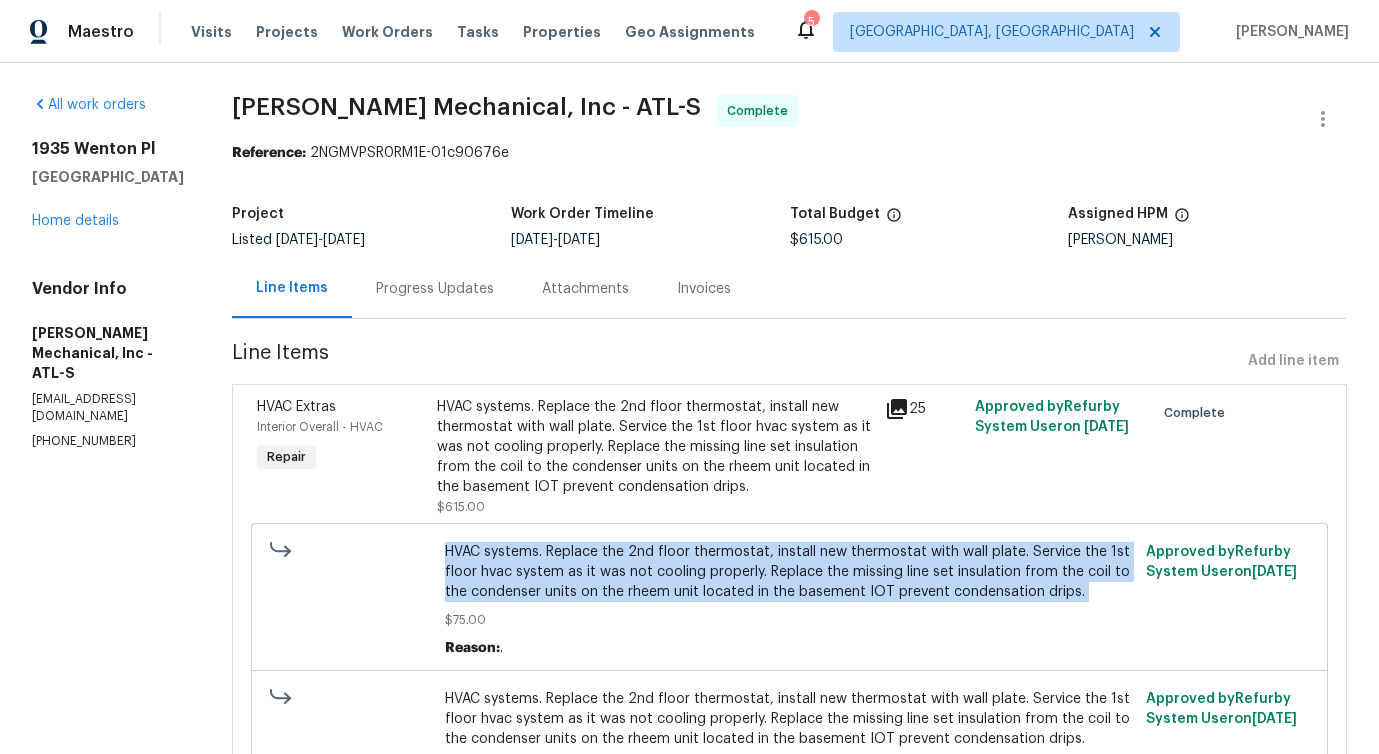 click on "HVAC systems.
Replace the 2nd floor thermostat, install new thermostat with wall plate.
Service the 1st floor hvac system as it was not cooling properly.
Replace the missing line set insulation from the coil to the condenser units on the rheem unit located in the basement IOT prevent condensation drips." at bounding box center (789, 572) 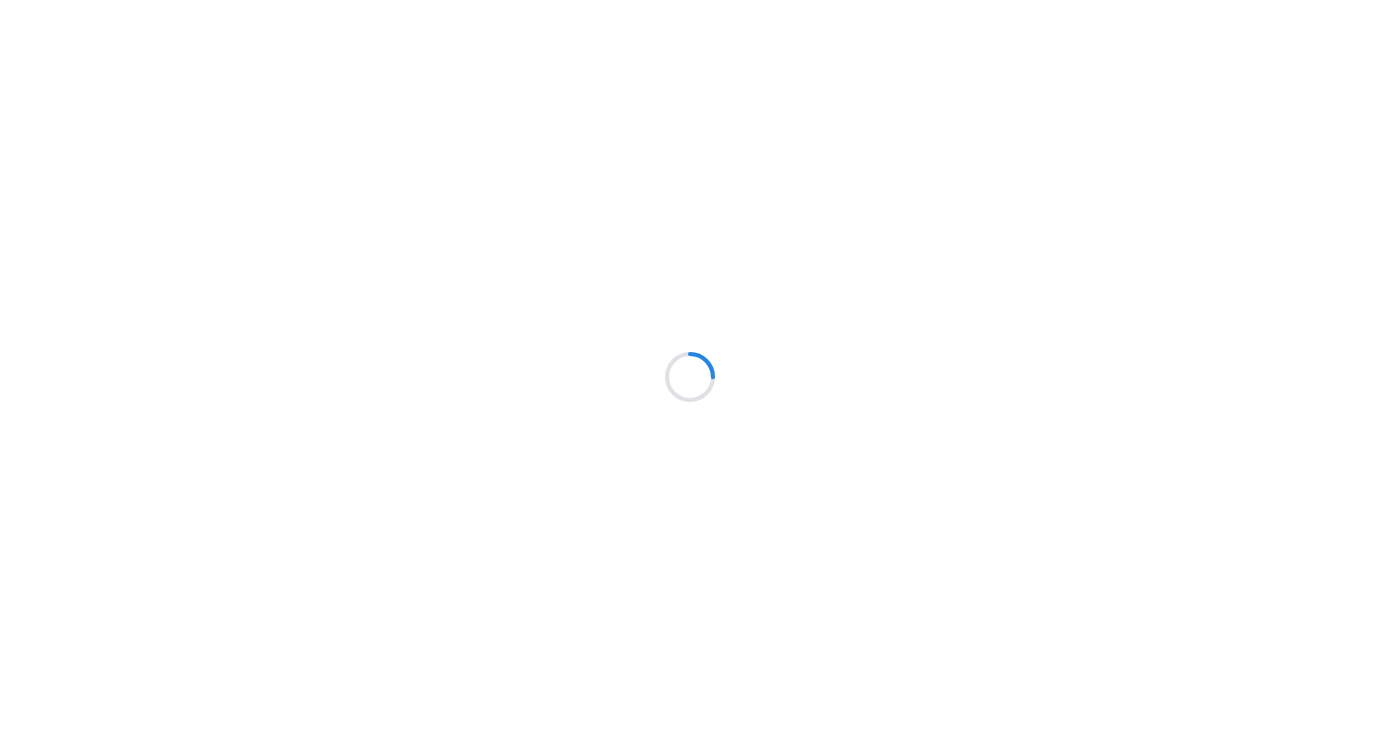 scroll, scrollTop: 0, scrollLeft: 0, axis: both 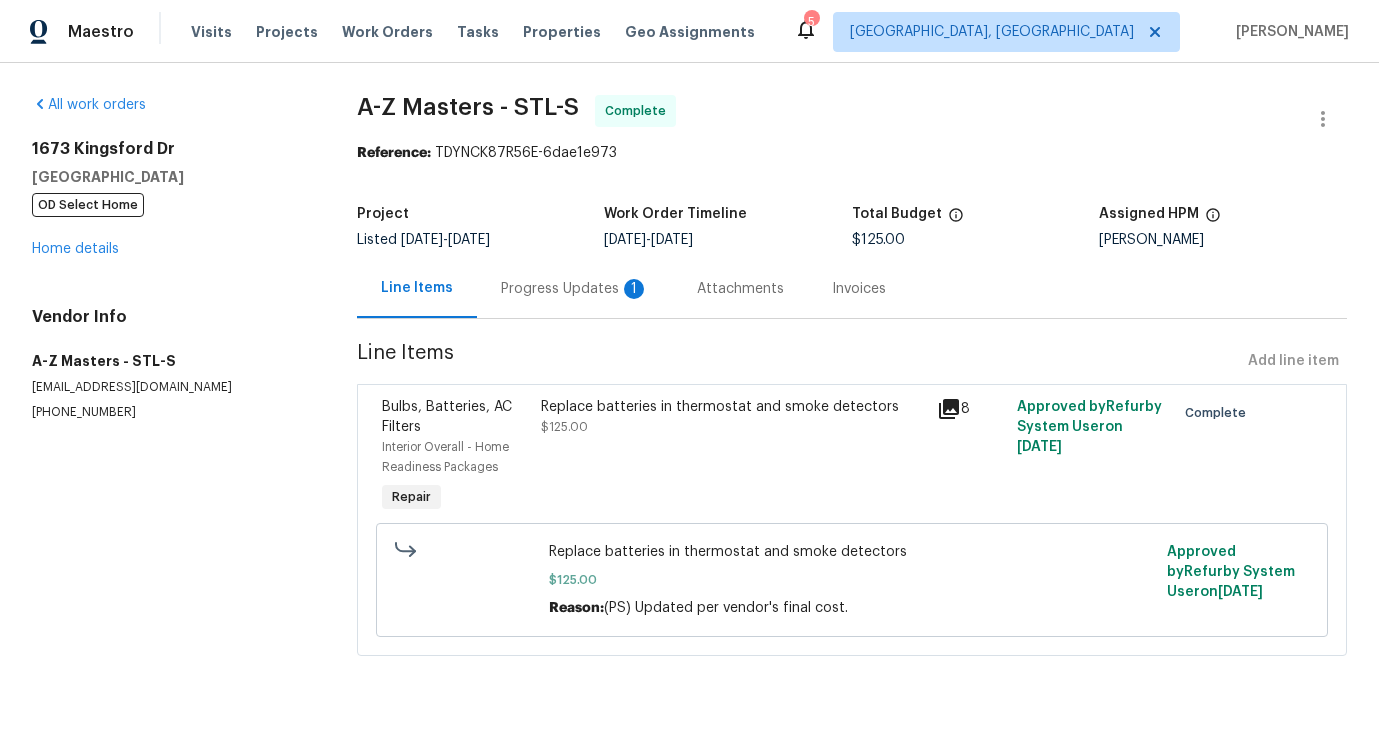 click on "Replace batteries in thermostat and smoke detectors" at bounding box center [851, 552] 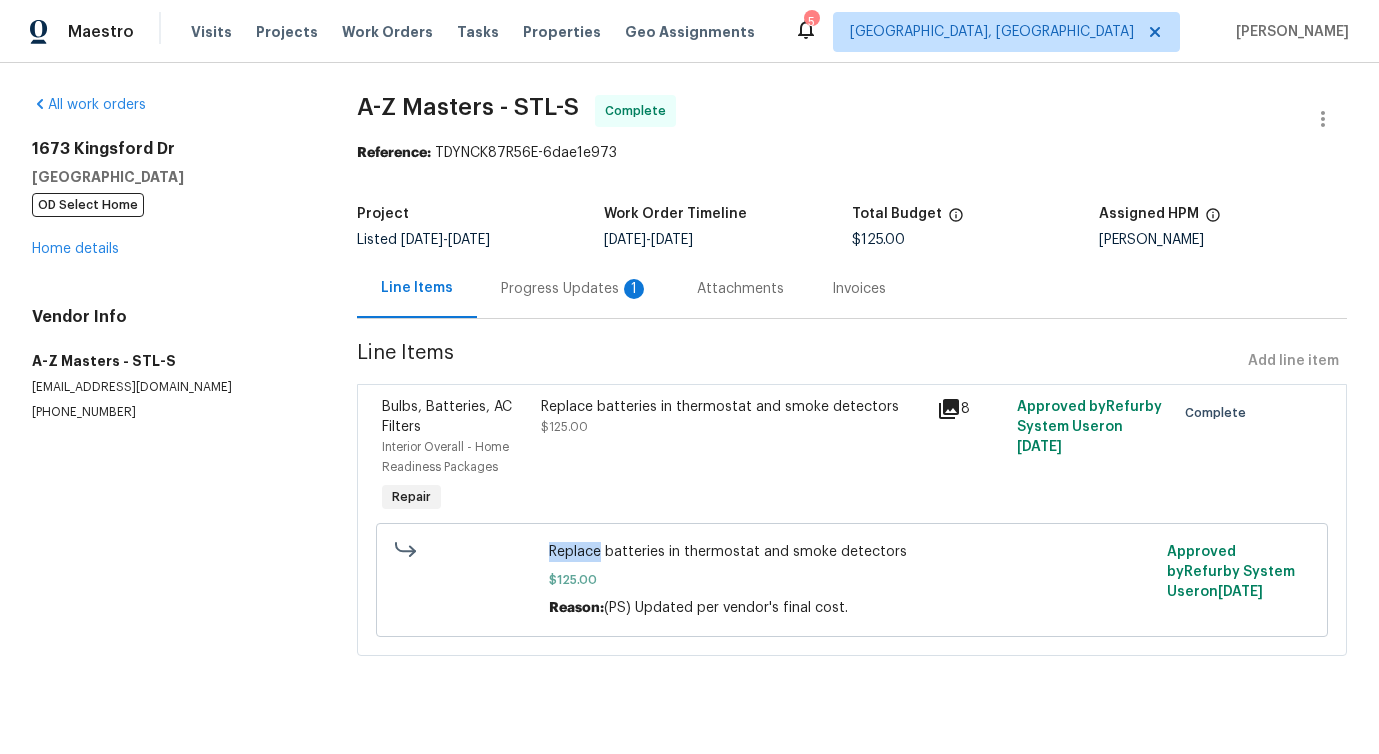 click on "Replace batteries in thermostat and smoke detectors" at bounding box center (851, 552) 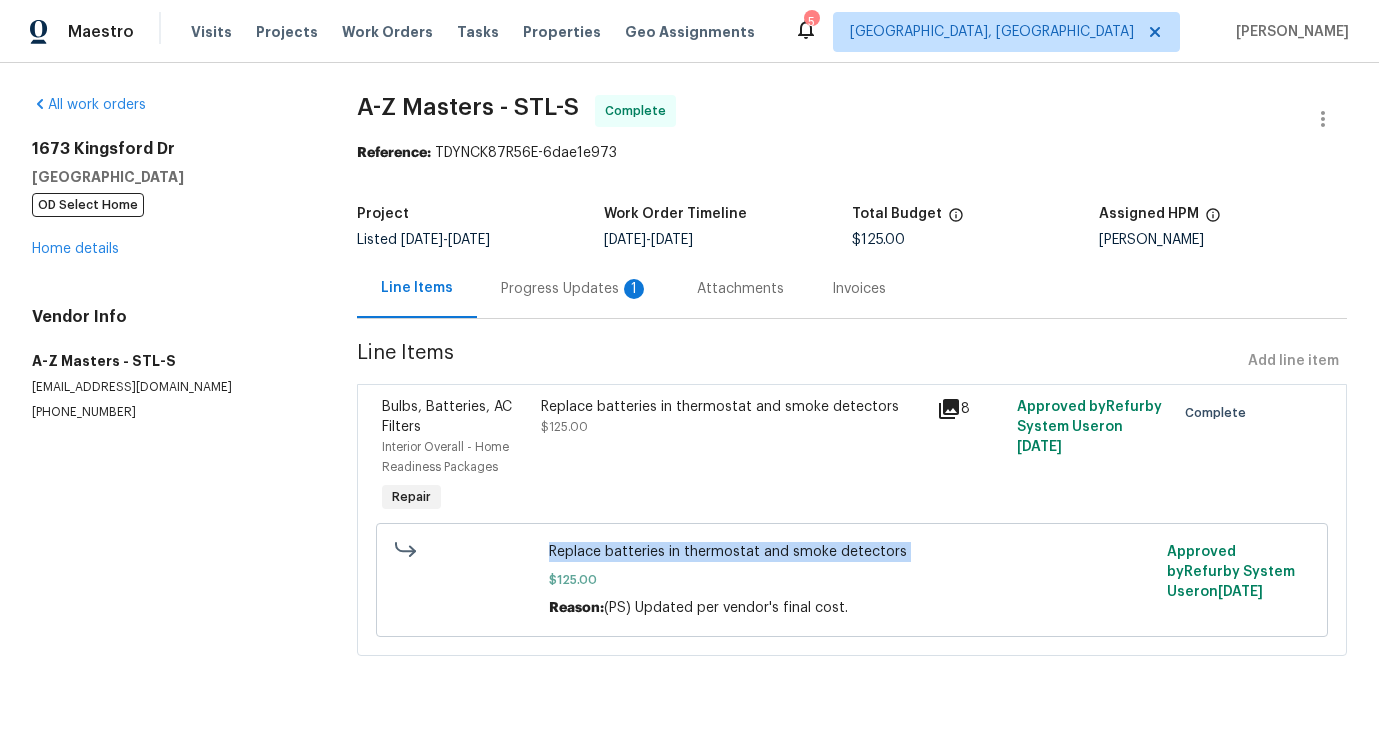 copy on "Replace batteries in thermostat and smoke detectors" 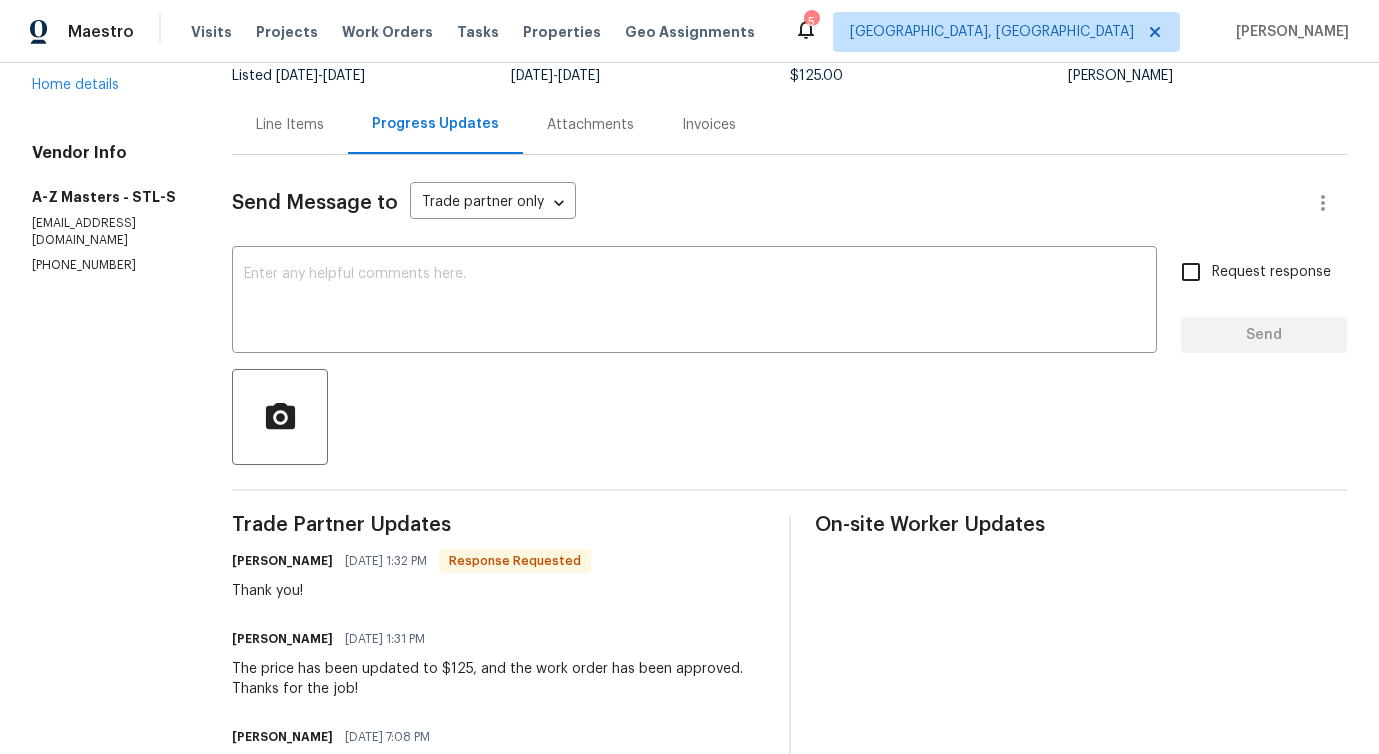 scroll, scrollTop: 183, scrollLeft: 0, axis: vertical 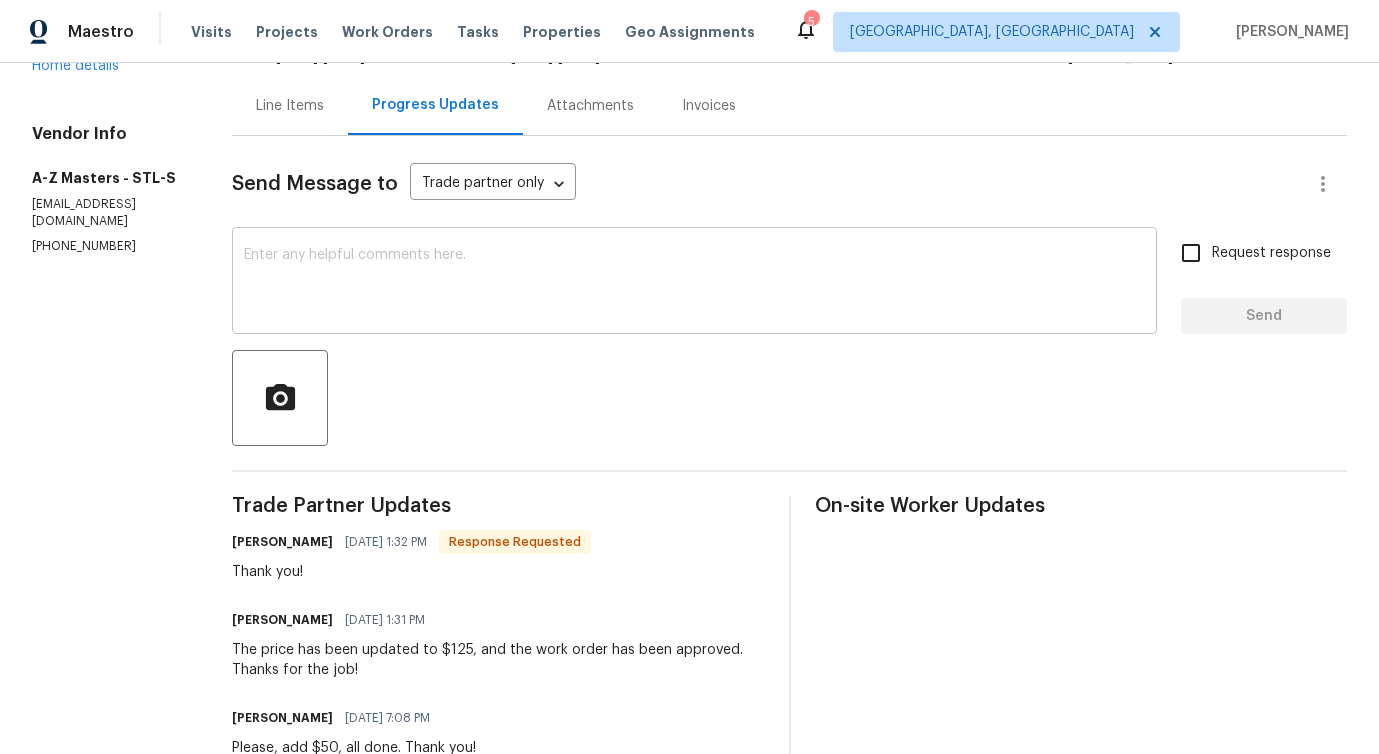 click at bounding box center (694, 283) 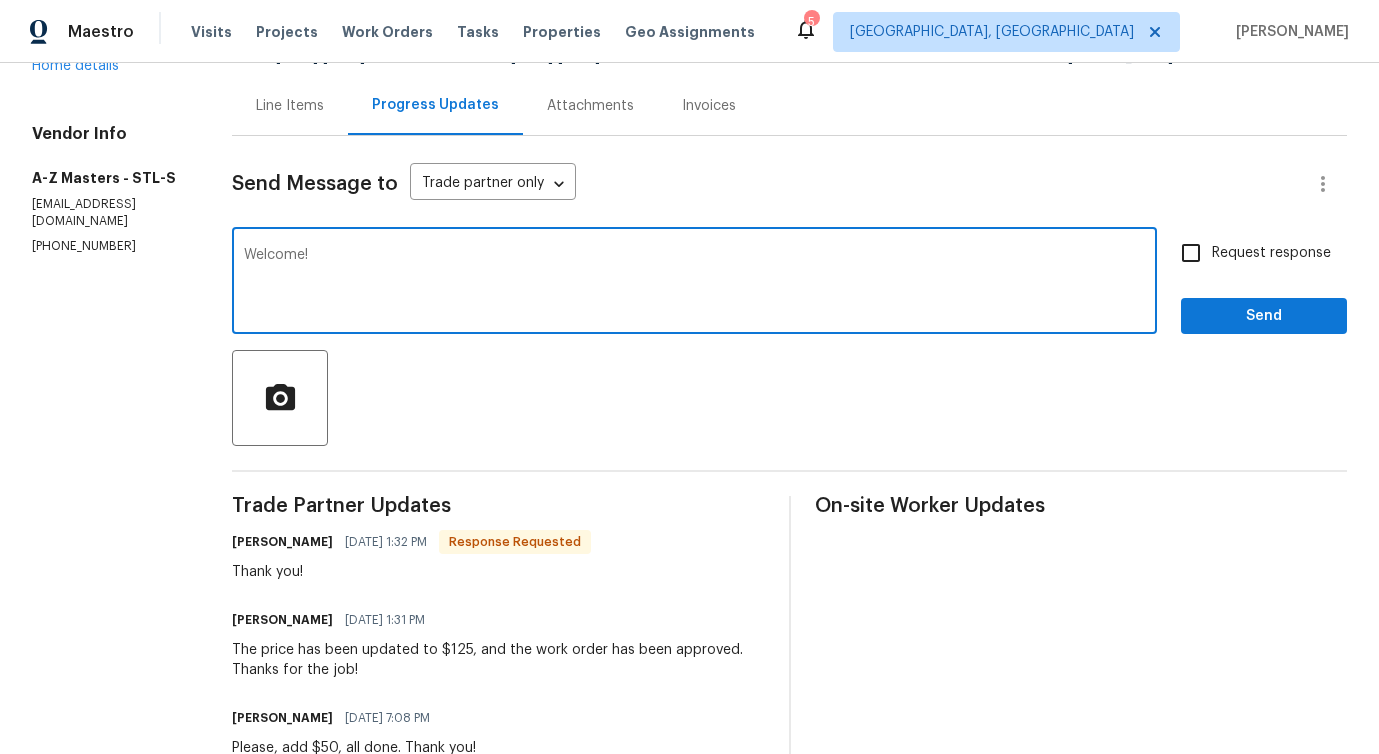 type on "Welcome!" 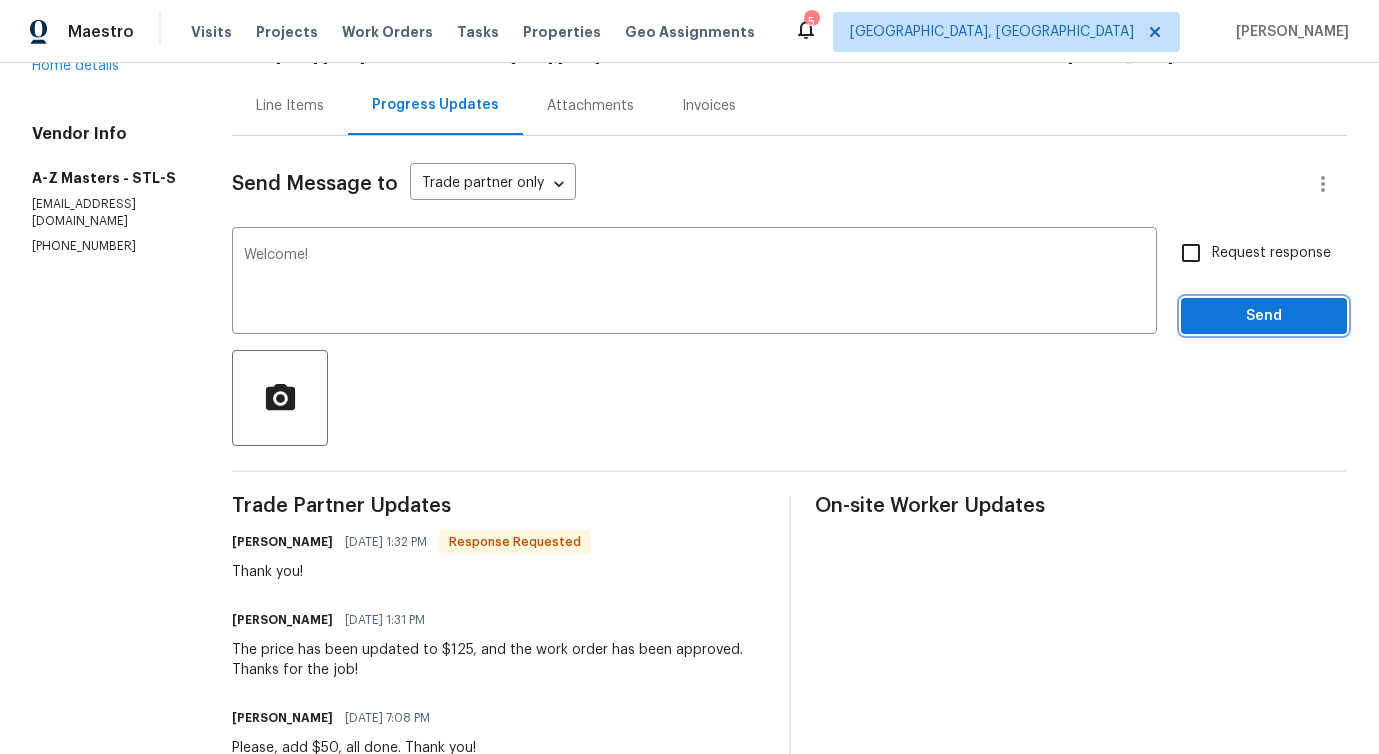 click on "Send" at bounding box center [1264, 316] 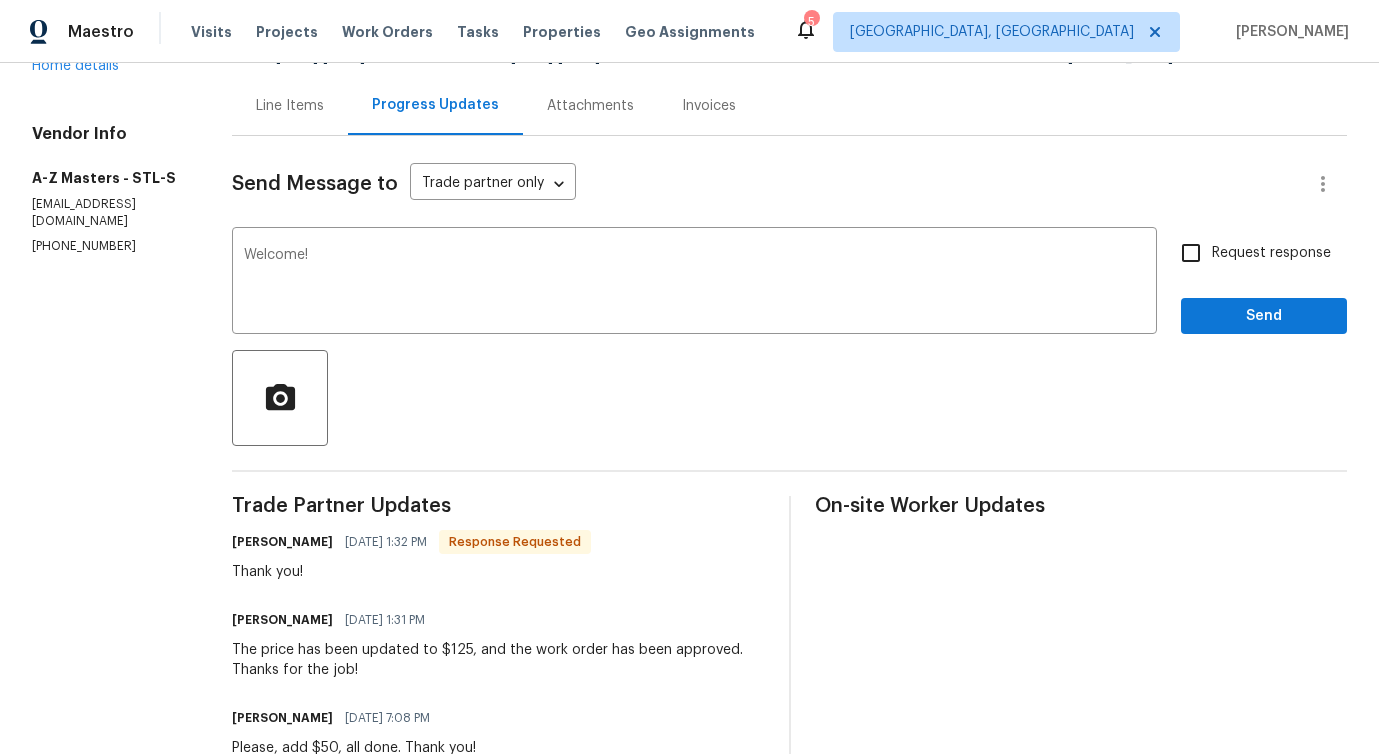 scroll, scrollTop: 0, scrollLeft: 0, axis: both 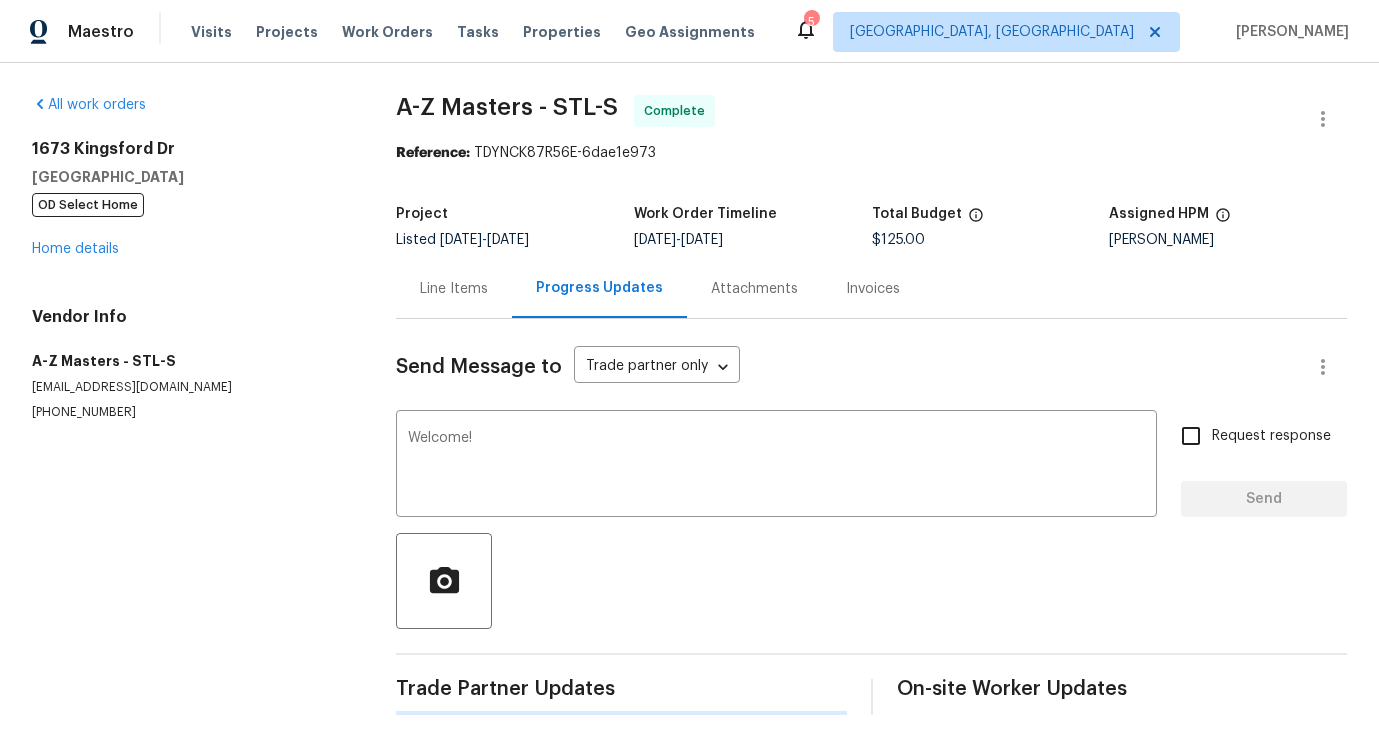 type 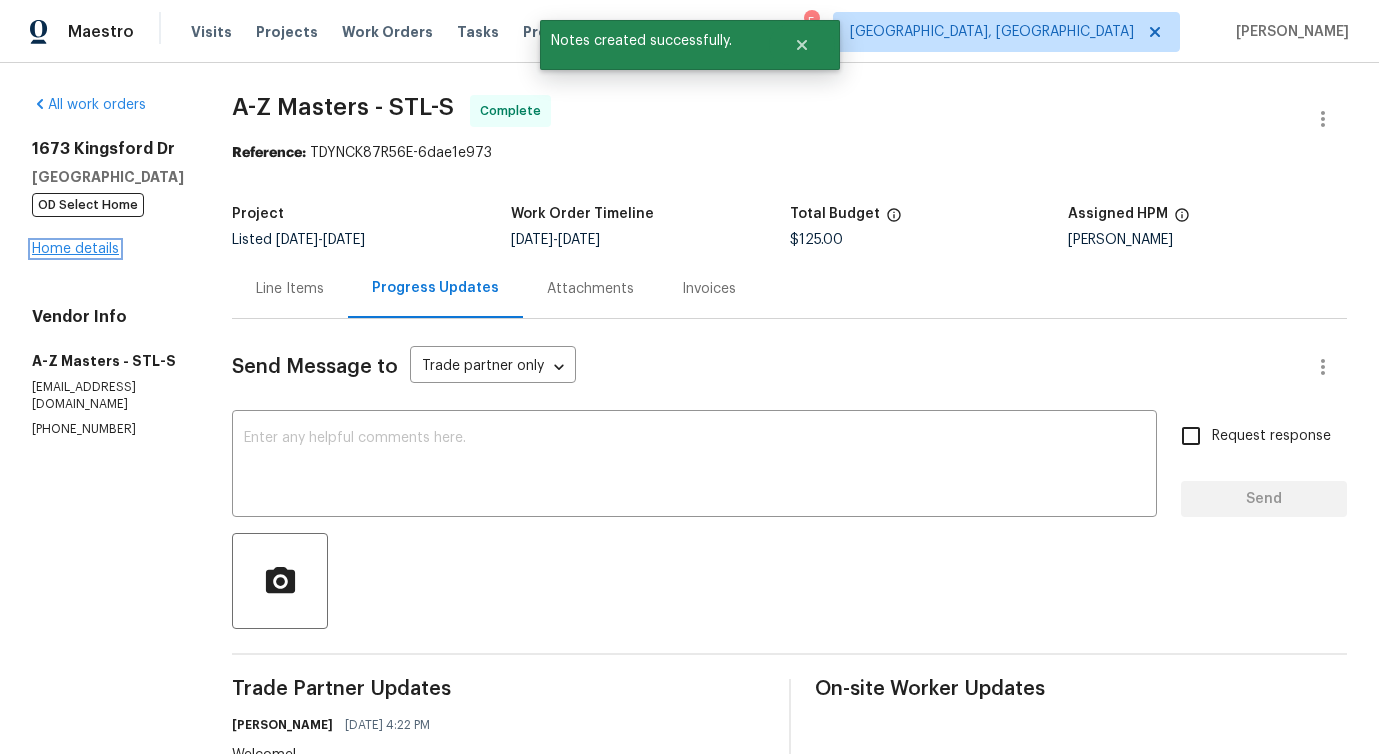 click on "Home details" at bounding box center (75, 249) 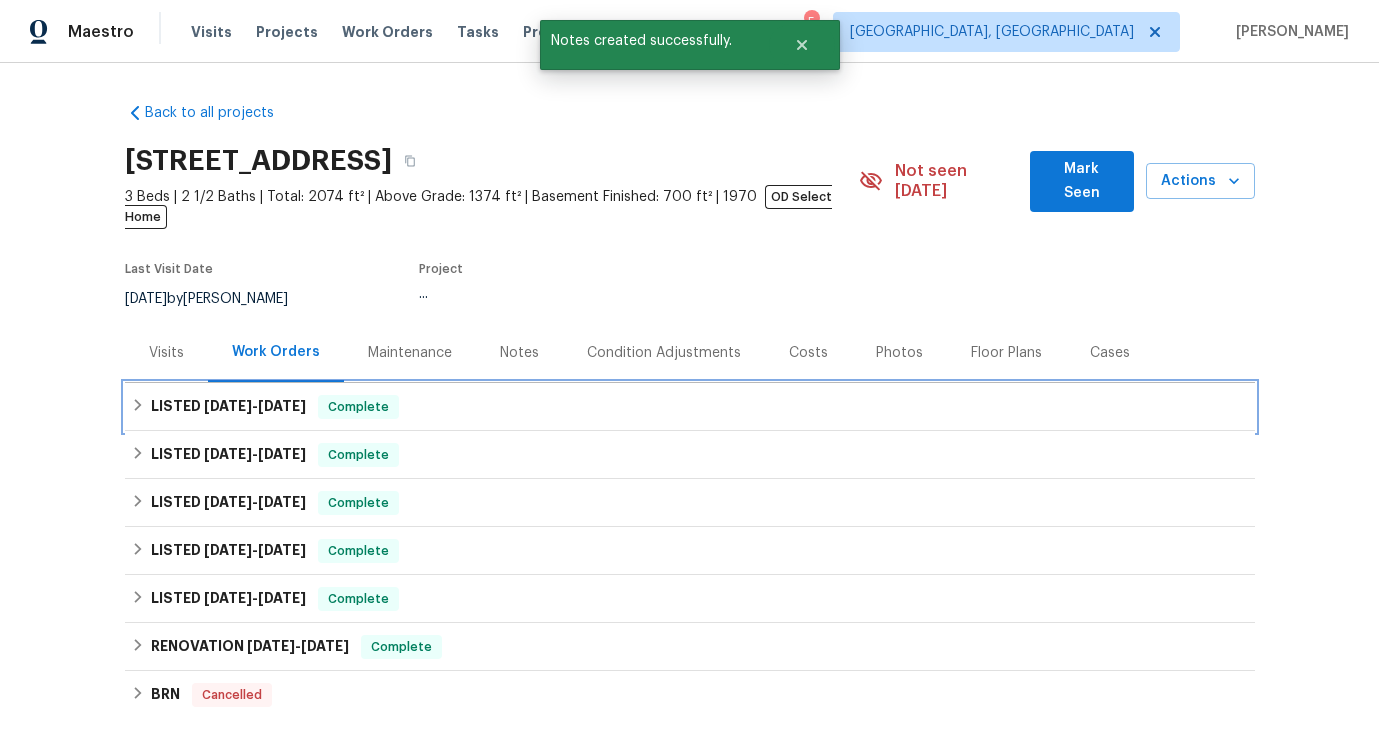 click on "LISTED   7/14/25  -  7/15/25 Complete" at bounding box center (690, 407) 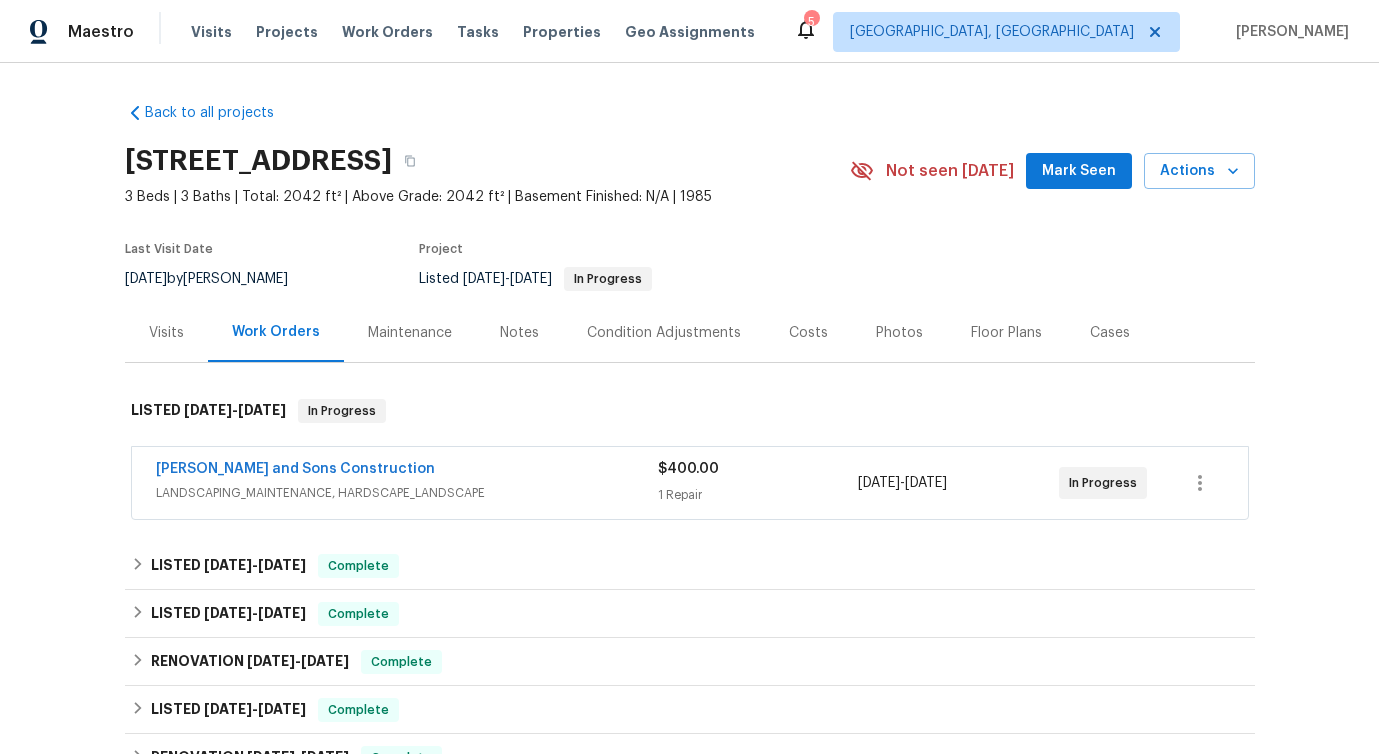 scroll, scrollTop: 0, scrollLeft: 0, axis: both 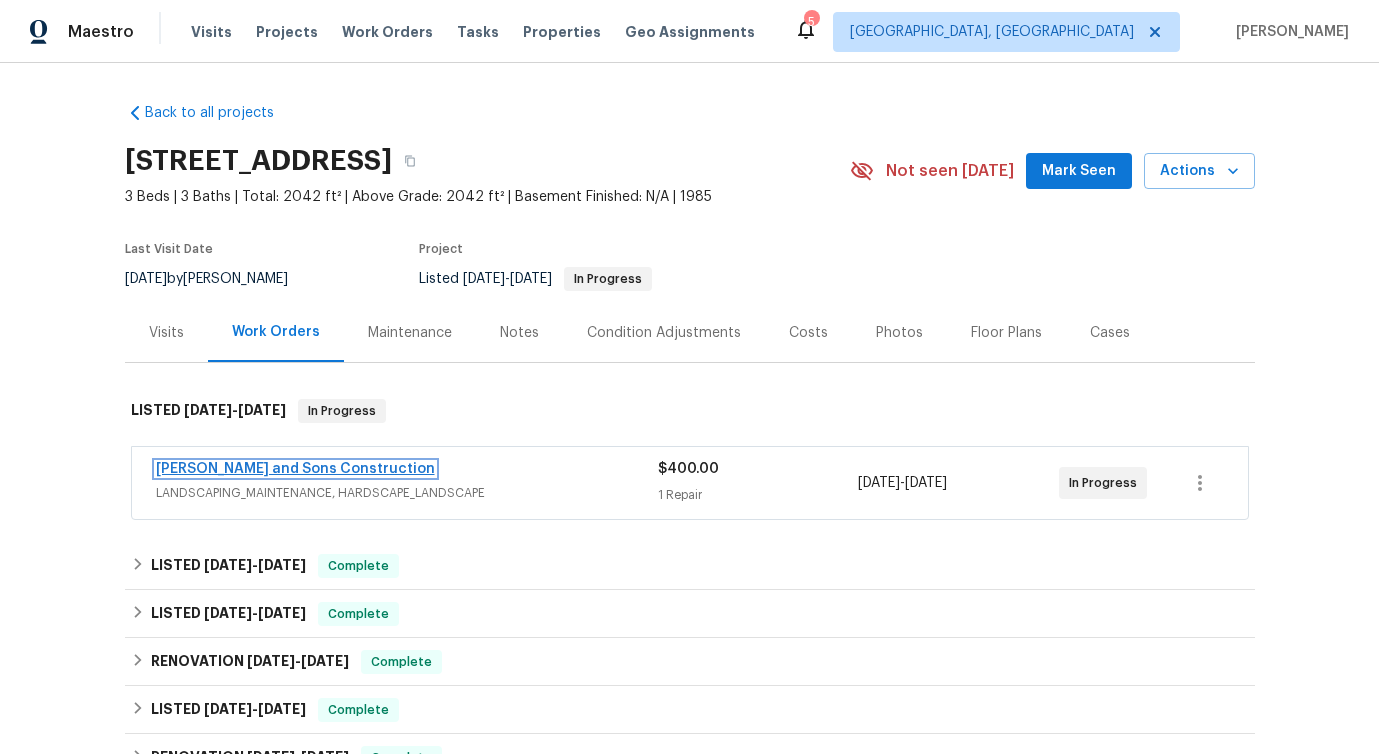 click on "[PERSON_NAME] and Sons Construction" at bounding box center (295, 469) 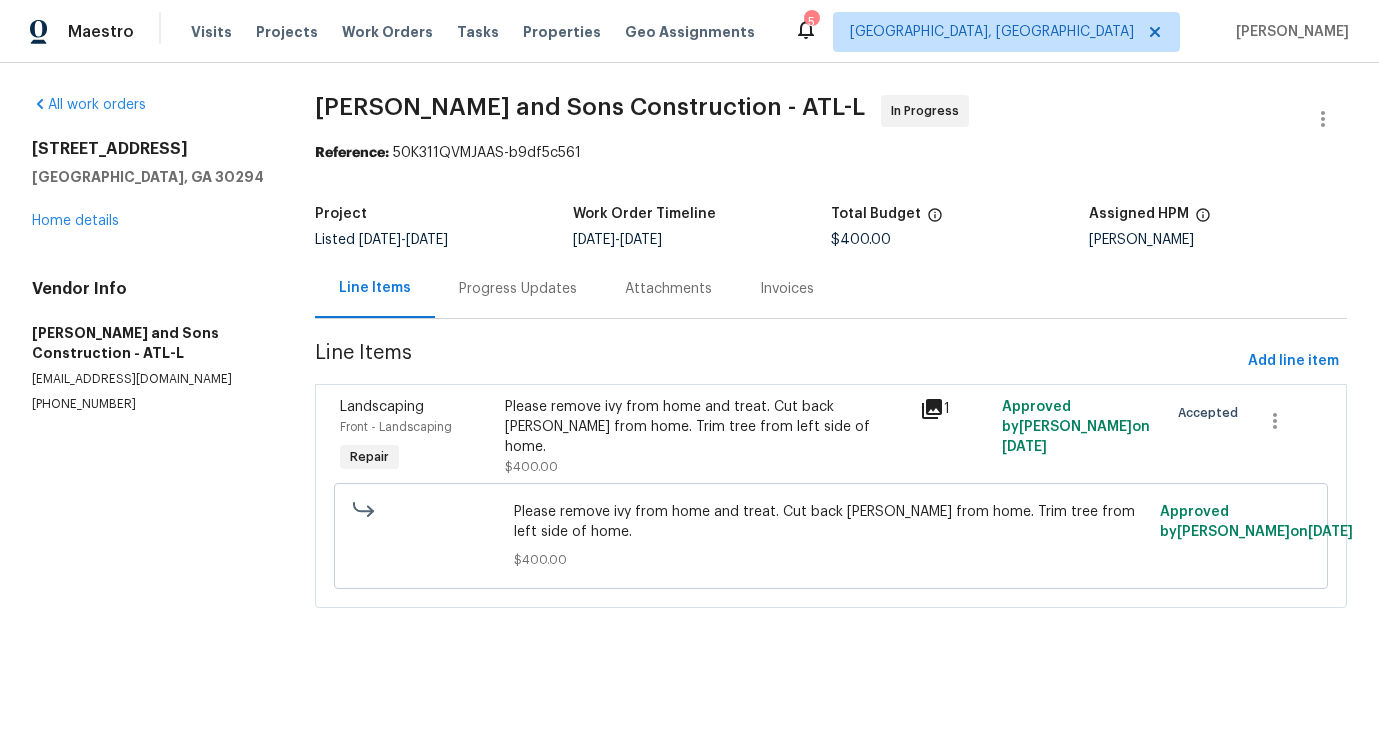 click on "Please remove ivy from home and treat. Cut back [PERSON_NAME] from home. Trim tree from left side of home." at bounding box center [831, 522] 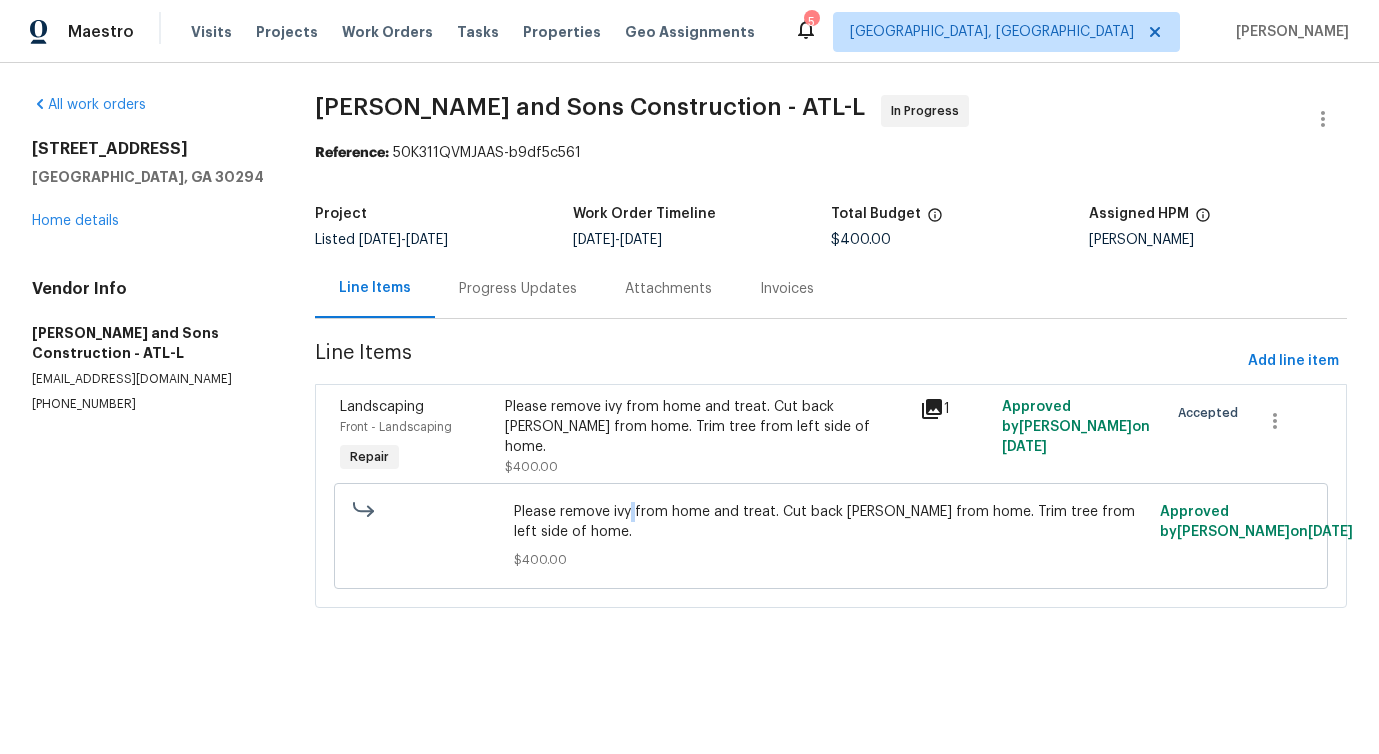 click on "Please remove ivy from home and treat. Cut back [PERSON_NAME] from home. Trim tree from left side of home." at bounding box center [831, 522] 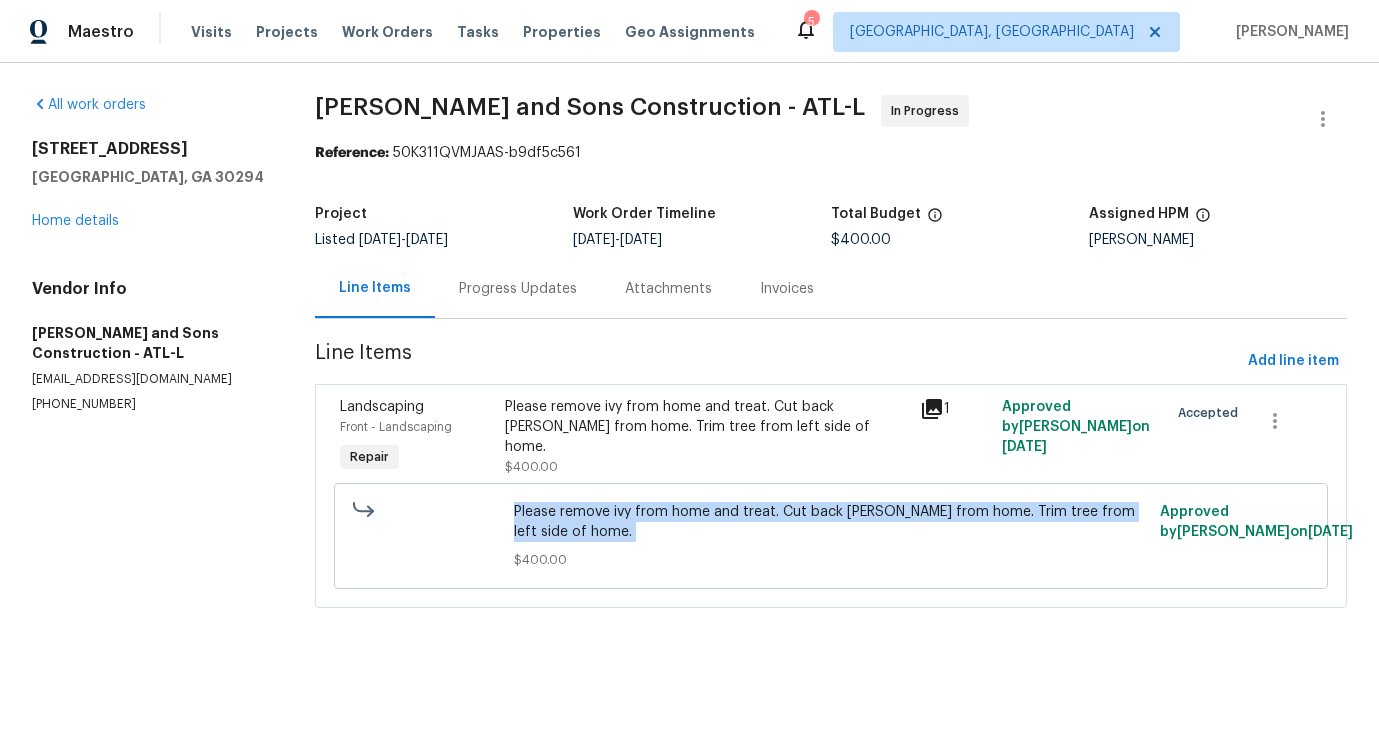 copy on "Please remove ivy from home and treat. Cut back [PERSON_NAME] from home. Trim tree from left side of home." 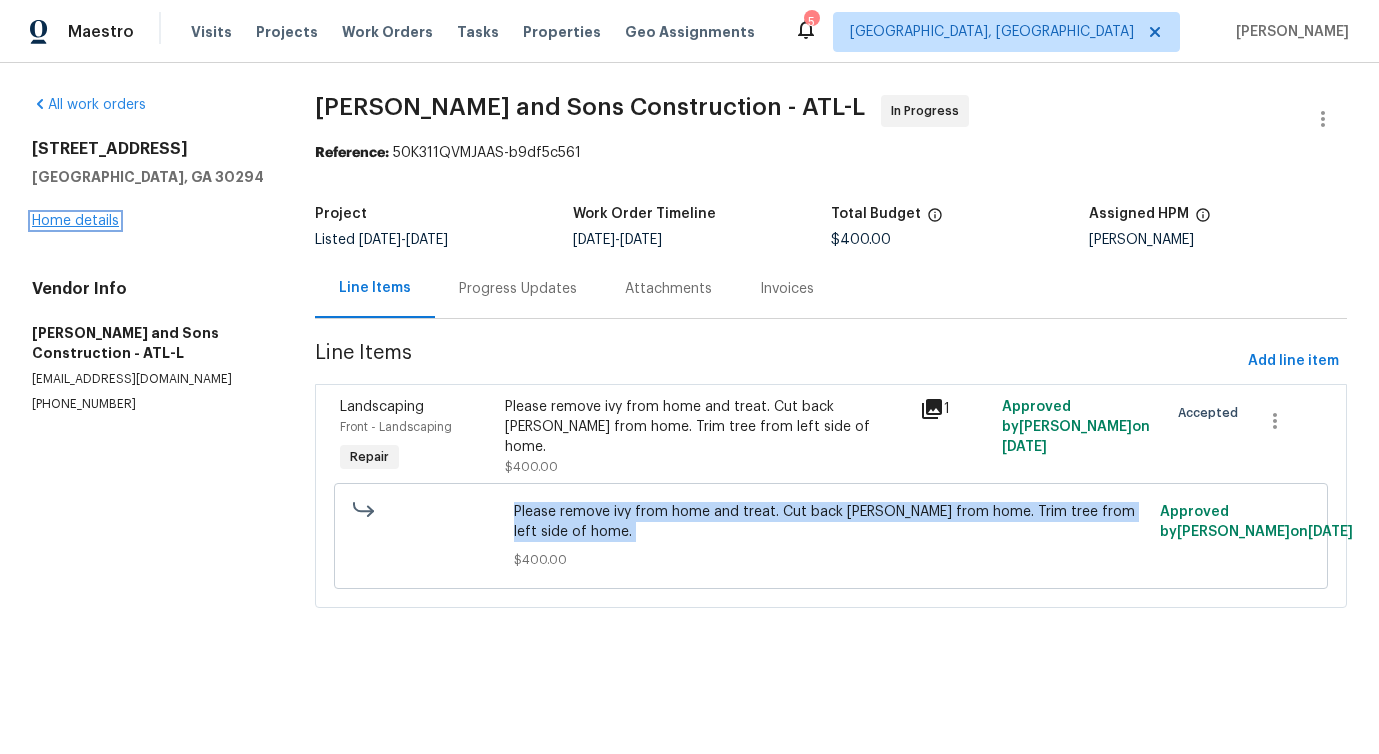 click on "Home details" at bounding box center (75, 221) 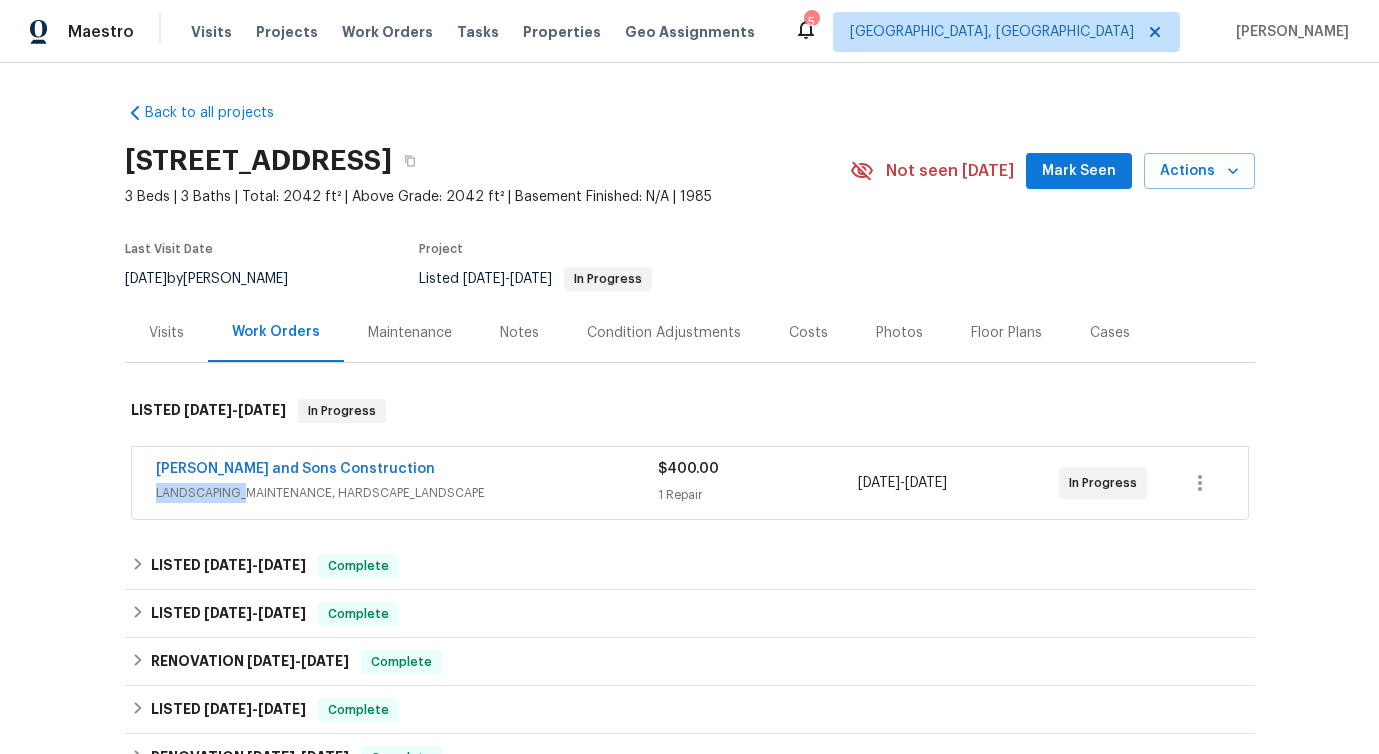 drag, startPoint x: 143, startPoint y: 489, endPoint x: 242, endPoint y: 494, distance: 99.12618 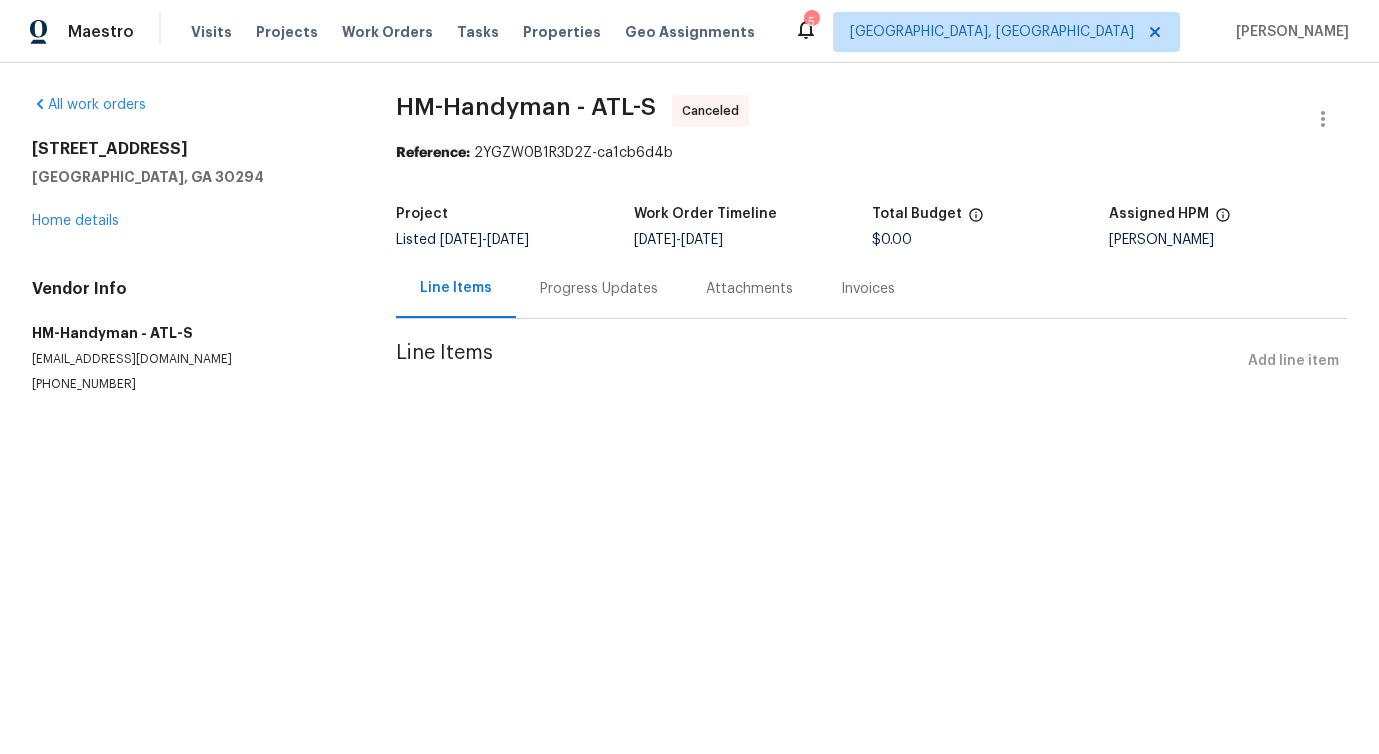 scroll, scrollTop: 0, scrollLeft: 0, axis: both 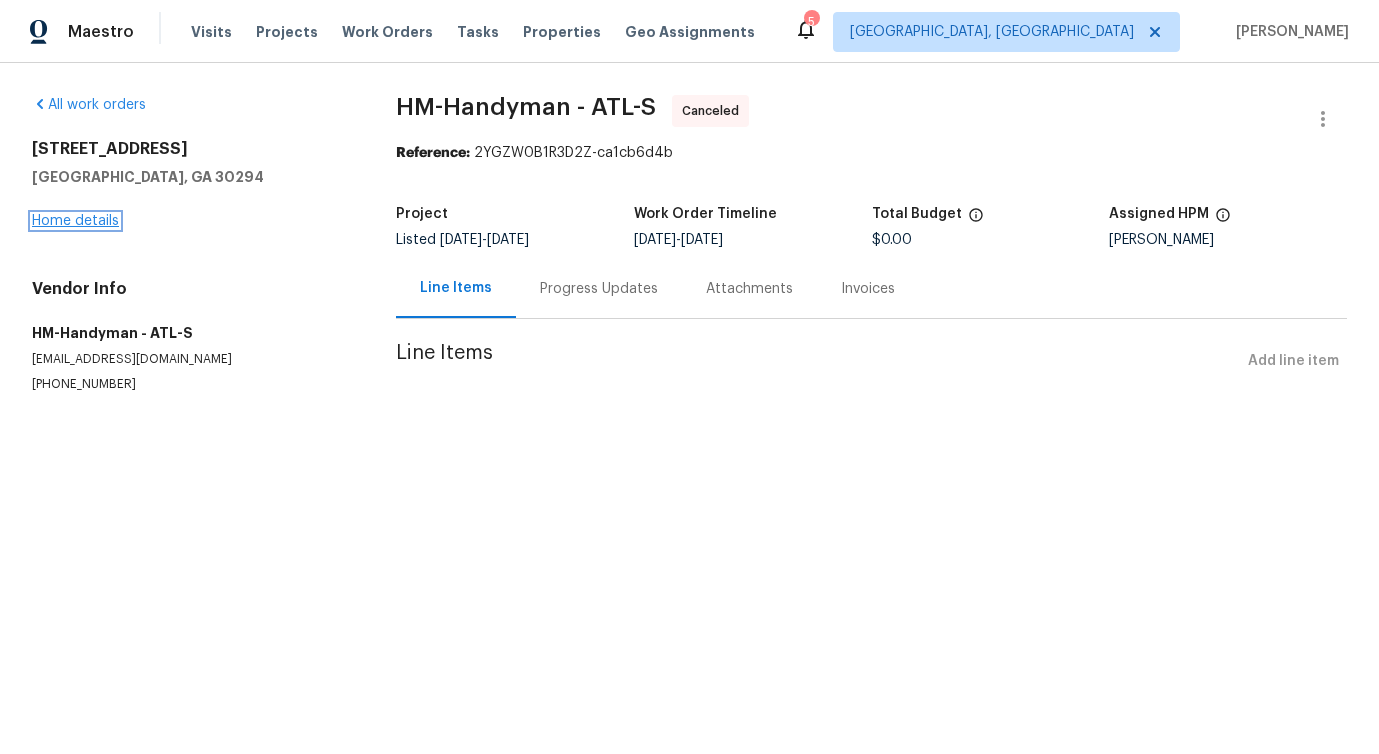 click on "Home details" at bounding box center (75, 221) 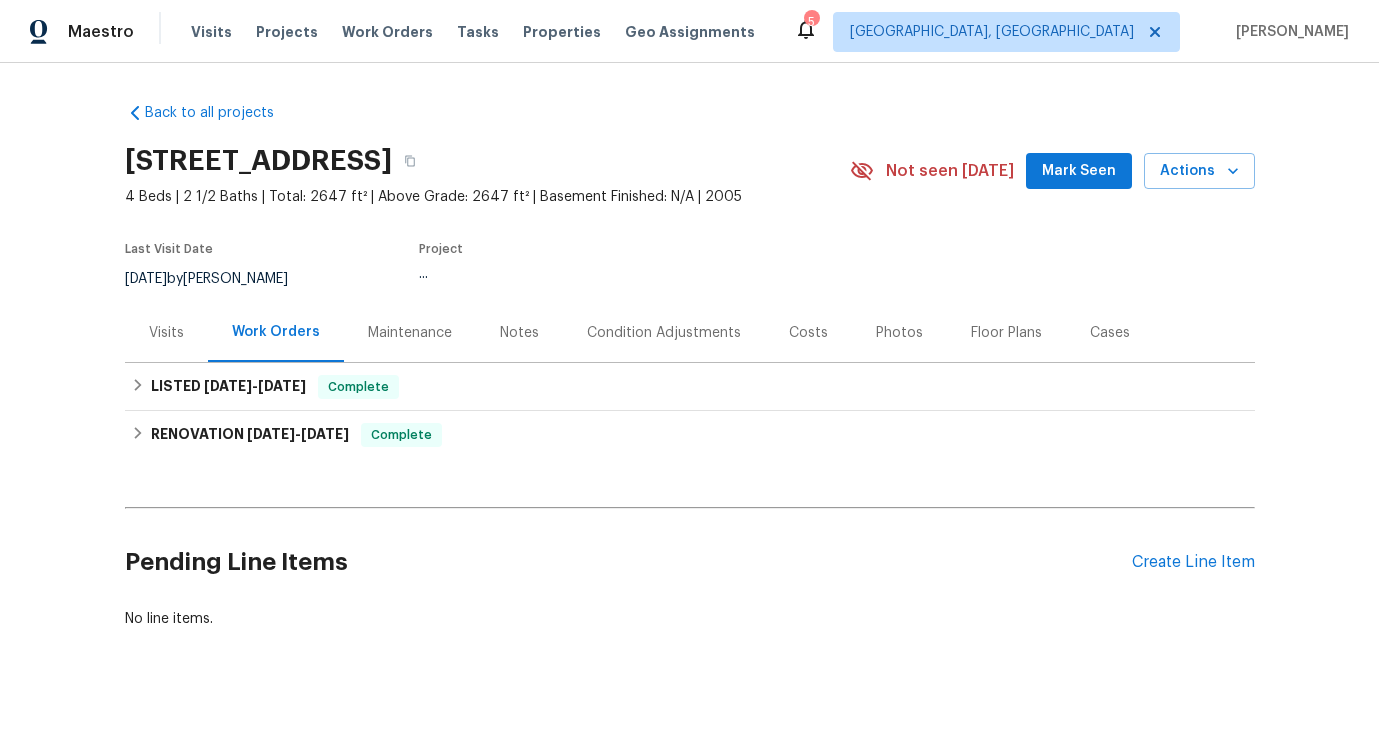 scroll, scrollTop: 11, scrollLeft: 0, axis: vertical 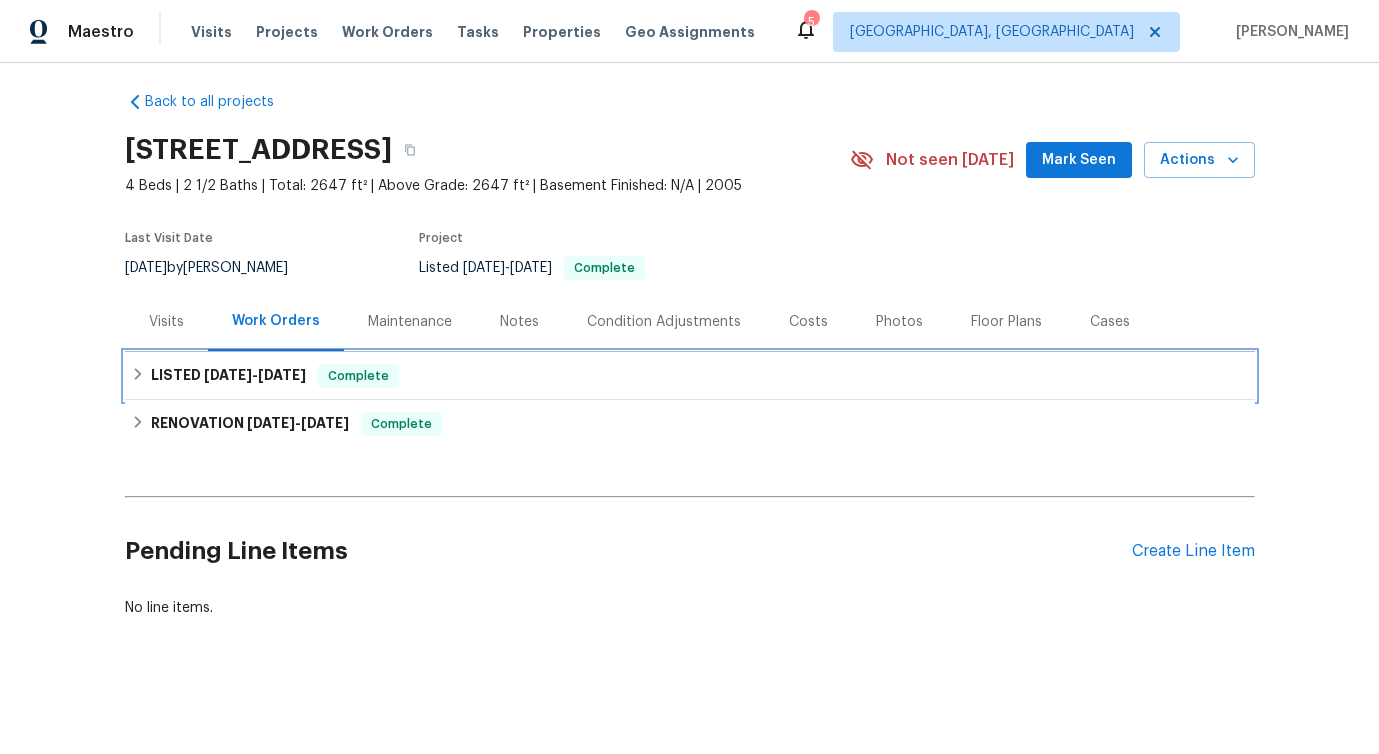 click on "LISTED   [DATE]  -  [DATE]" at bounding box center [228, 376] 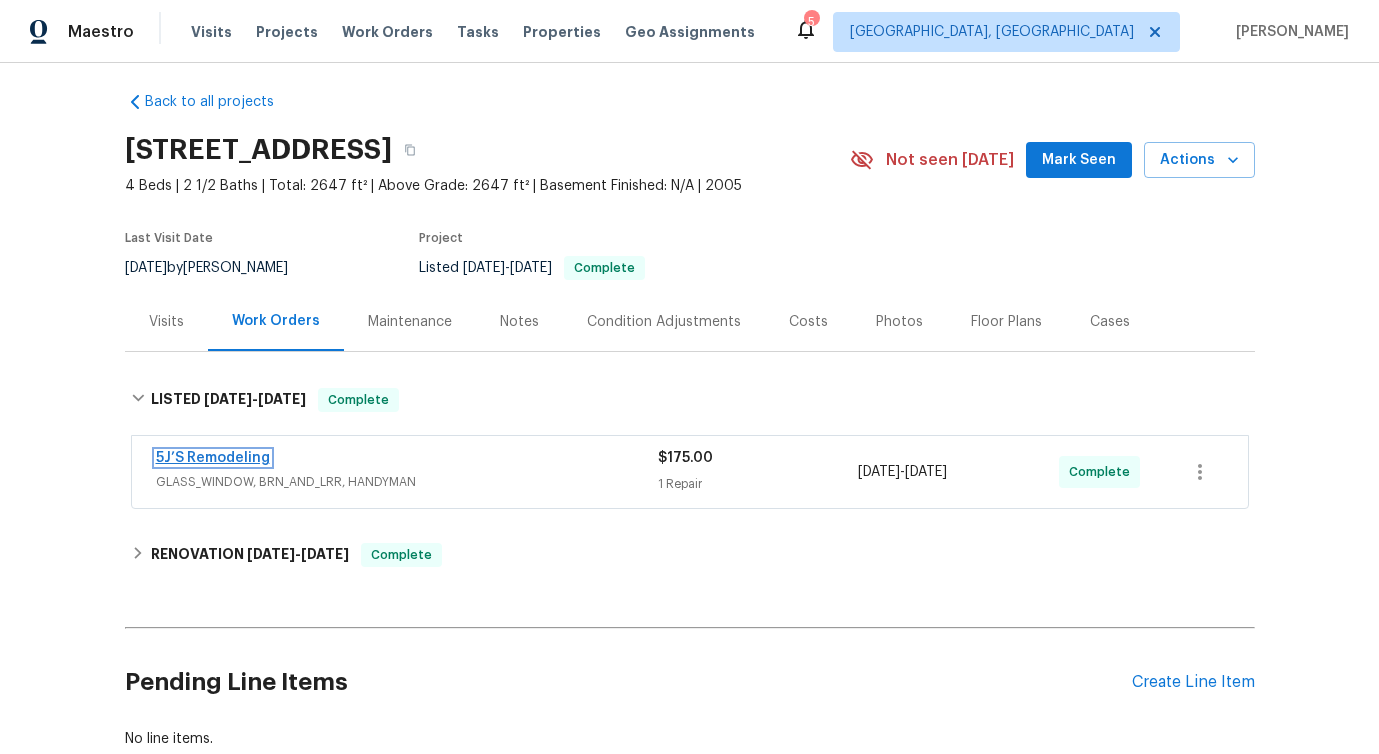 click on "5J’S Remodeling" at bounding box center [213, 458] 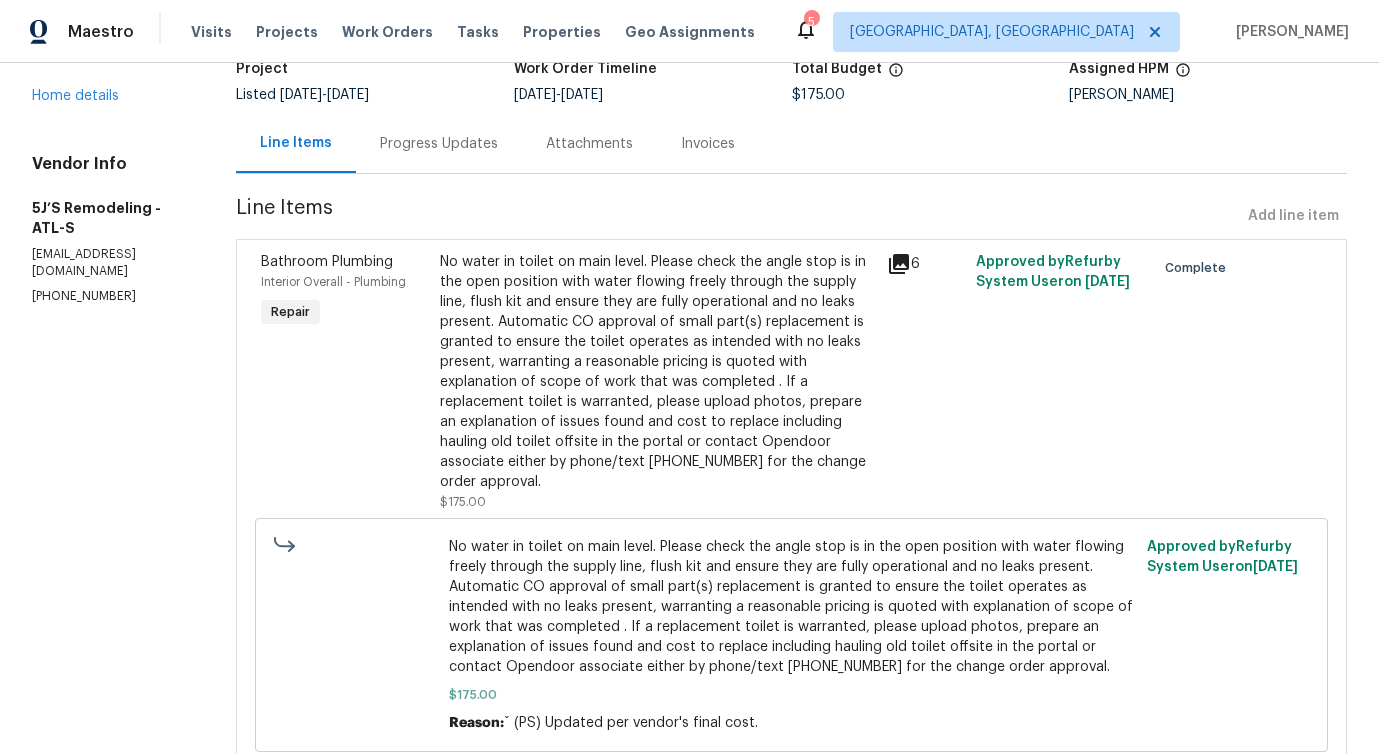 scroll, scrollTop: 199, scrollLeft: 0, axis: vertical 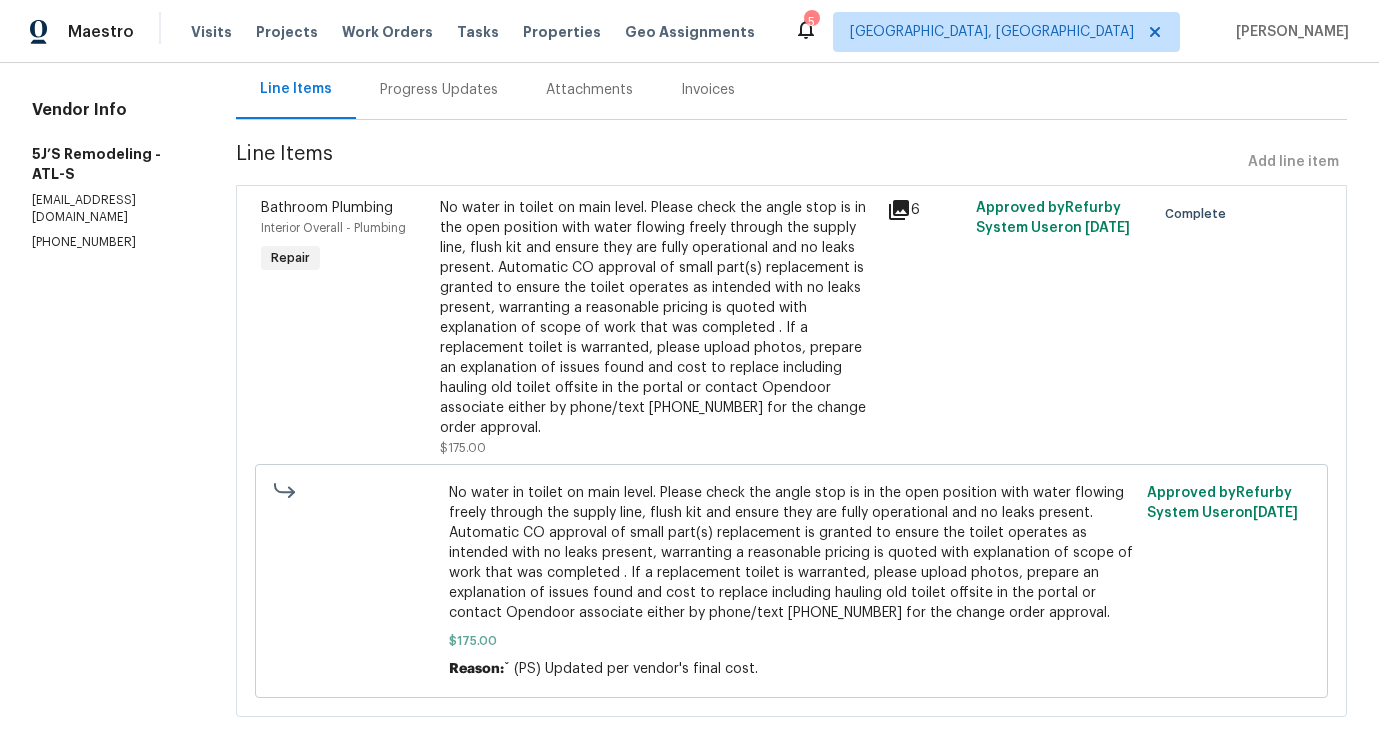 click on "No water in toilet on main level. Please check the angle stop is in the open position with water flowing freely through the supply line, flush kit and ensure they are fully operational and no leaks present. Automatic CO approval of small part(s) replacement is granted to ensure the toilet operates as intended with no leaks present, warranting a reasonable pricing is quoted with explanation of scope of work that was completed . If a replacement toilet is warranted, please upload photos, prepare an explanation of issues found and cost to replace including hauling old toilet offsite in the portal or contact Opendoor associate either by phone/text 480-478-0155 for the change order approval." at bounding box center (792, 553) 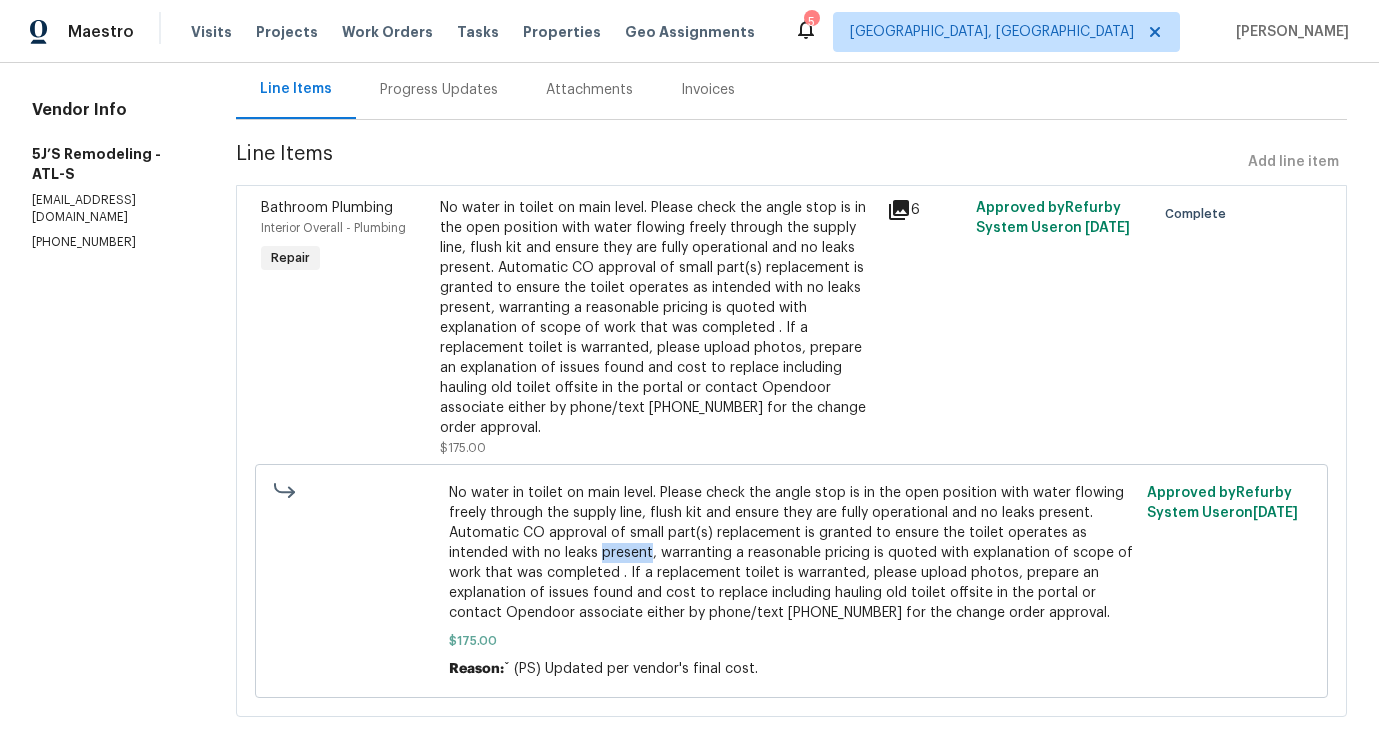 click on "No water in toilet on main level. Please check the angle stop is in the open position with water flowing freely through the supply line, flush kit and ensure they are fully operational and no leaks present. Automatic CO approval of small part(s) replacement is granted to ensure the toilet operates as intended with no leaks present, warranting a reasonable pricing is quoted with explanation of scope of work that was completed . If a replacement toilet is warranted, please upload photos, prepare an explanation of issues found and cost to replace including hauling old toilet offsite in the portal or contact Opendoor associate either by phone/text 480-478-0155 for the change order approval." at bounding box center (792, 553) 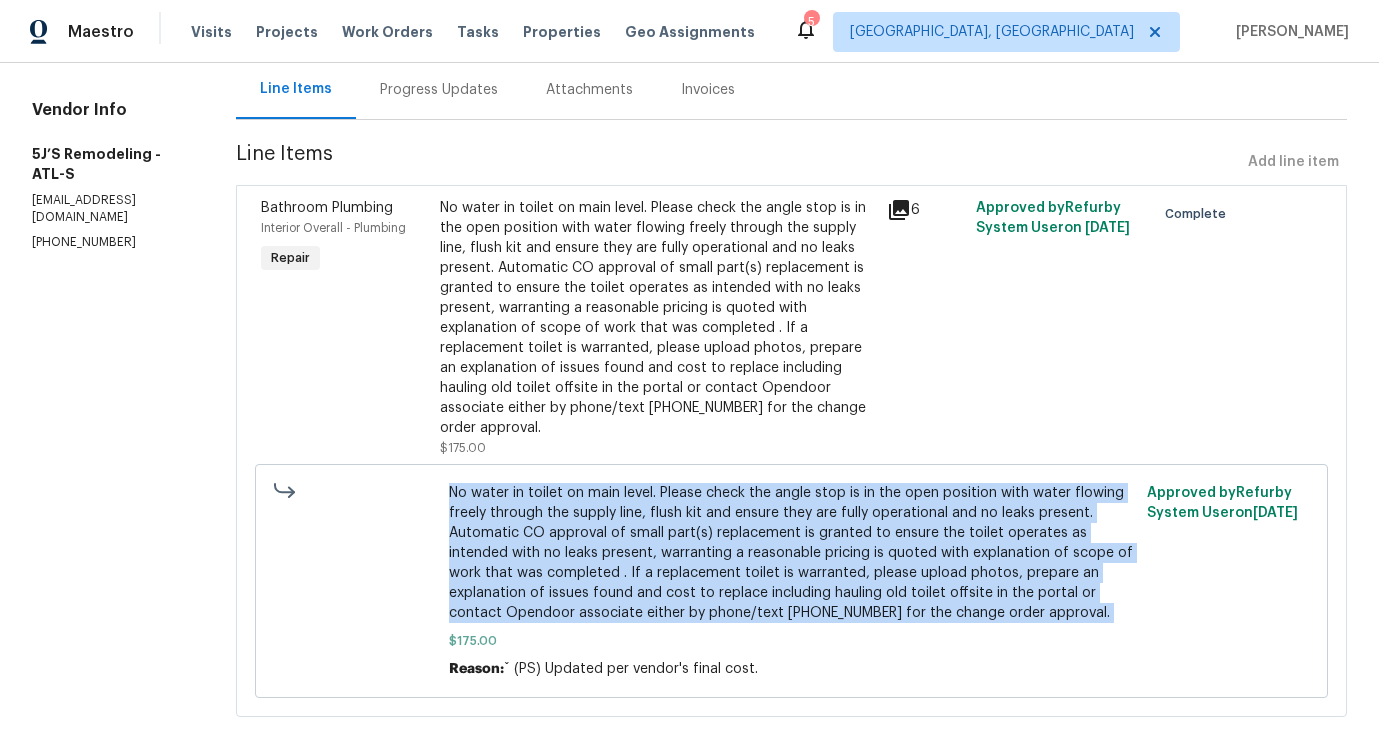 copy on "No water in toilet on main level. Please check the angle stop is in the open position with water flowing freely through the supply line, flush kit and ensure they are fully operational and no leaks present. Automatic CO approval of small part(s) replacement is granted to ensure the toilet operates as intended with no leaks present, warranting a reasonable pricing is quoted with explanation of scope of work that was completed . If a replacement toilet is warranted, please upload photos, prepare an explanation of issues found and cost to replace including hauling old toilet offsite in the portal or contact Opendoor associate either by phone/text 480-478-0155 for the change order approval." 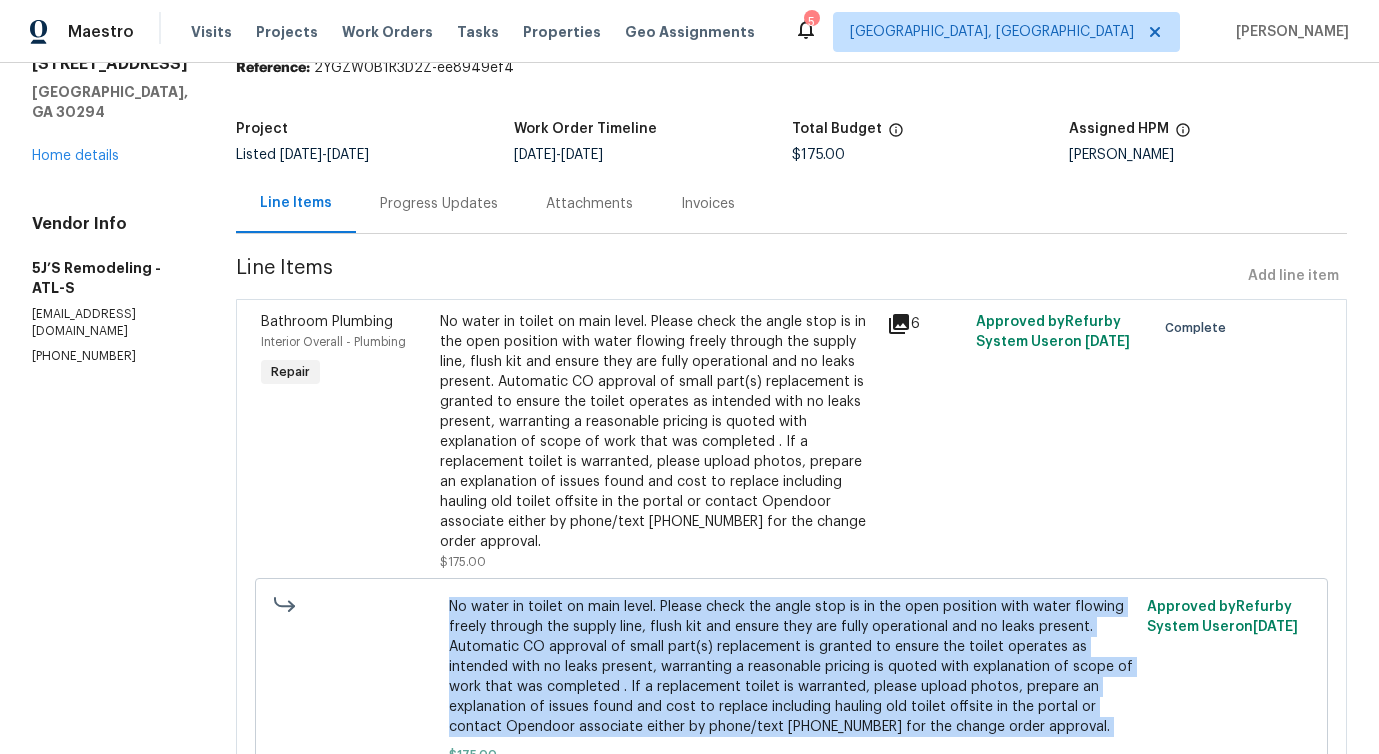 scroll, scrollTop: 0, scrollLeft: 0, axis: both 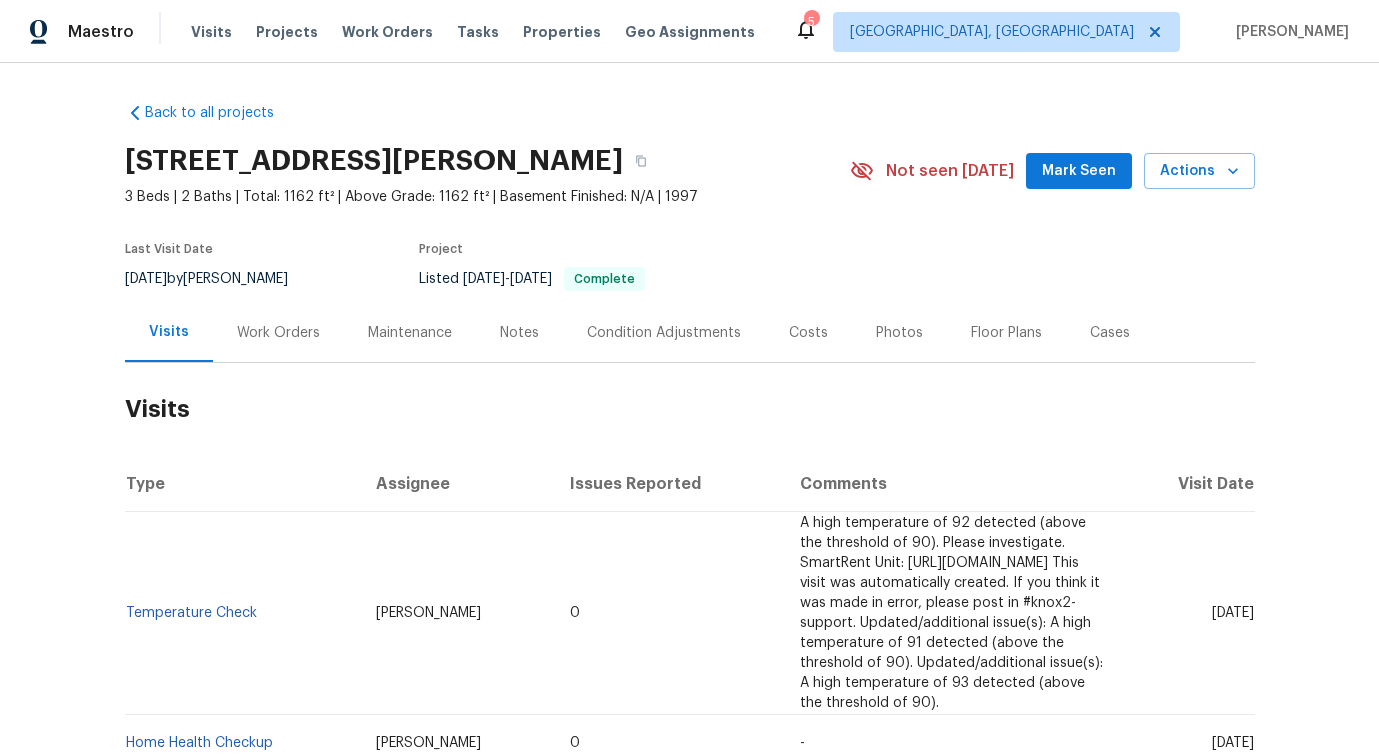 click on "Work Orders" at bounding box center (278, 332) 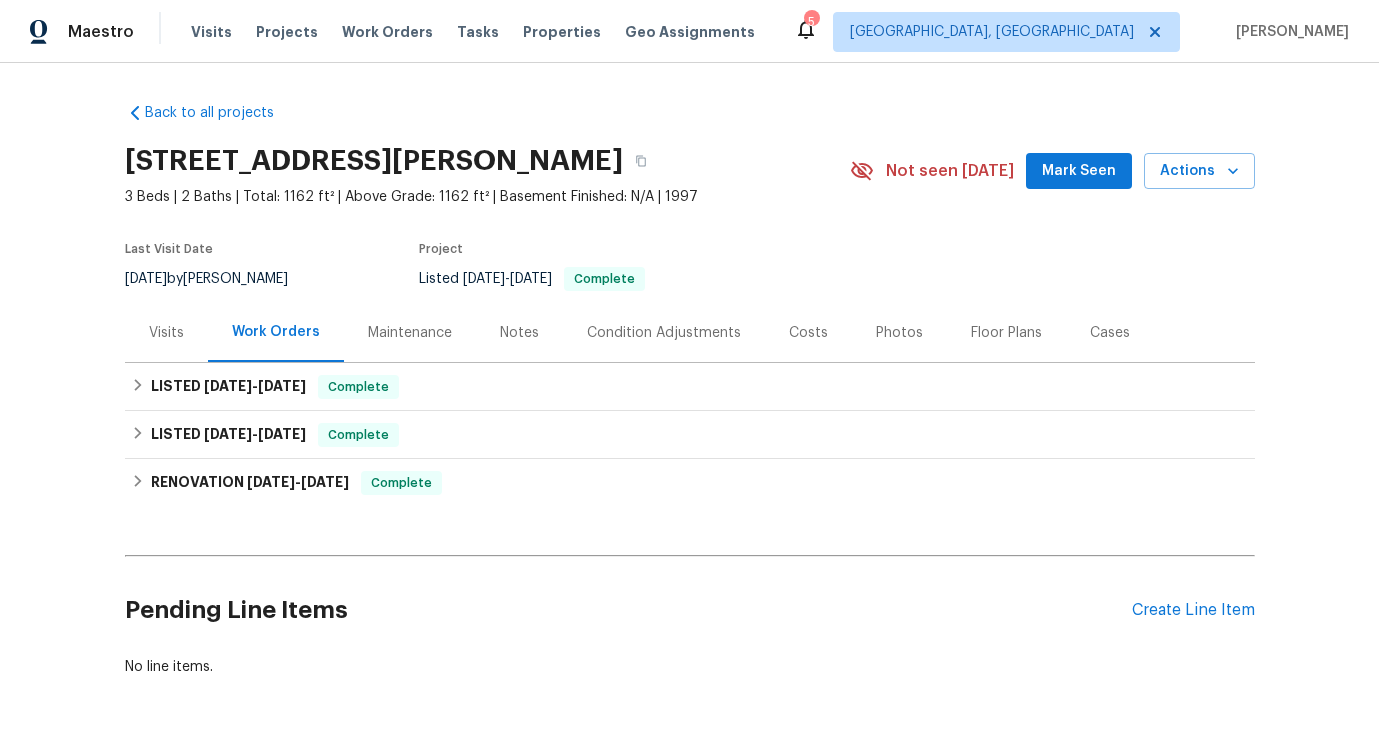 scroll, scrollTop: 59, scrollLeft: 0, axis: vertical 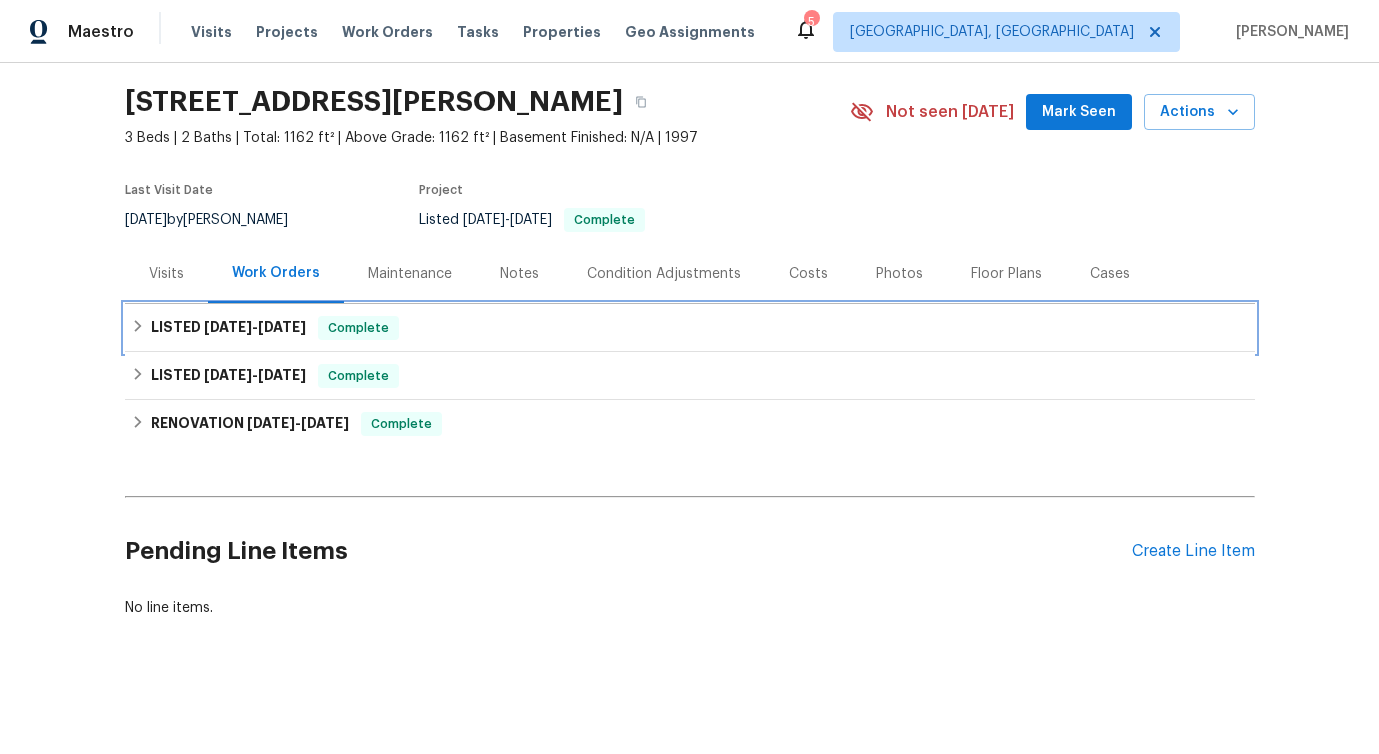 click on "[DATE]" at bounding box center [282, 327] 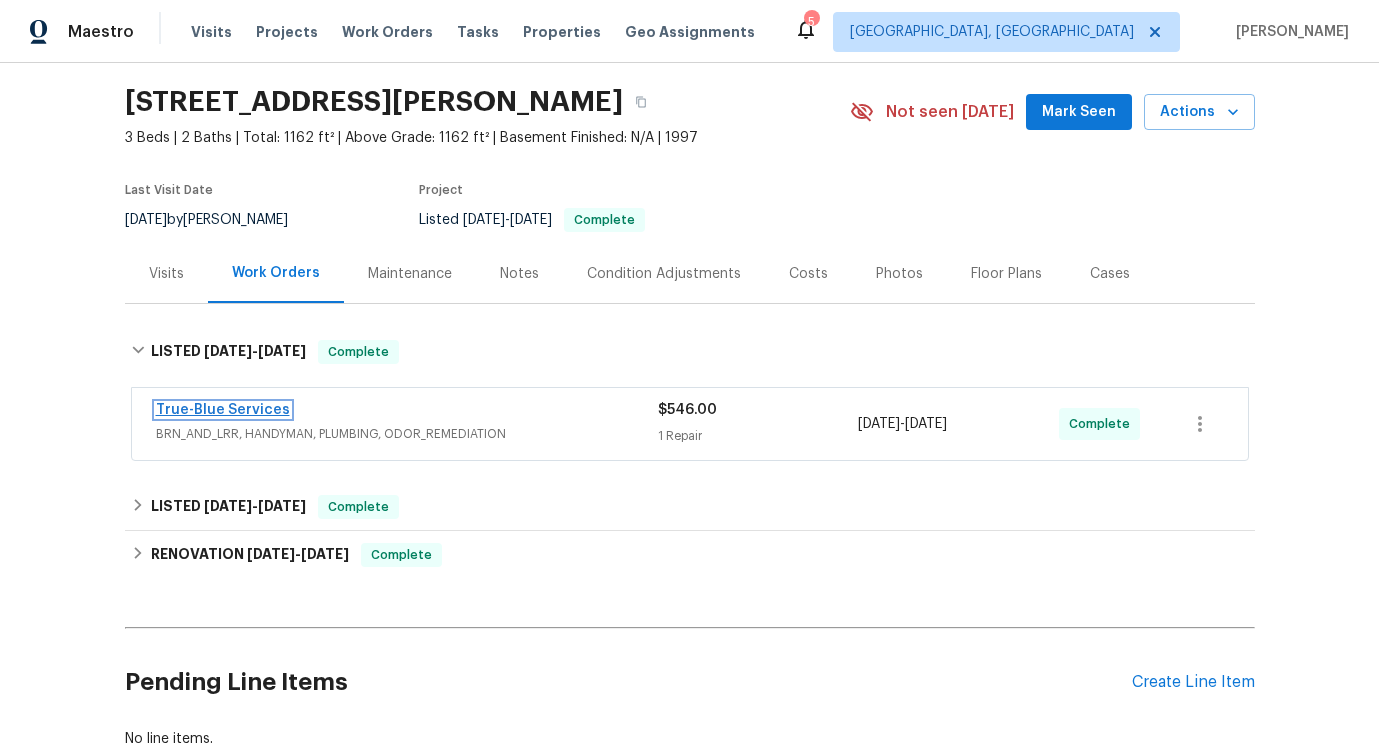 click on "True-Blue Services" at bounding box center [223, 410] 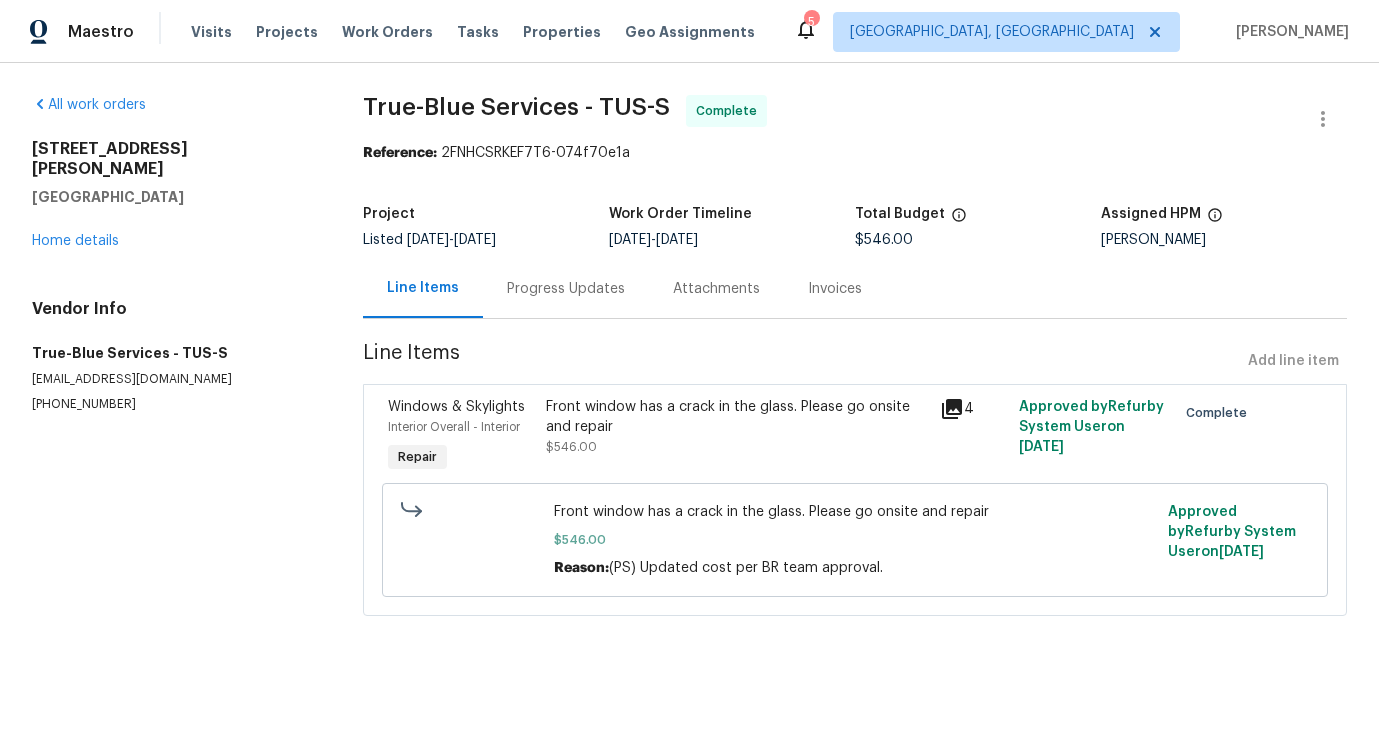 click on "Front window has a crack in the glass. Please go onsite and repair" at bounding box center (854, 512) 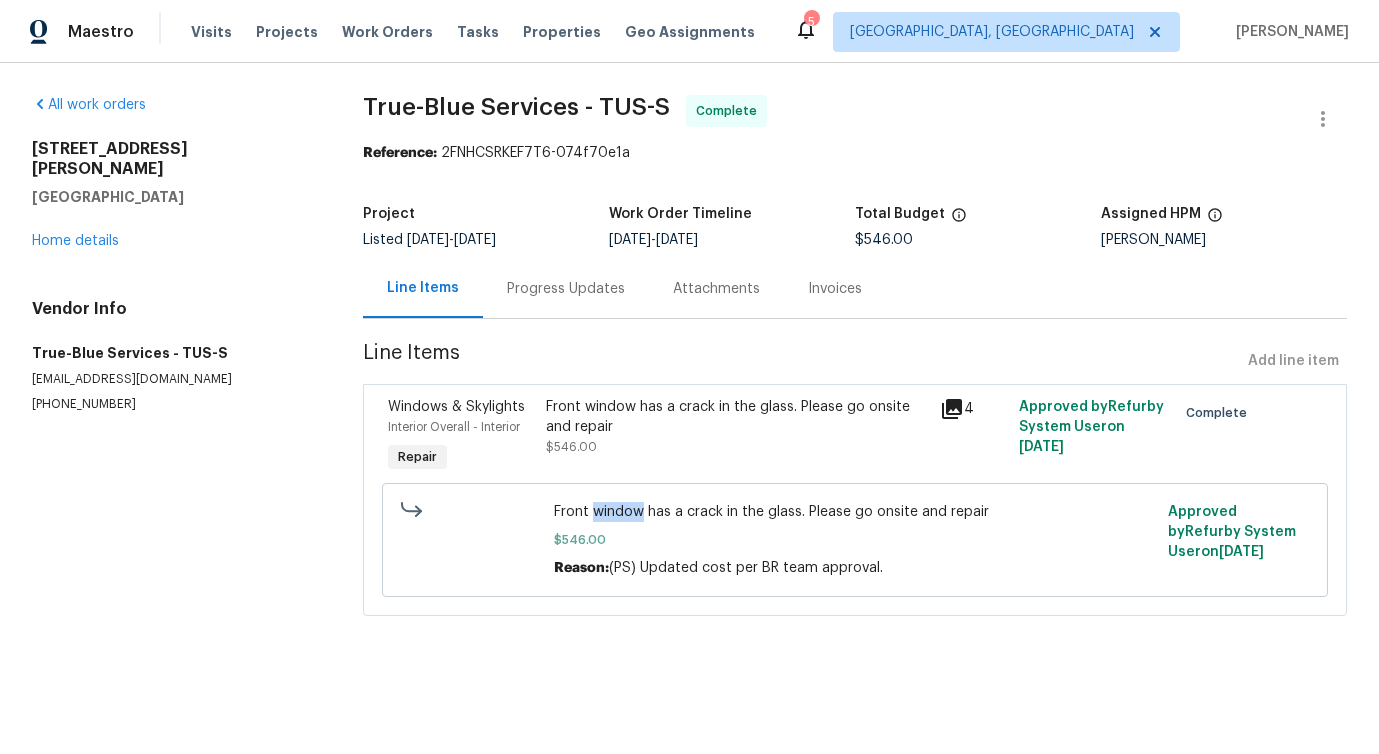 click on "Front window has a crack in the glass. Please go onsite and repair" at bounding box center [854, 512] 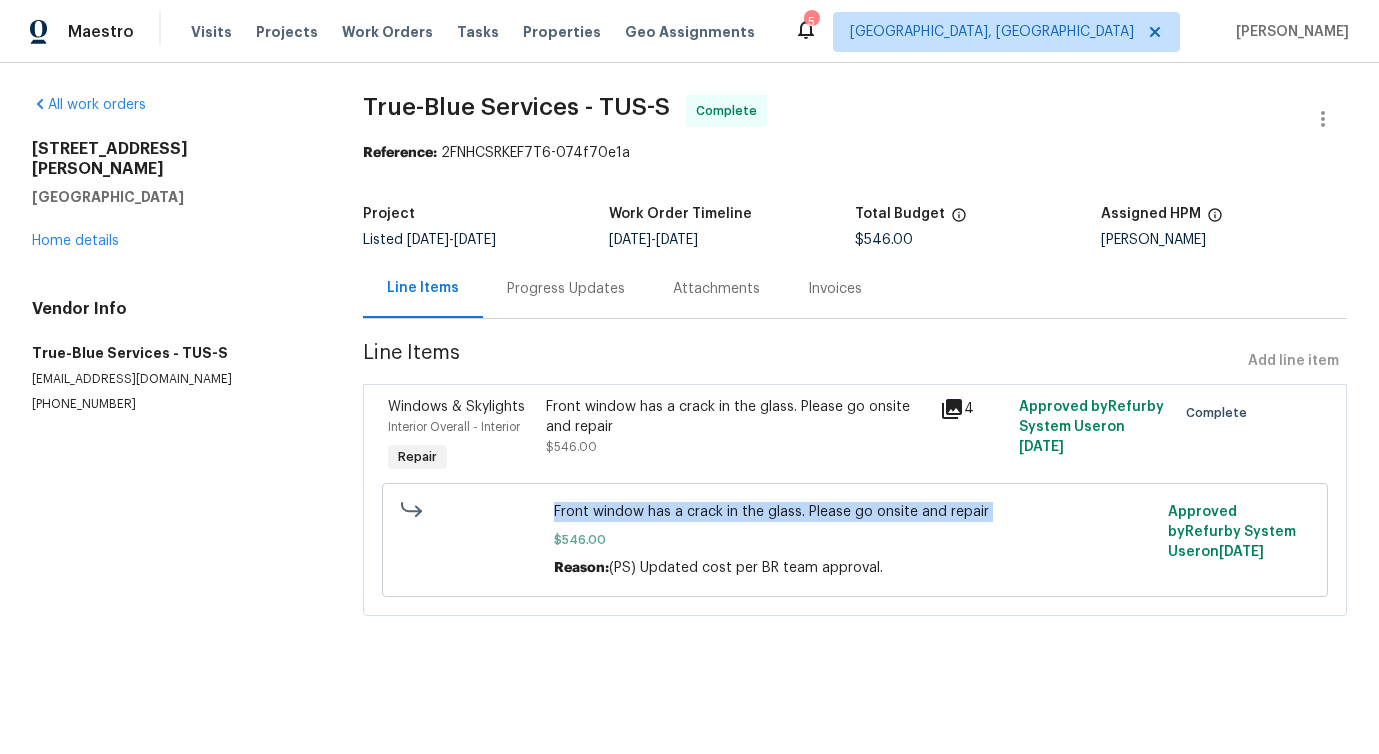 click on "Front window has a crack in the glass. Please go onsite and repair" at bounding box center [854, 512] 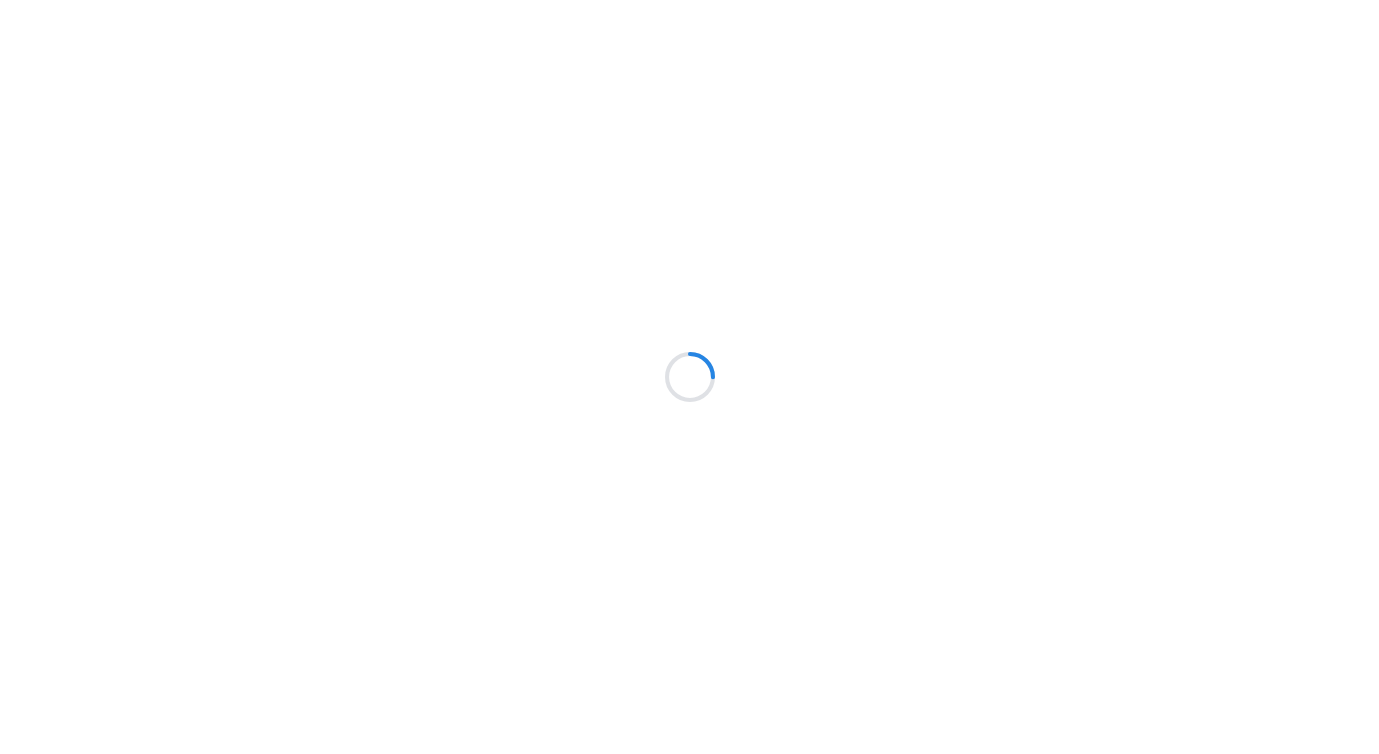 scroll, scrollTop: 0, scrollLeft: 0, axis: both 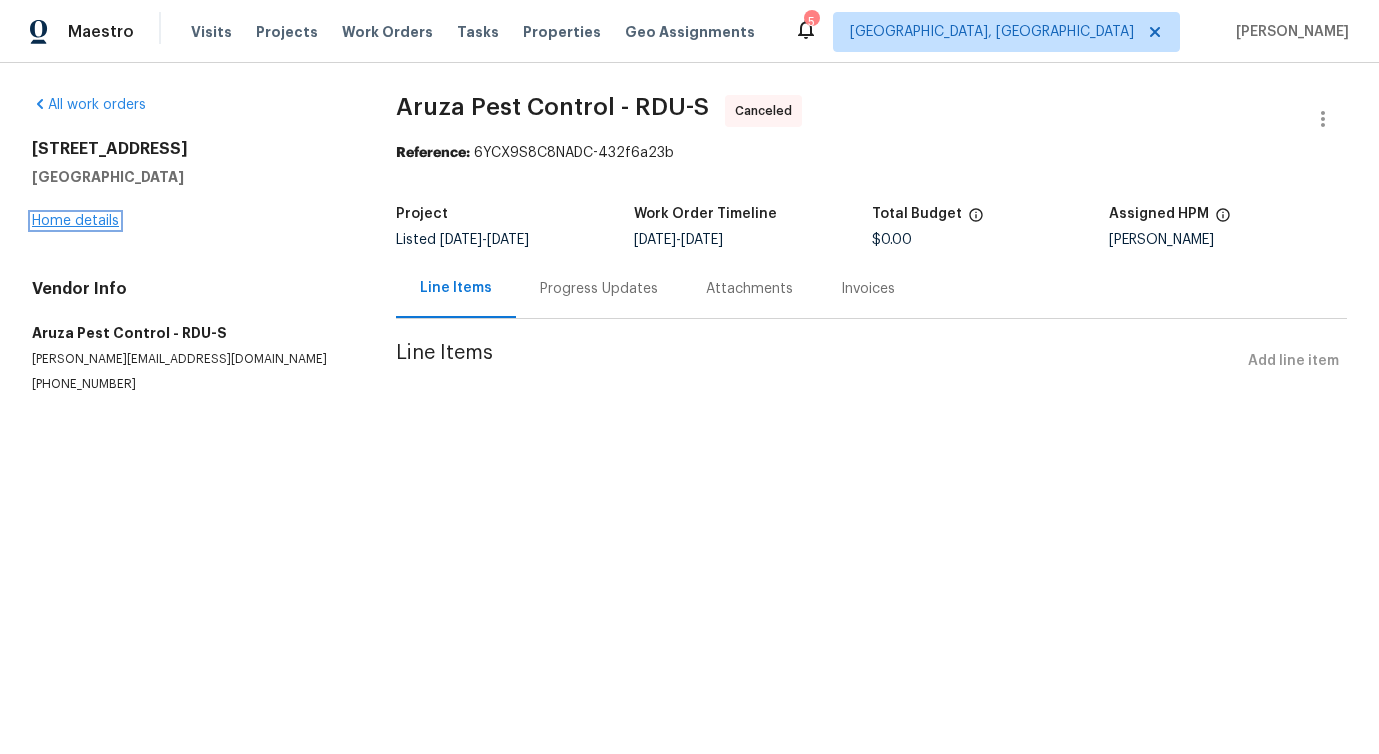 click on "Home details" at bounding box center [75, 221] 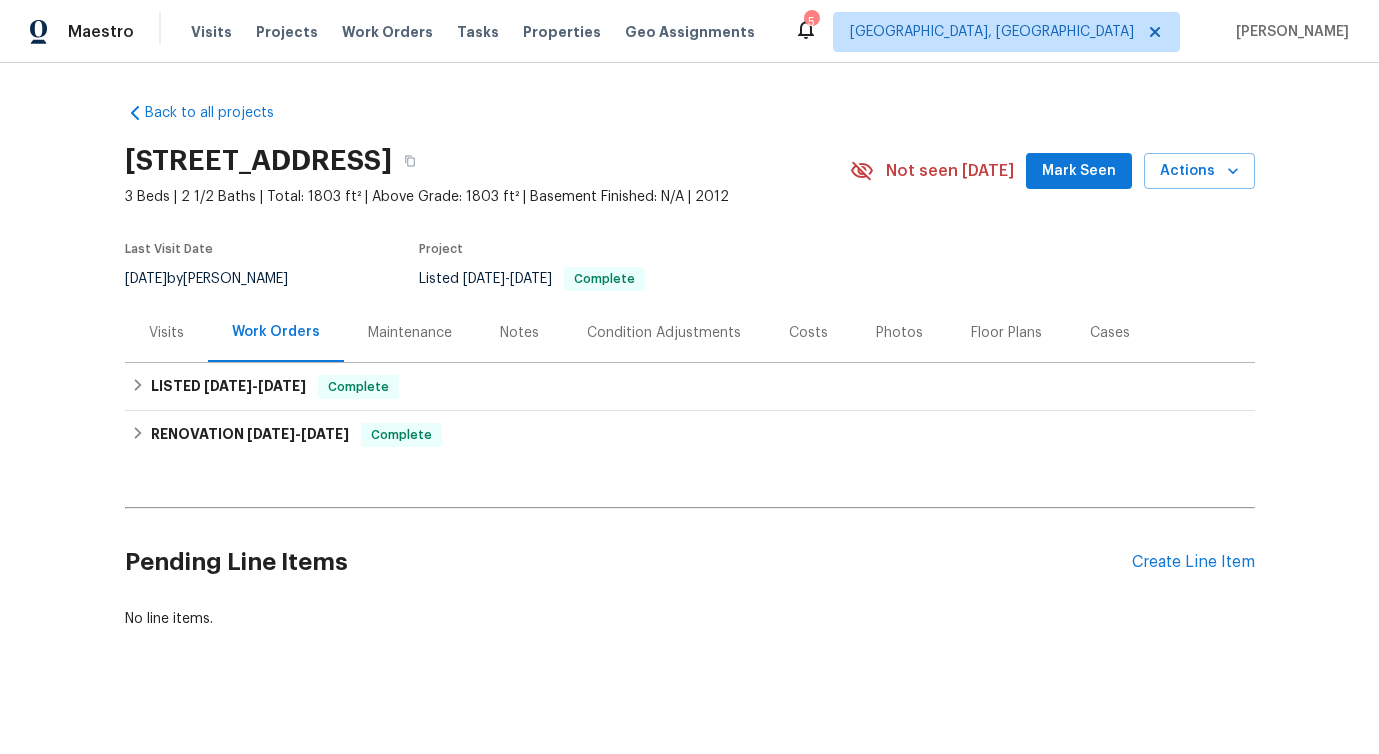 scroll, scrollTop: 11, scrollLeft: 0, axis: vertical 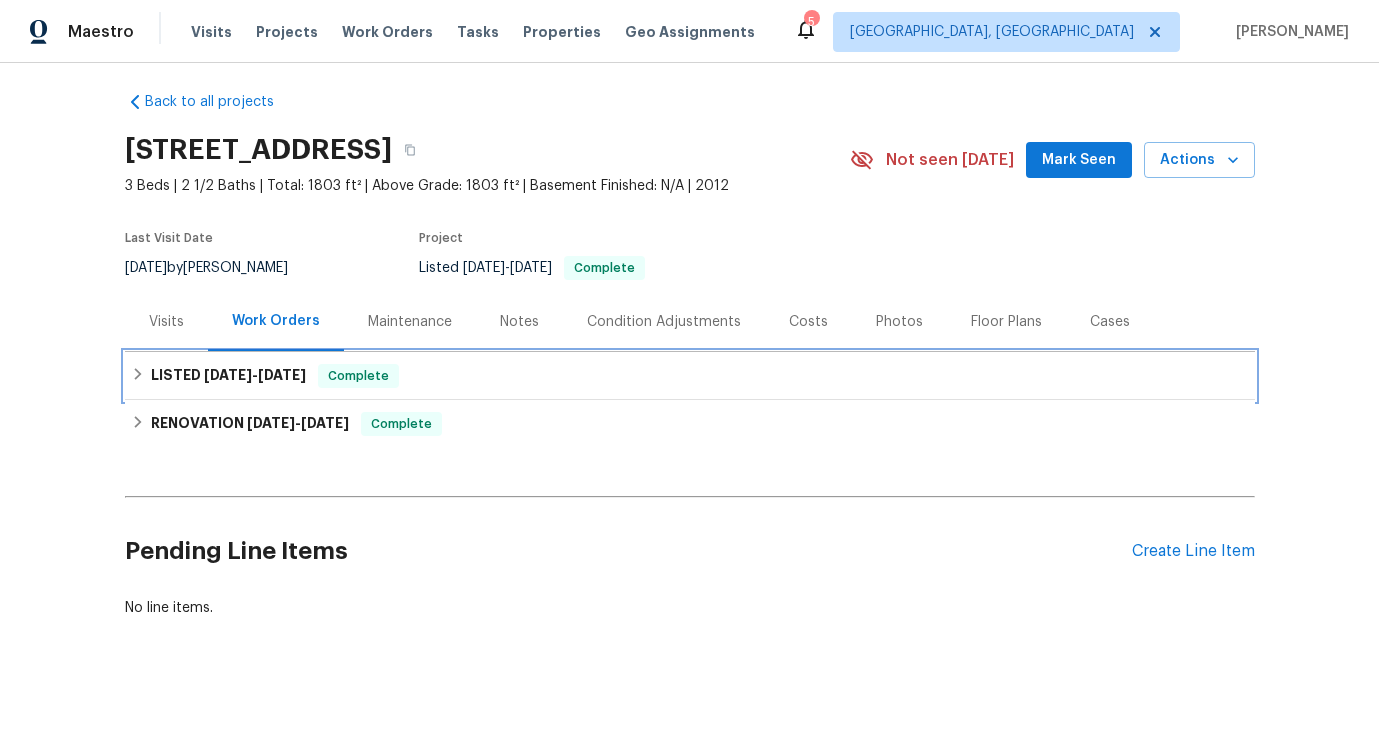 click on "7/14/25" at bounding box center (282, 375) 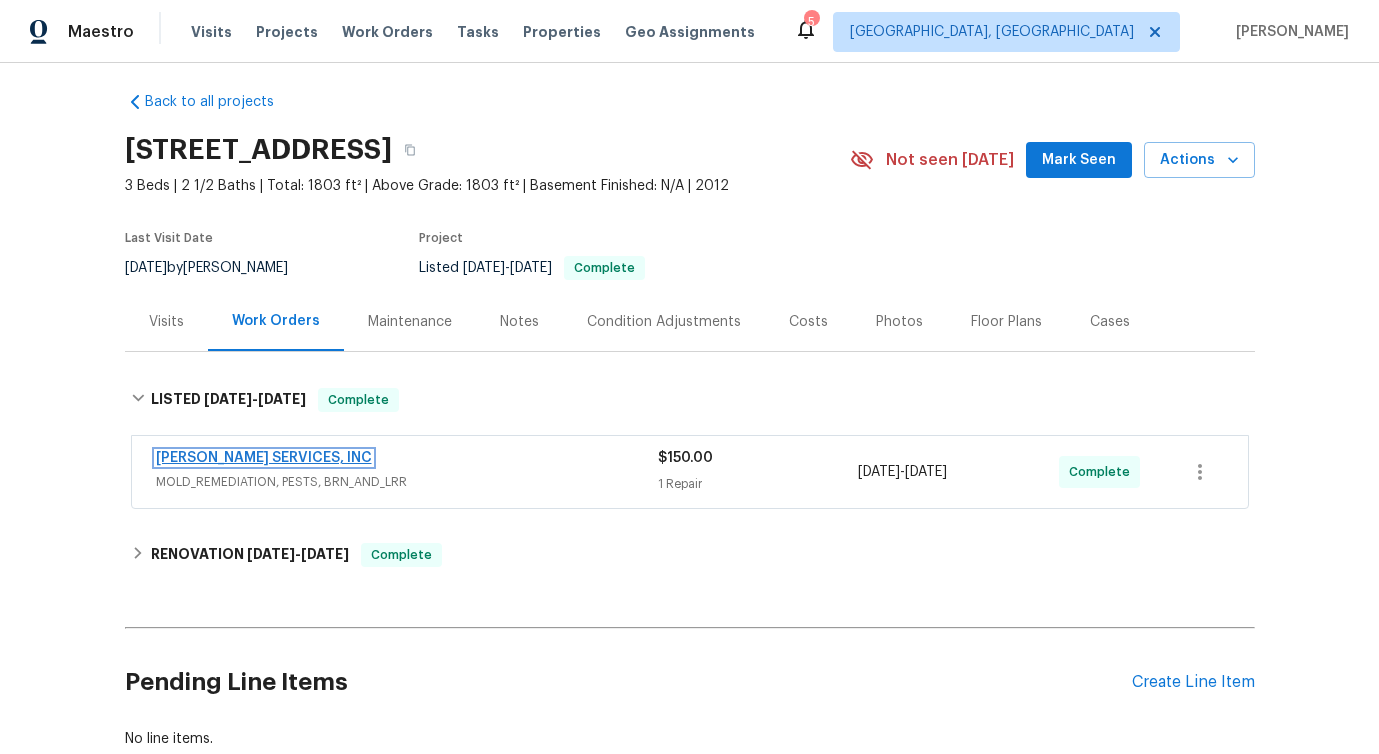 click on "CANADY'S SERVICES, INC" at bounding box center [264, 458] 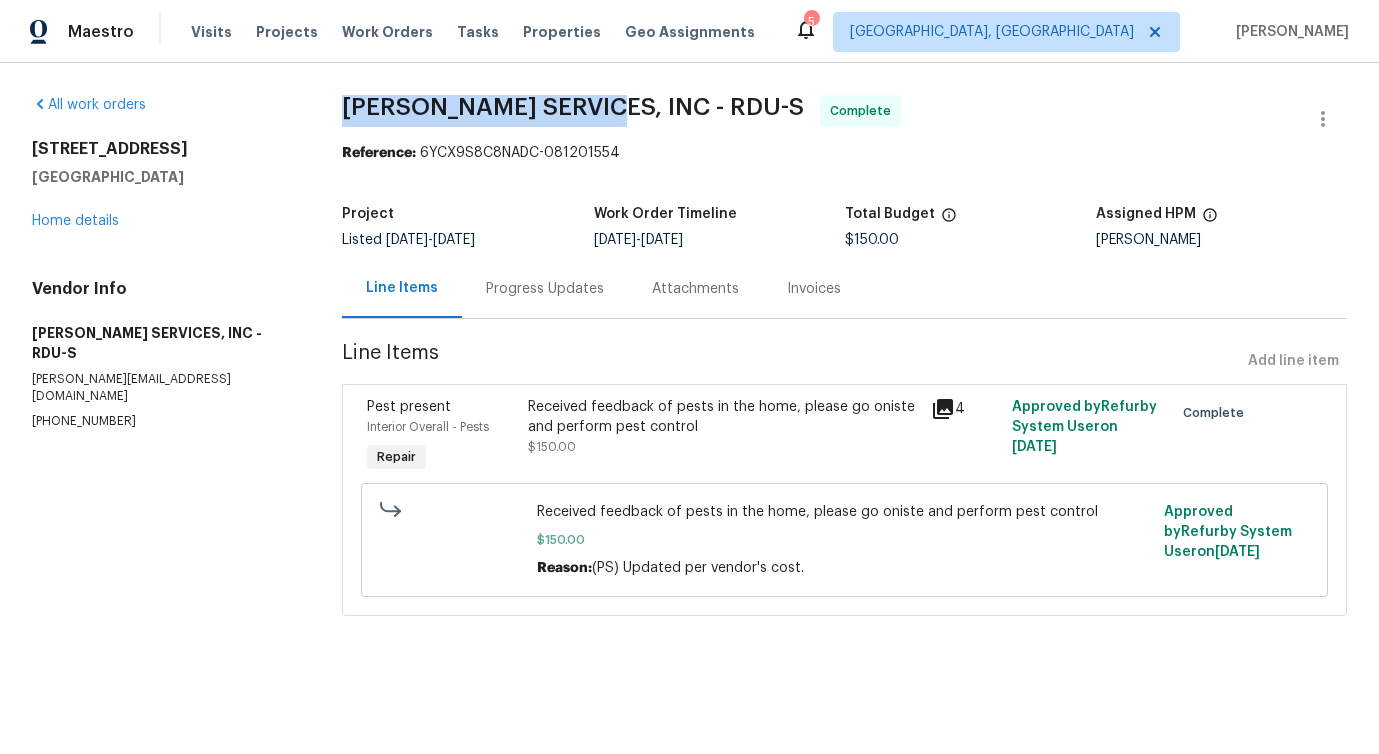 drag, startPoint x: 365, startPoint y: 101, endPoint x: 606, endPoint y: 106, distance: 241.05186 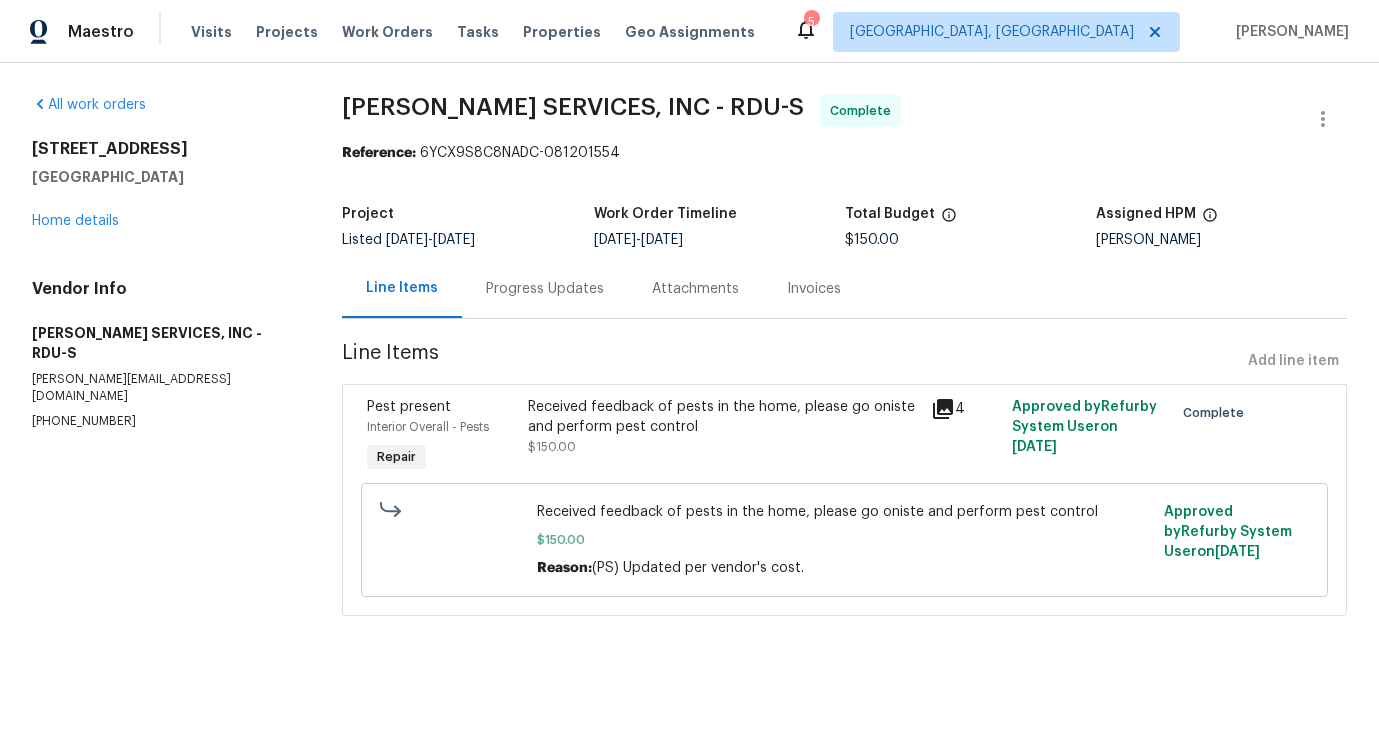 click on "Received feedback of pests in the home, please go oniste and perform pest control" at bounding box center (844, 512) 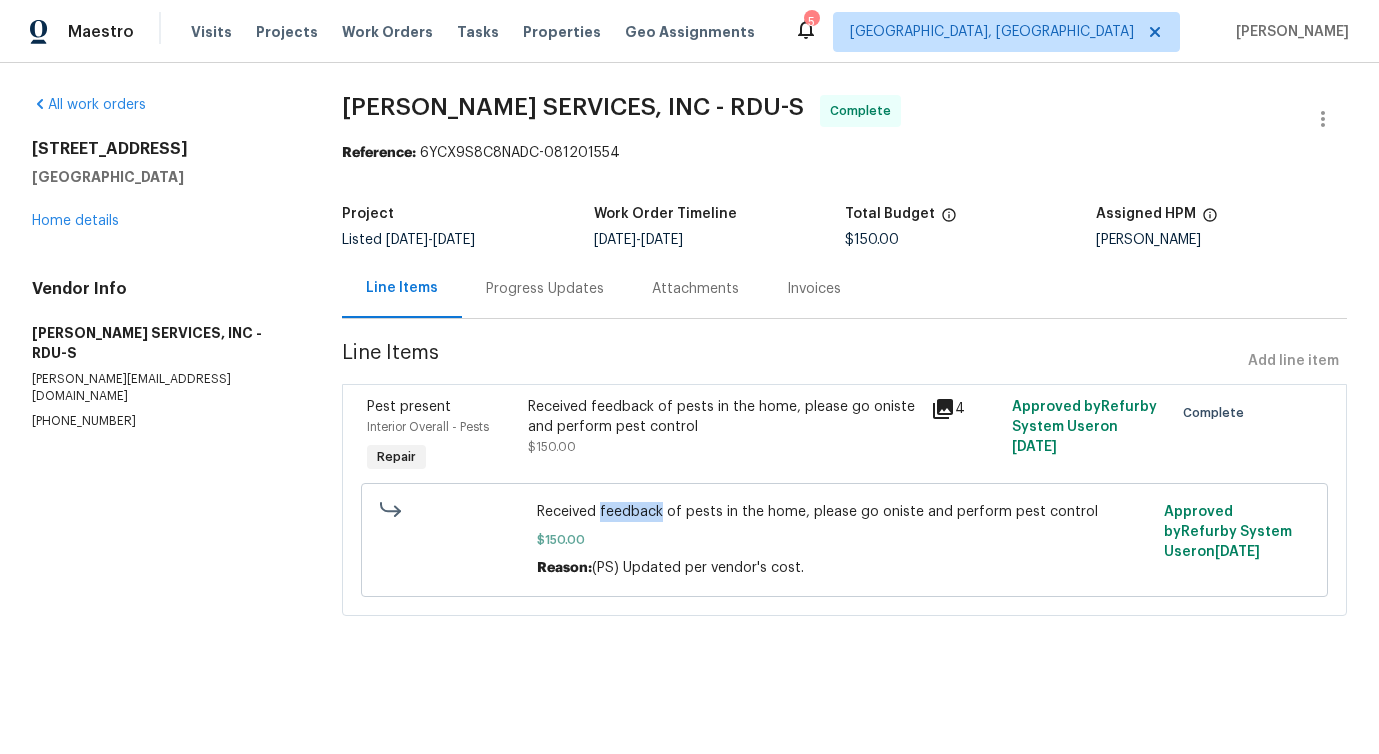 click on "Received feedback of pests in the home, please go oniste and perform pest control" at bounding box center (844, 512) 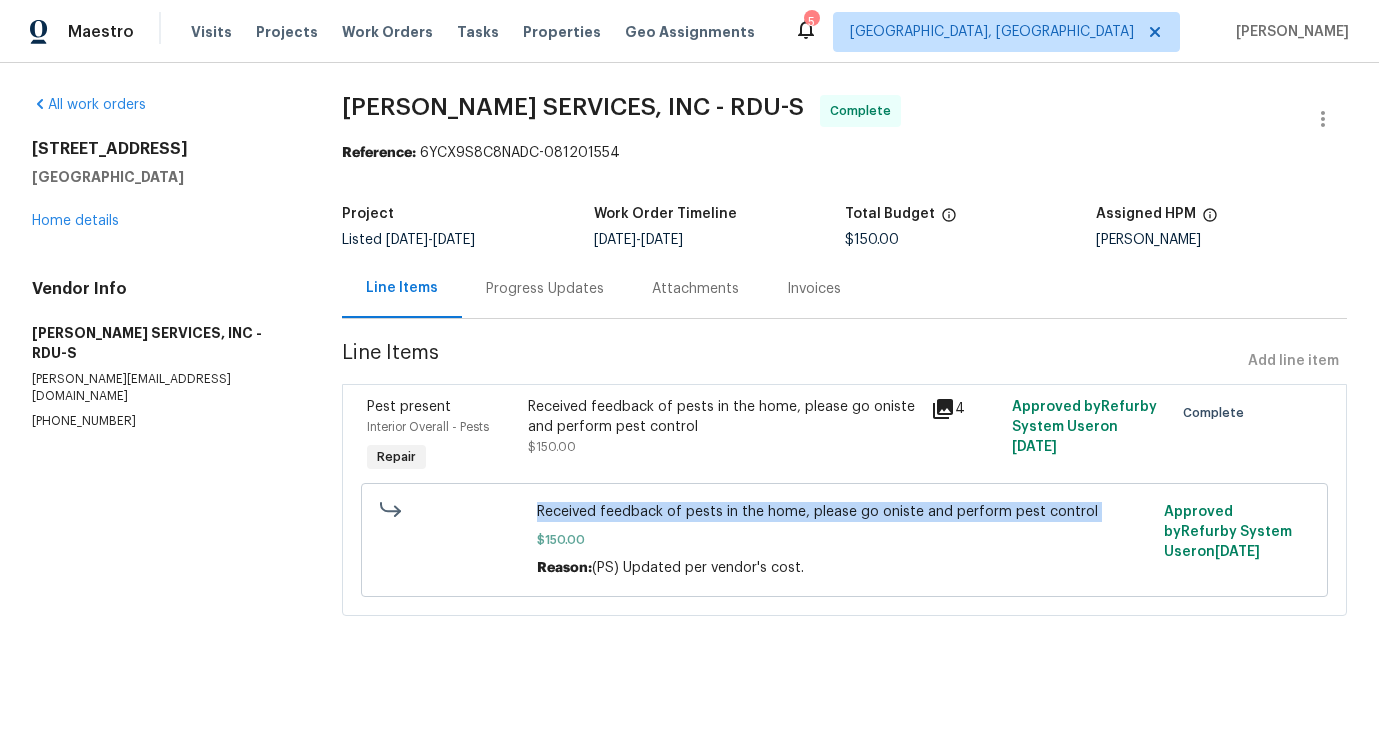 copy on "Received feedback of pests in the home, please go oniste and perform pest control" 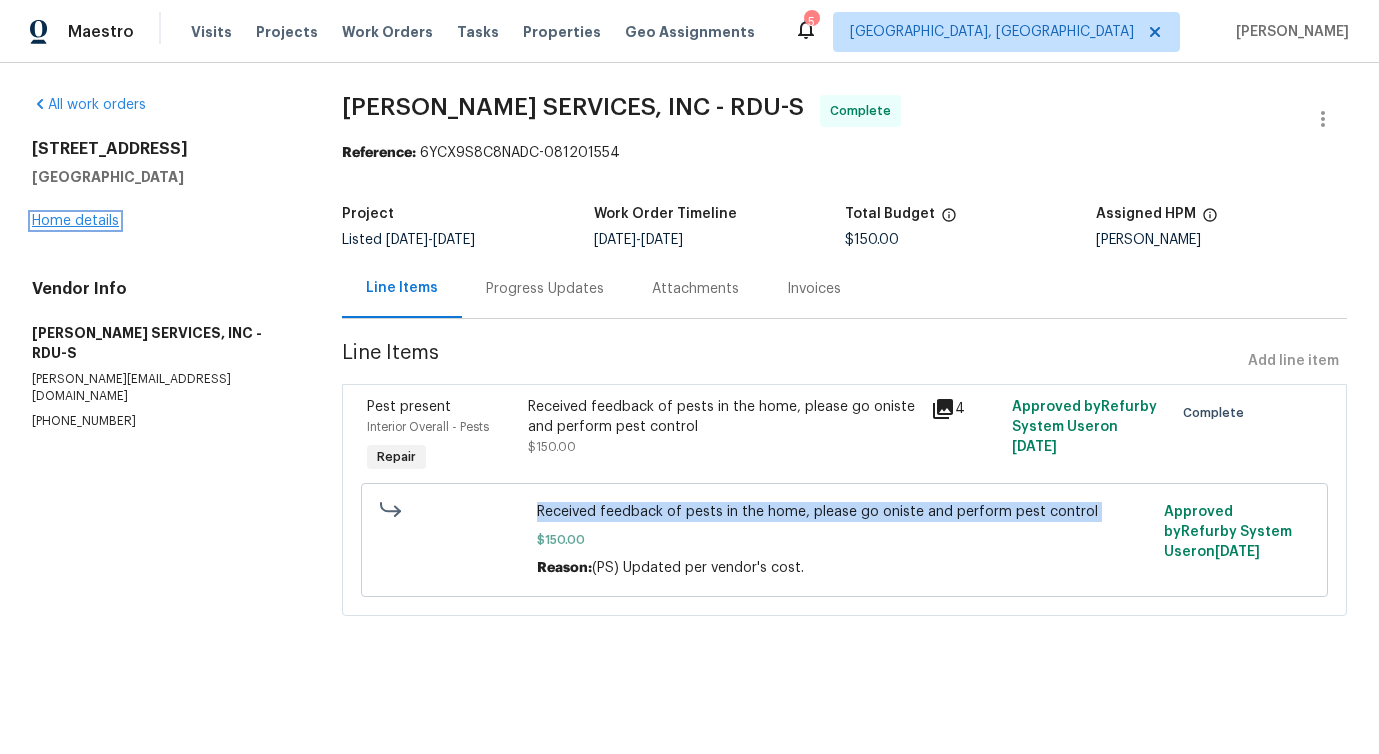 click on "Home details" at bounding box center [75, 221] 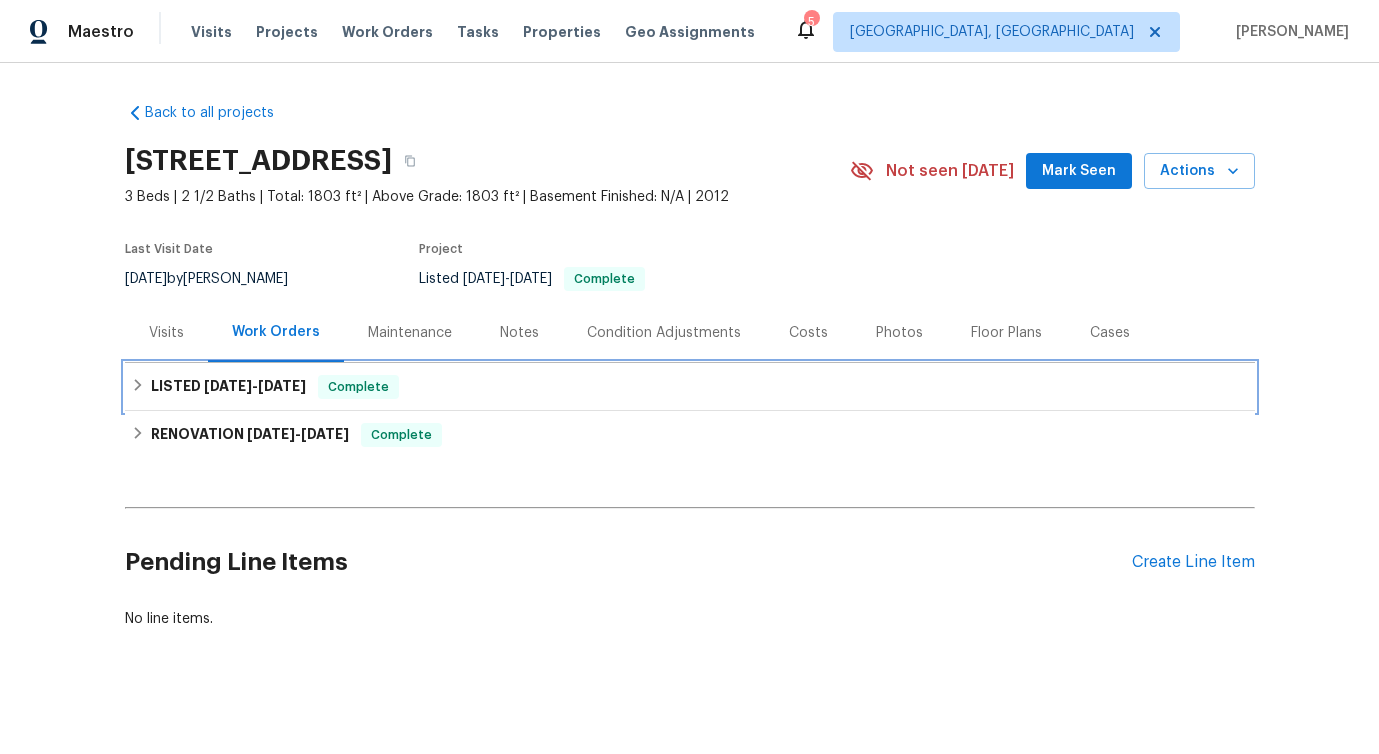 click on "LISTED   7/7/25  -  7/14/25 Complete" at bounding box center [690, 387] 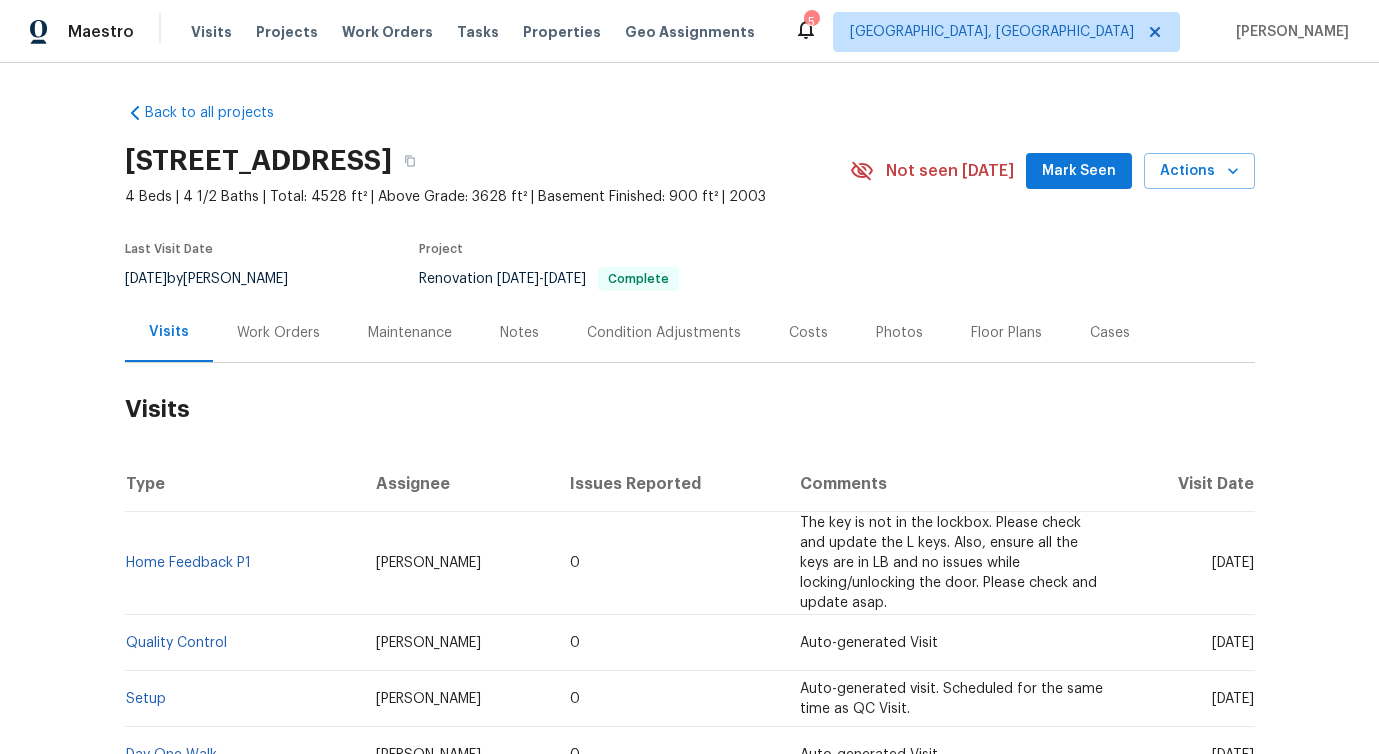 scroll, scrollTop: 0, scrollLeft: 0, axis: both 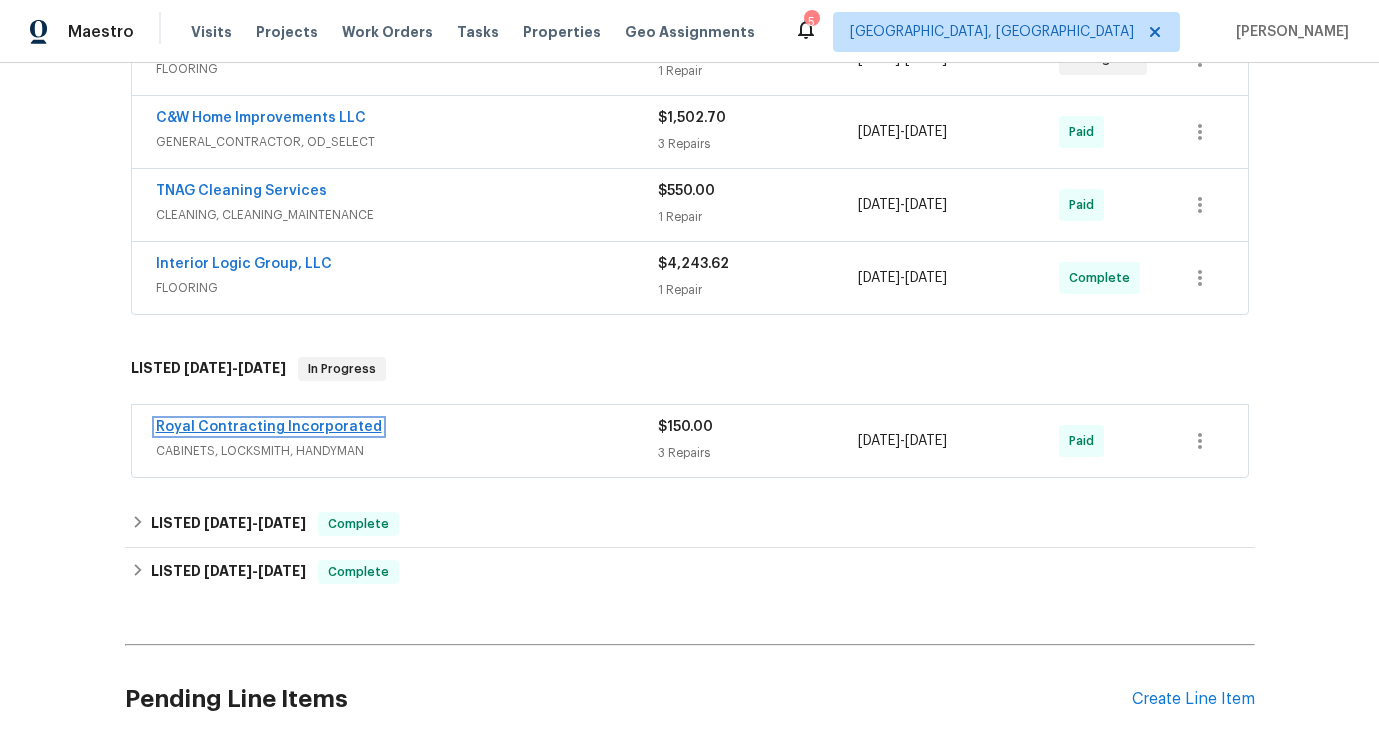 click on "Royal Contracting Incorporated" at bounding box center [269, 427] 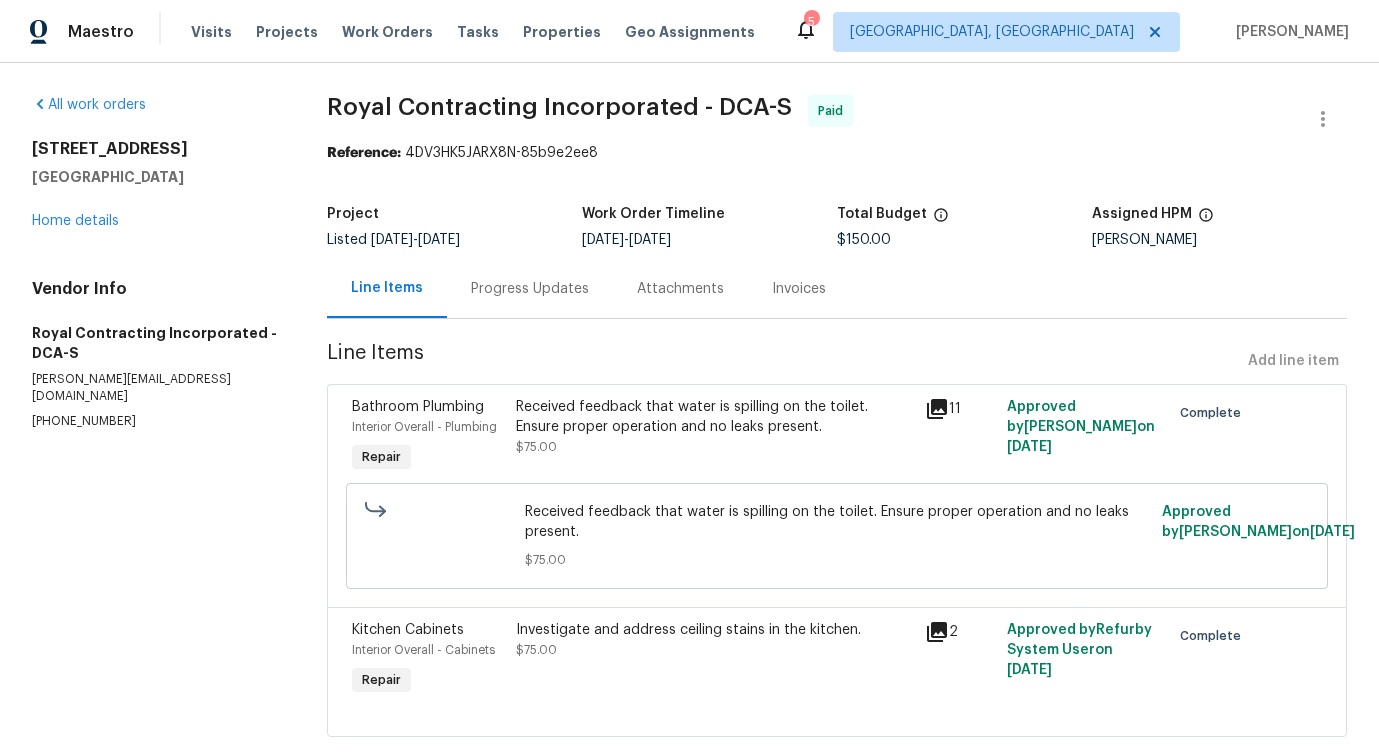 click on "Received feedback that water is spilling on the toilet. Ensure proper operation and no leaks present." at bounding box center [837, 522] 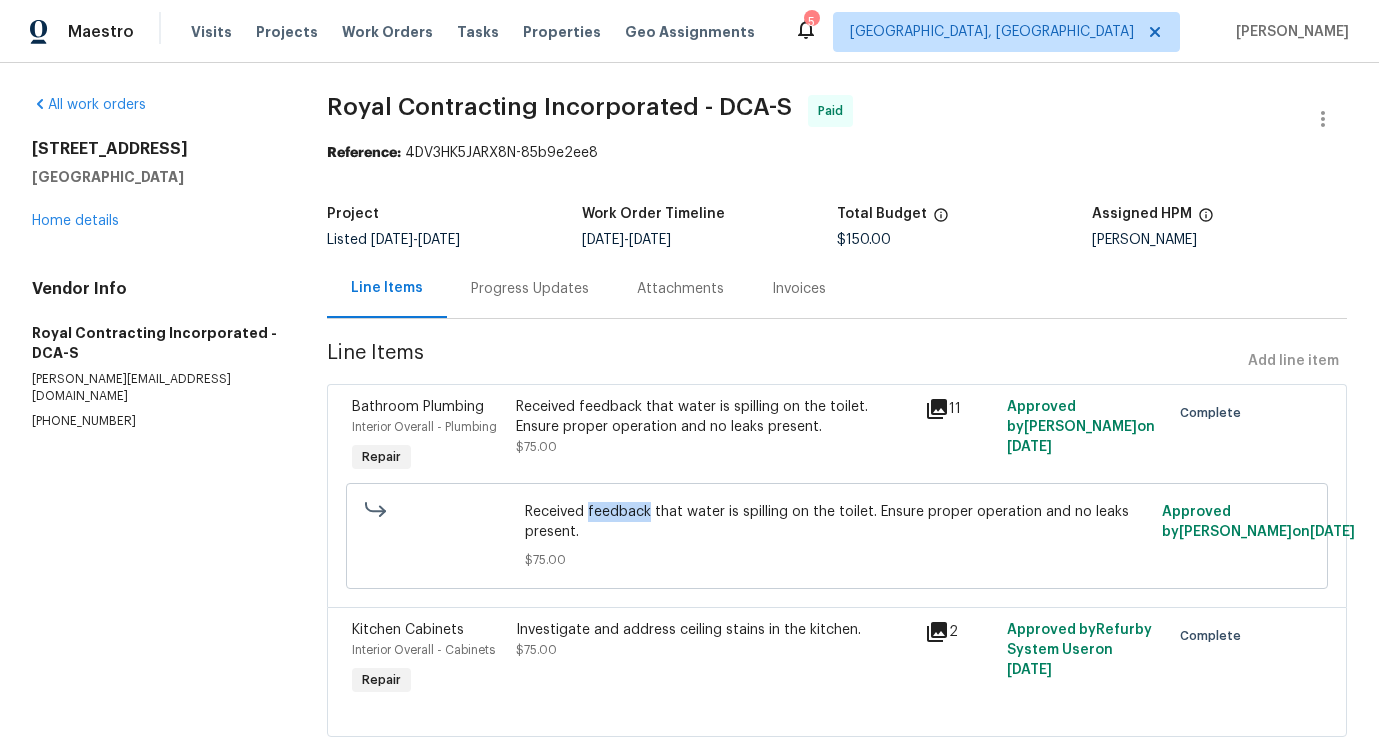 click on "Received feedback that water is spilling on the toilet. Ensure proper operation and no leaks present." at bounding box center [837, 522] 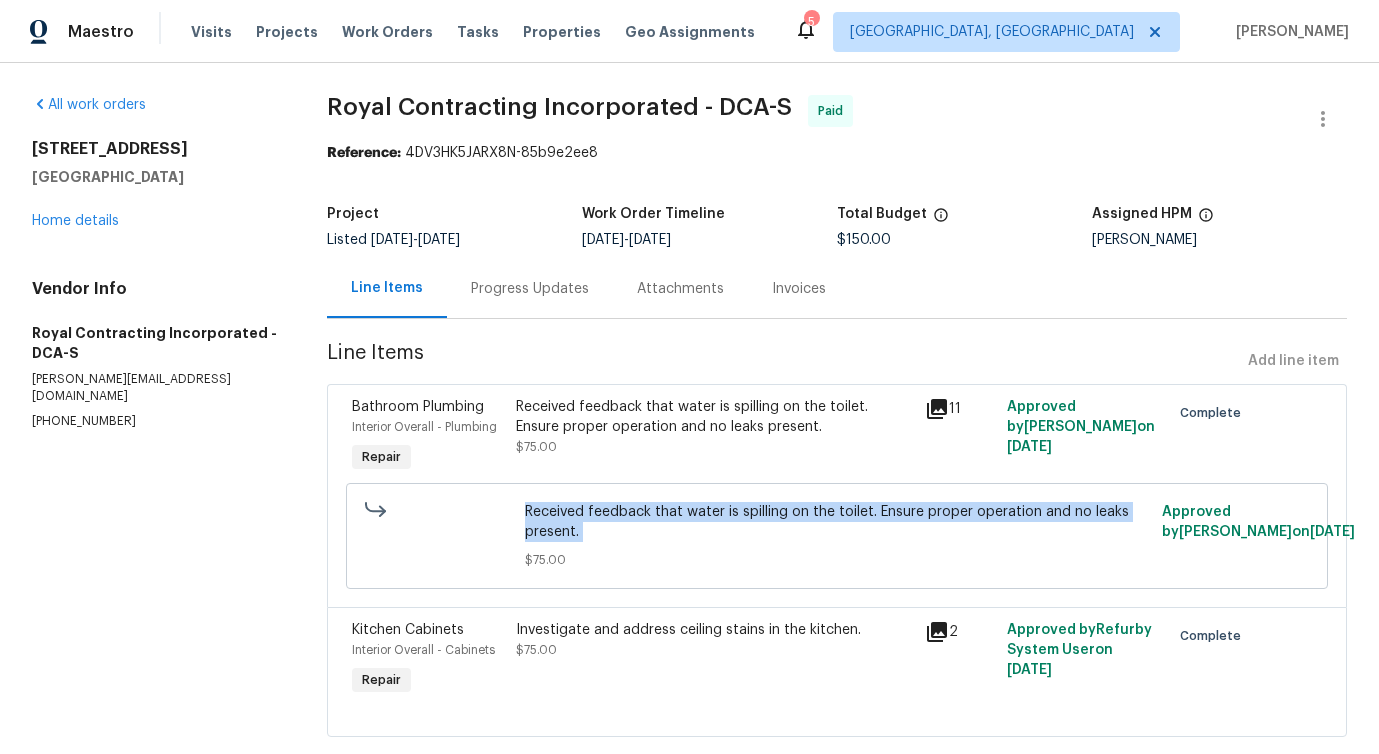 copy on "Received feedback that water is spilling on the toilet. Ensure proper operation and no leaks present." 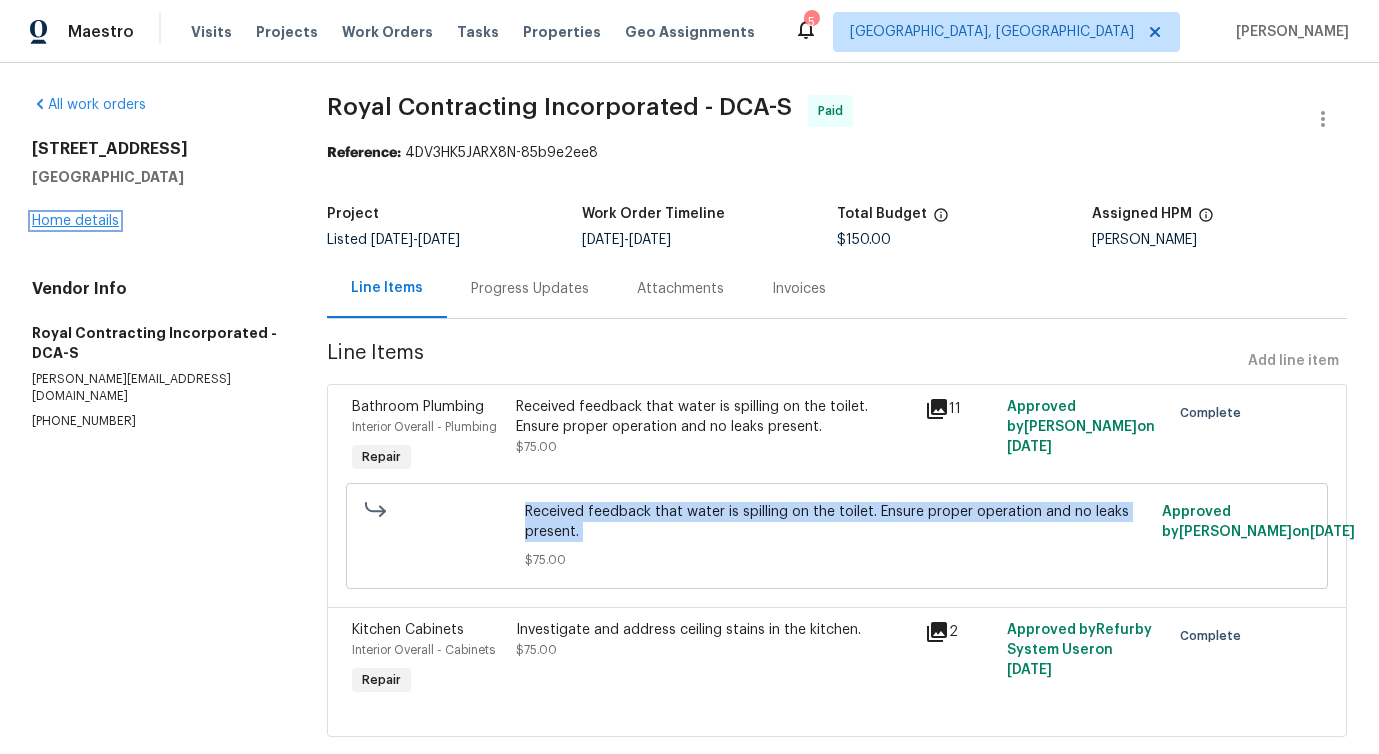 click on "Home details" at bounding box center (75, 221) 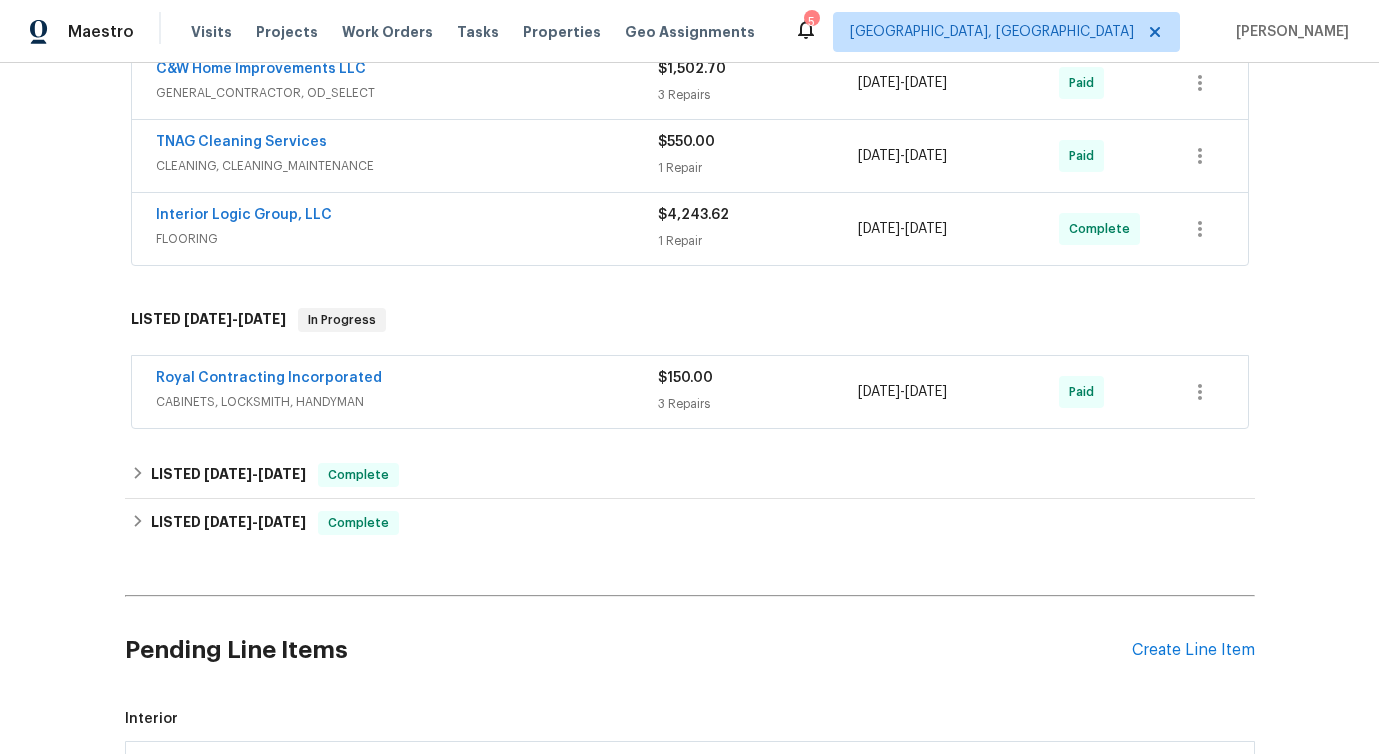 scroll, scrollTop: 412, scrollLeft: 0, axis: vertical 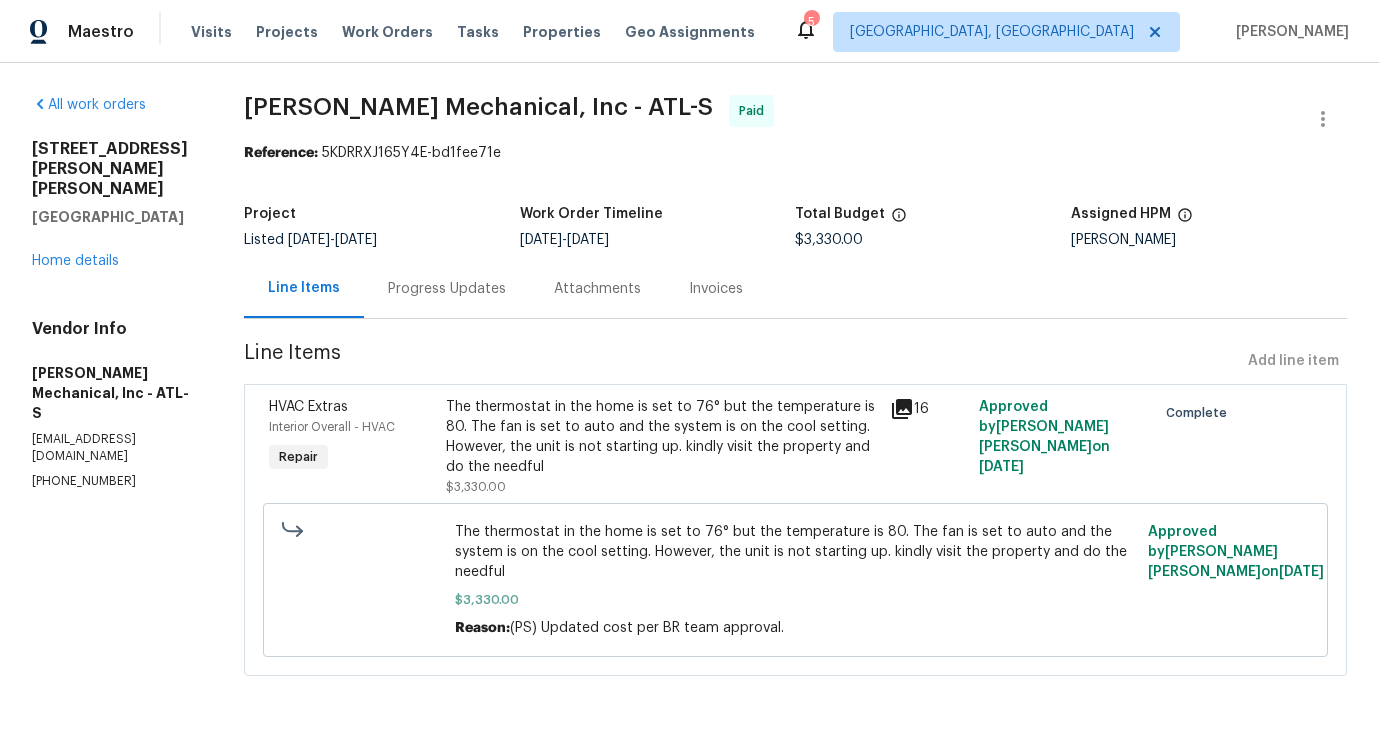 click on "The thermostat in the home is set to 76° but the temperature is 80. The fan is set to auto and the system is on the cool setting. However, the unit is not starting up. kindly visit the property and do the needful" at bounding box center [795, 552] 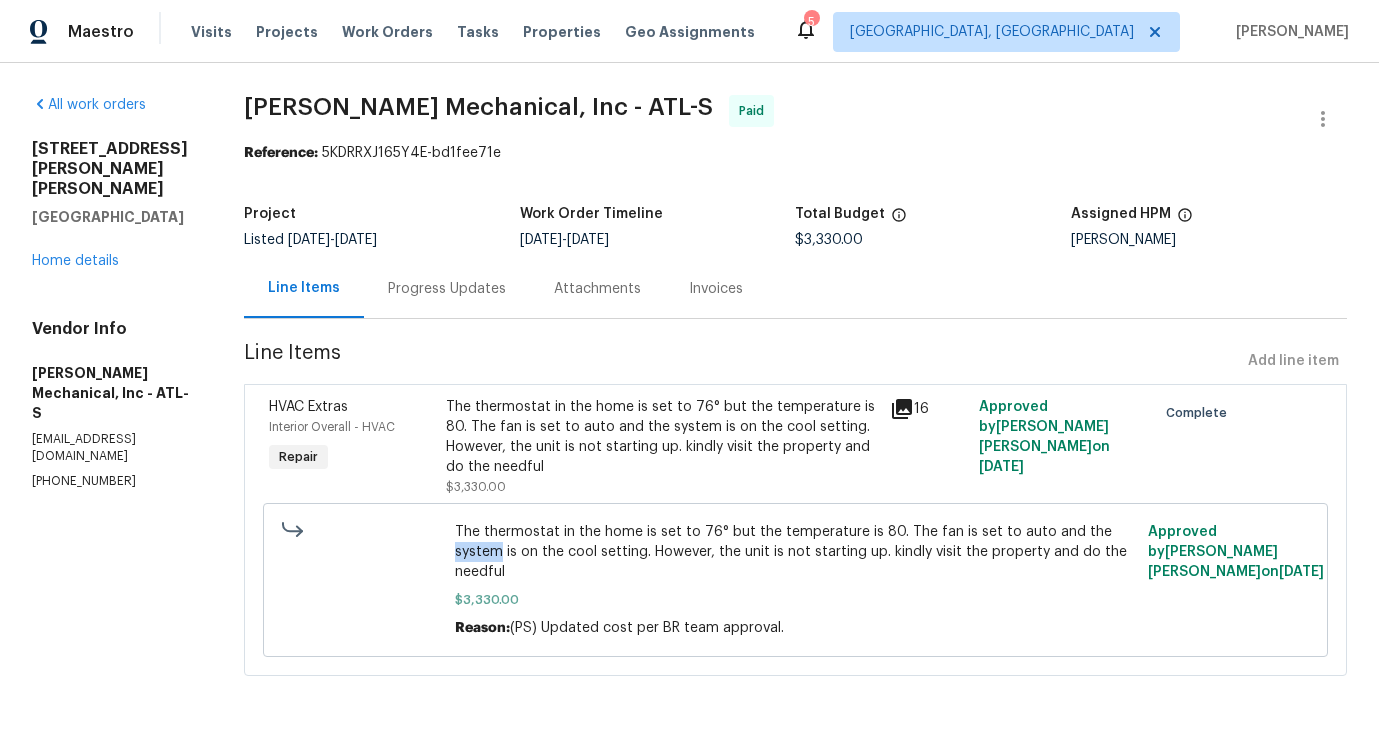 click on "The thermostat in the home is set to 76° but the temperature is 80. The fan is set to auto and the system is on the cool setting. However, the unit is not starting up. kindly visit the property and do the needful" at bounding box center [795, 552] 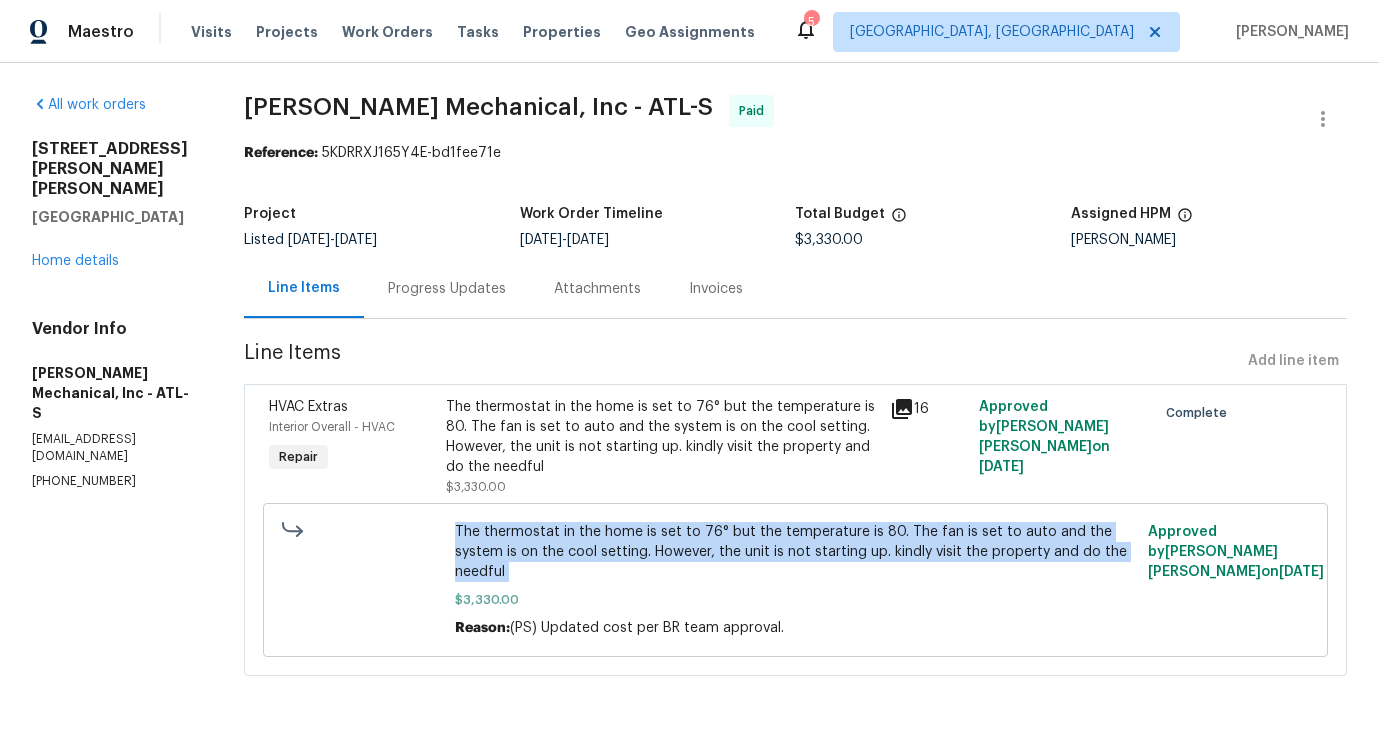 copy on "The thermostat in the home is set to 76° but the temperature is 80. The fan is set to auto and the system is on the cool setting. However, the unit is not starting up. kindly visit the property and do the needful" 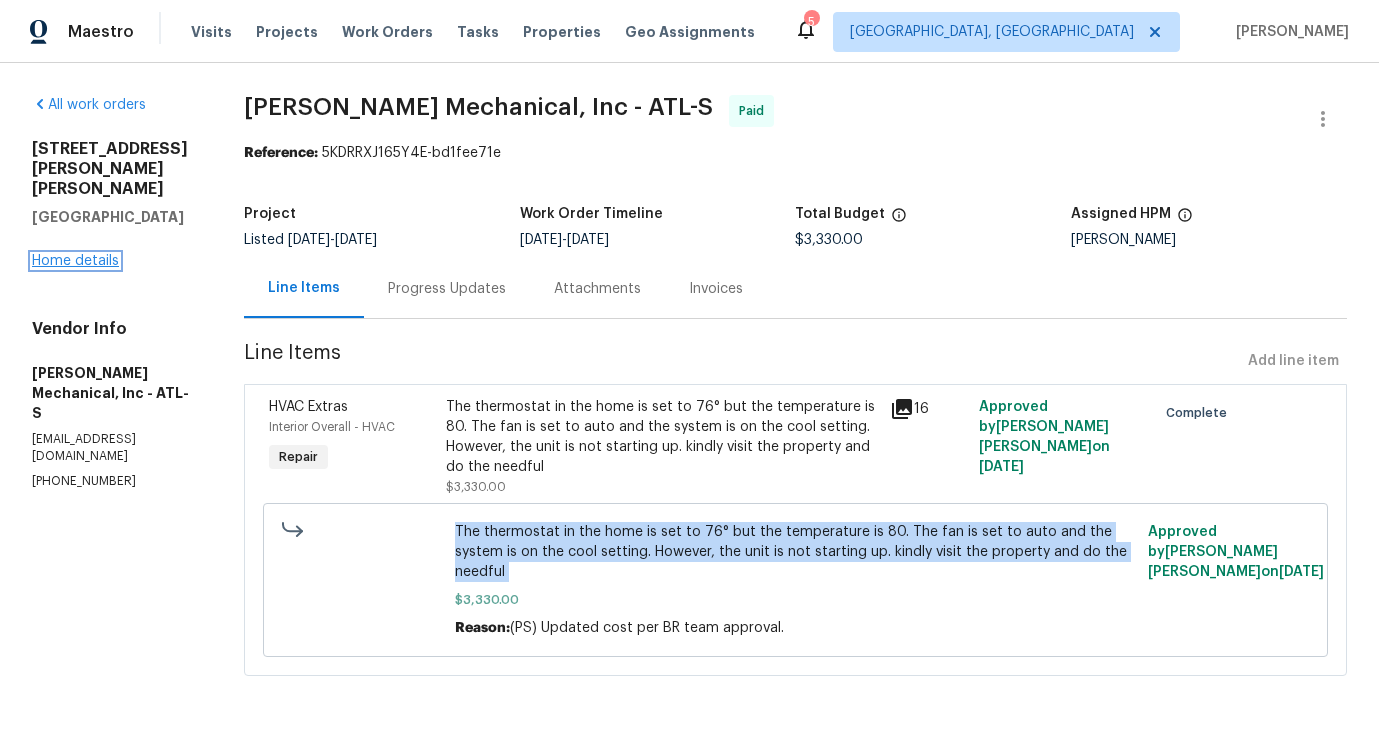 click on "Home details" at bounding box center [75, 261] 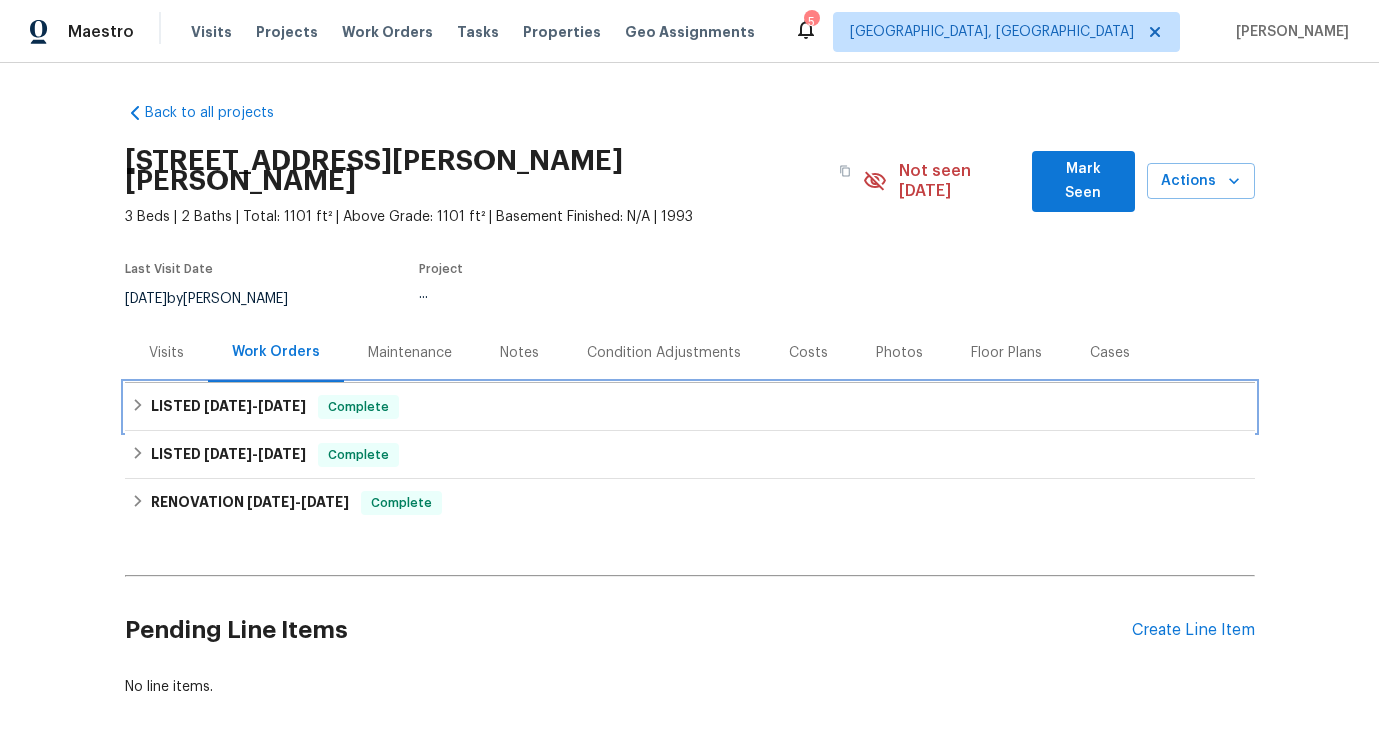 click on "LISTED   6/27/25  -  6/29/25 Complete" at bounding box center [690, 407] 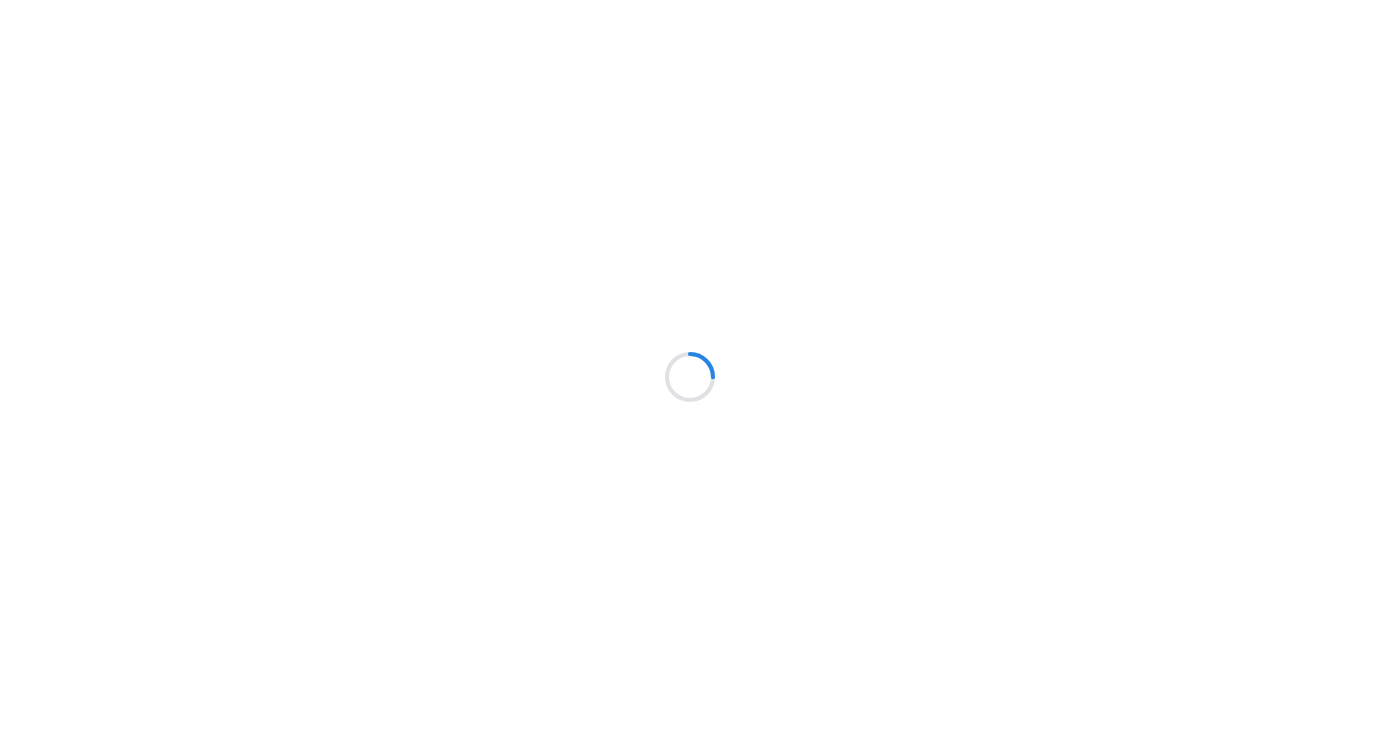 scroll, scrollTop: 0, scrollLeft: 0, axis: both 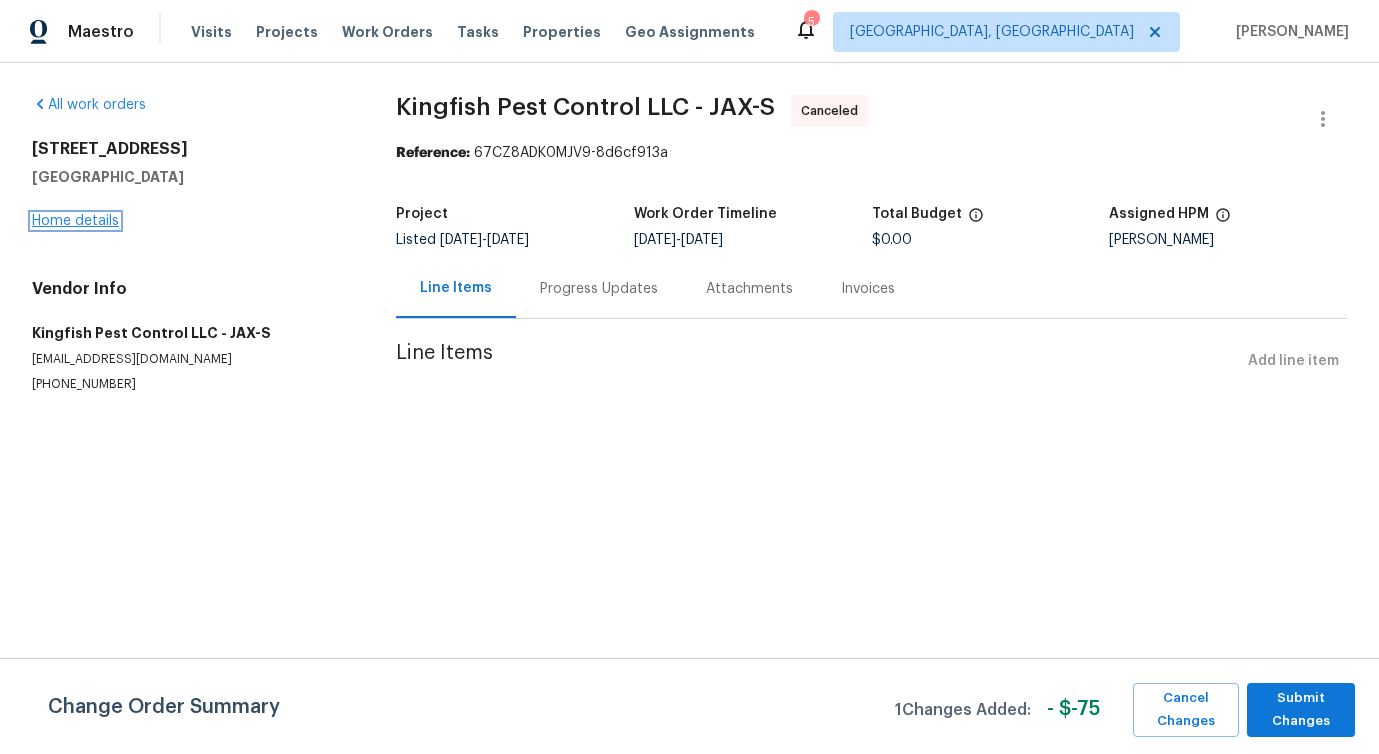click on "Home details" at bounding box center [75, 221] 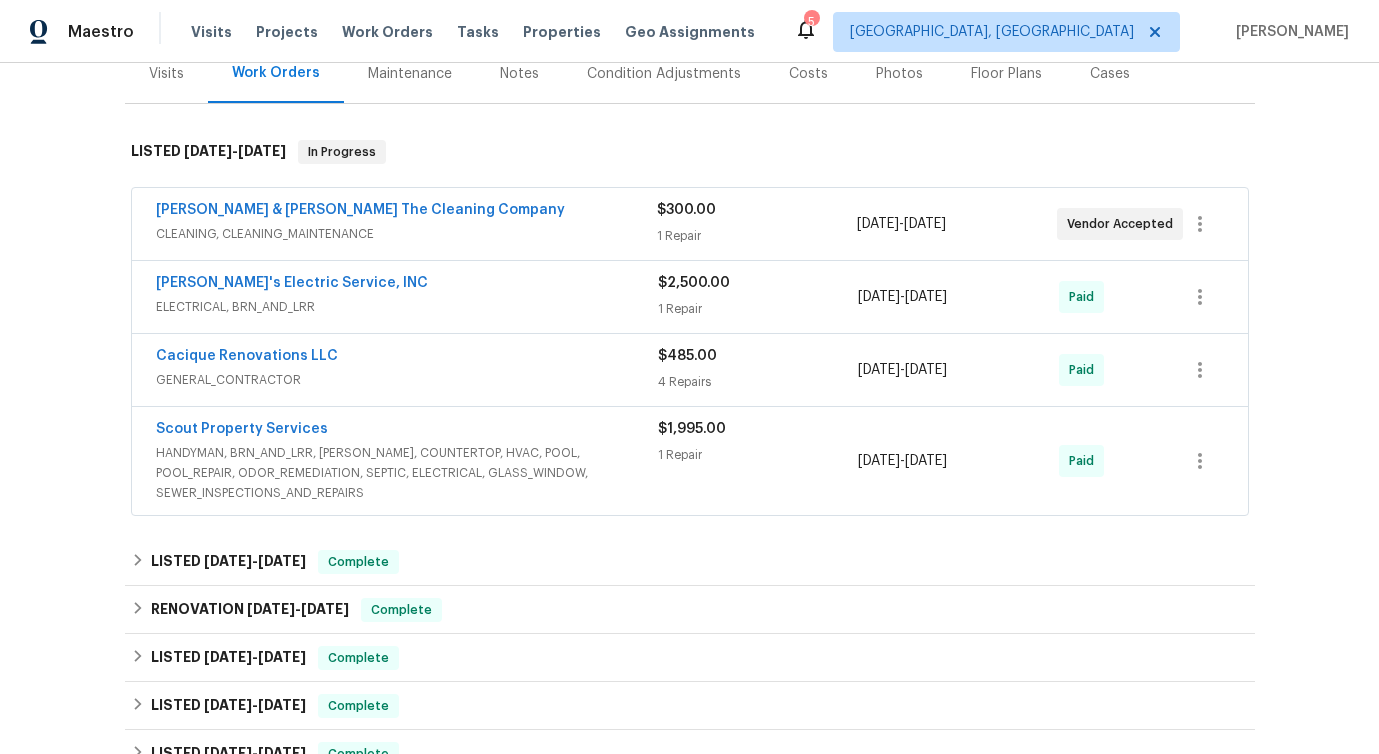 scroll, scrollTop: 228, scrollLeft: 0, axis: vertical 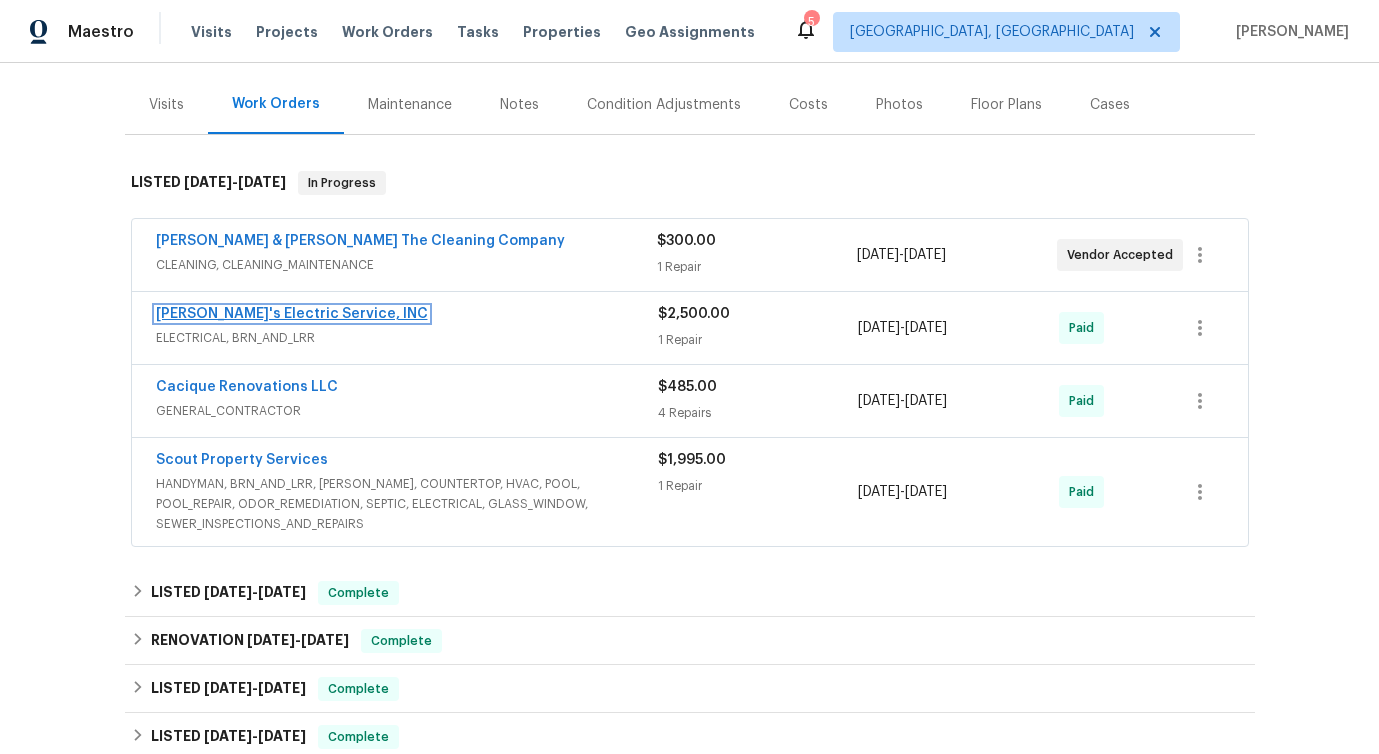 click on "Jack's Electric Service, INC" at bounding box center (292, 314) 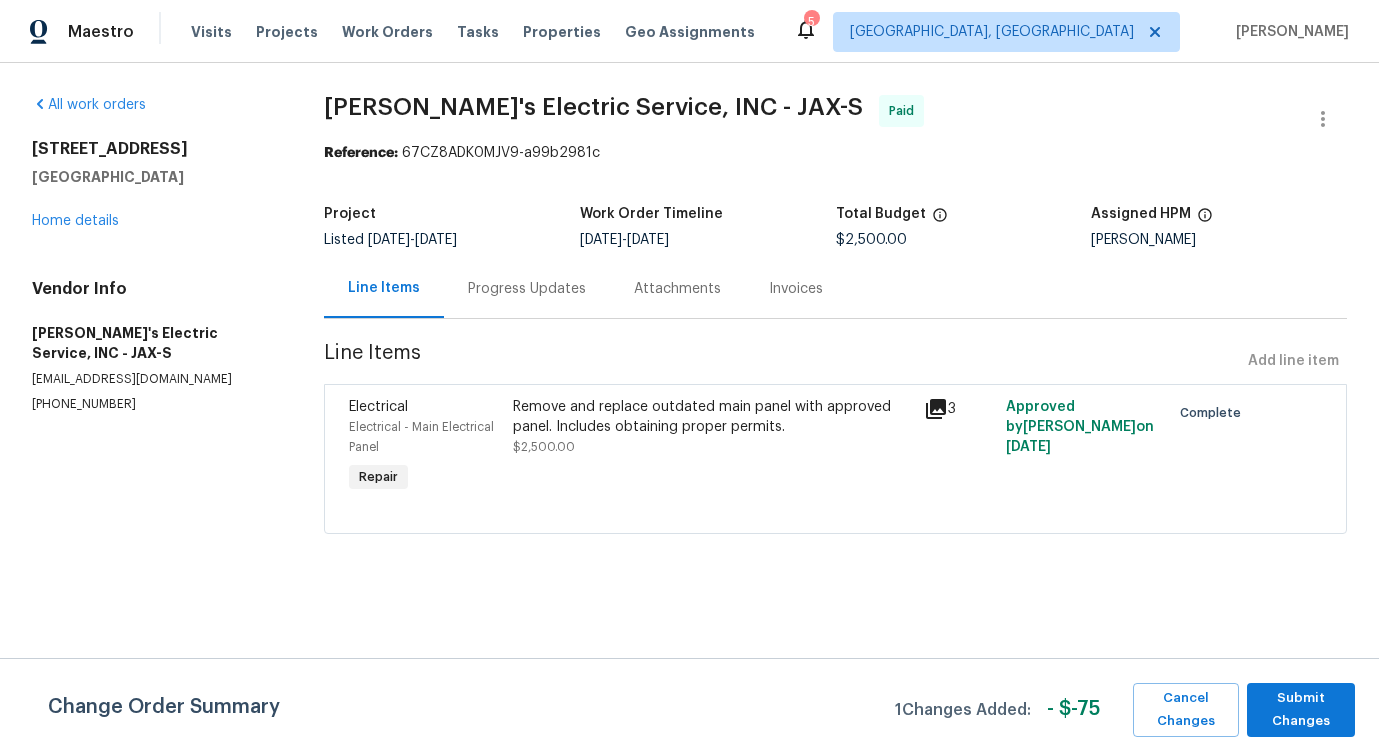 click on "Progress Updates" at bounding box center (527, 288) 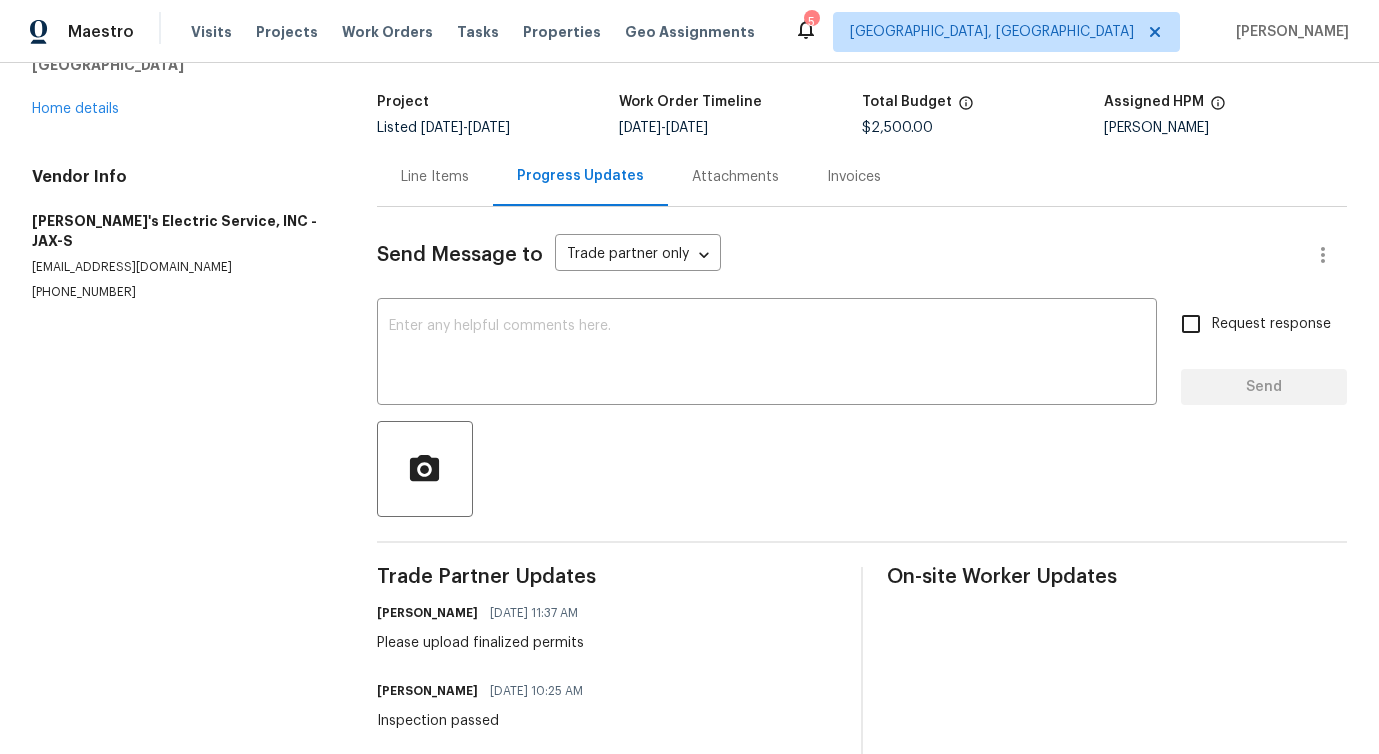 scroll, scrollTop: 0, scrollLeft: 0, axis: both 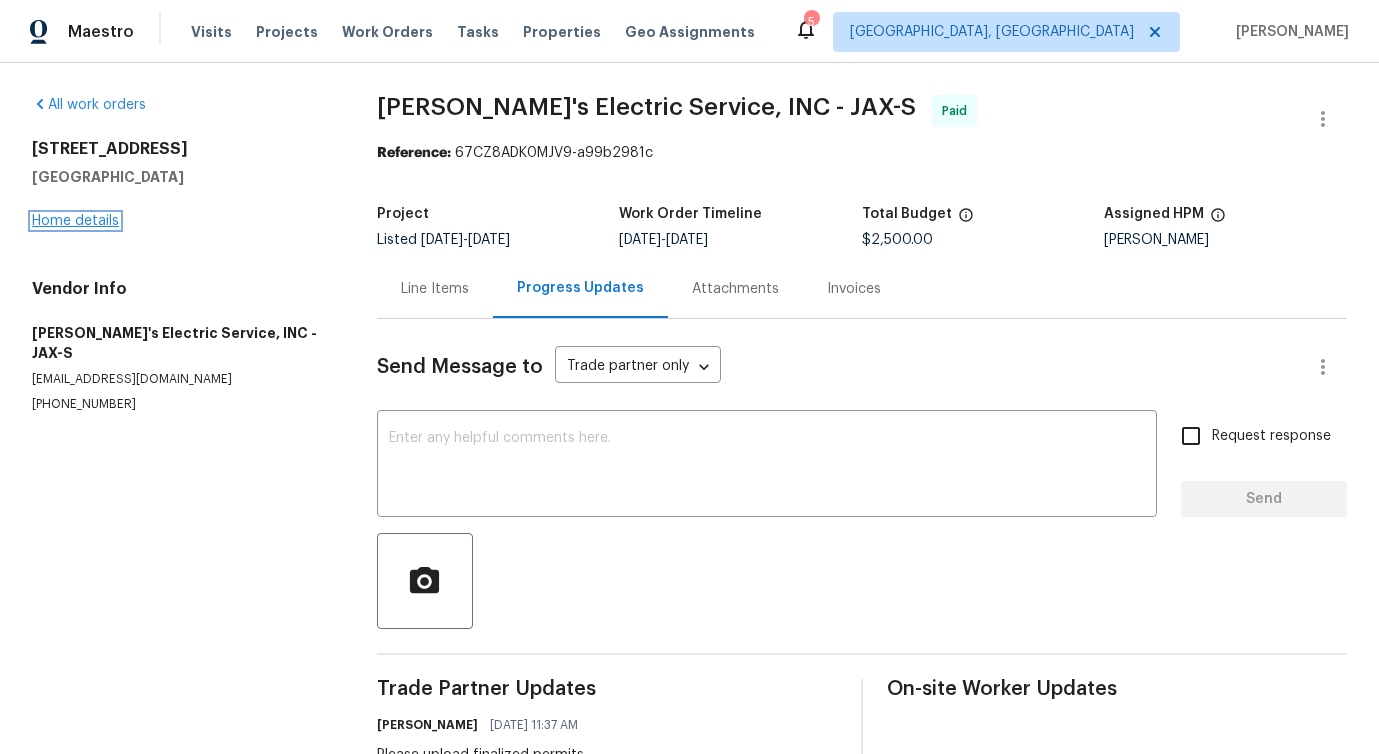 click on "Home details" at bounding box center [75, 221] 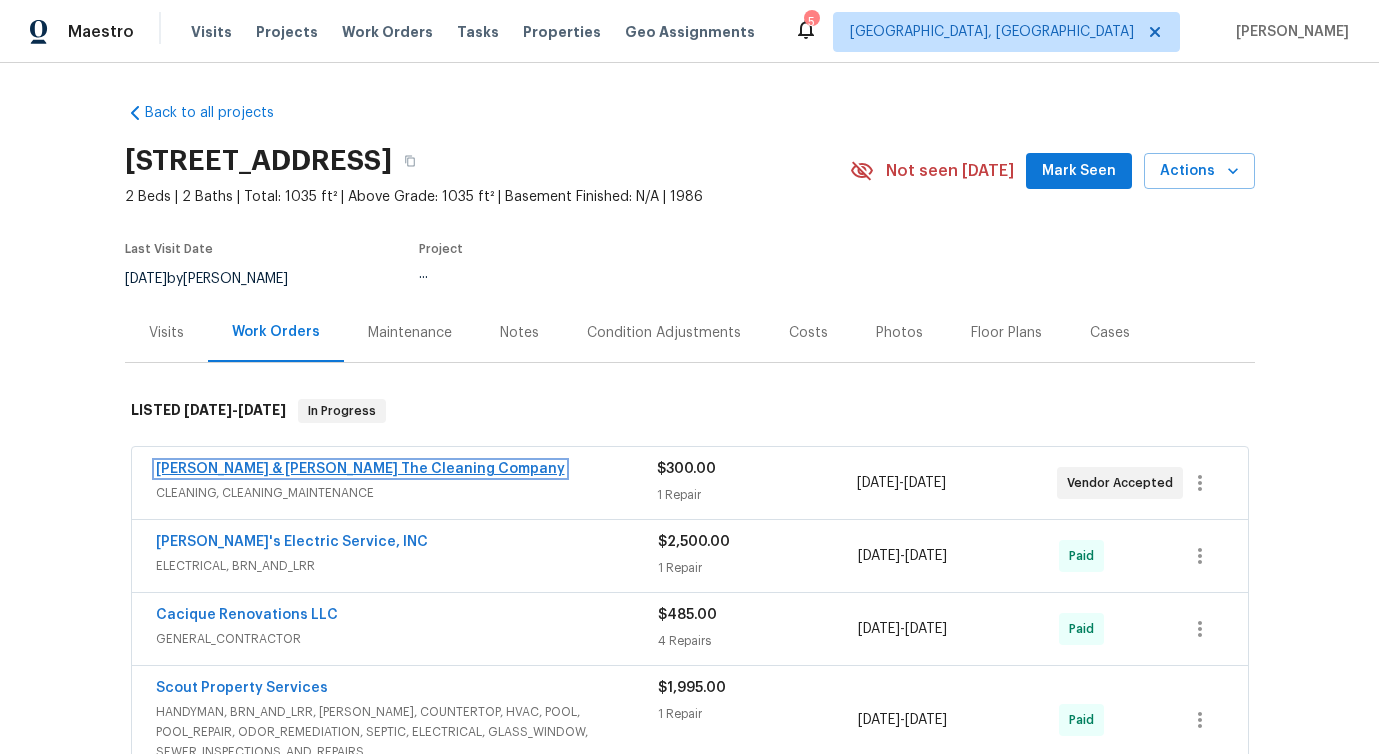 click on "Montalvo & Sangalang The Cleaning Company" at bounding box center [360, 469] 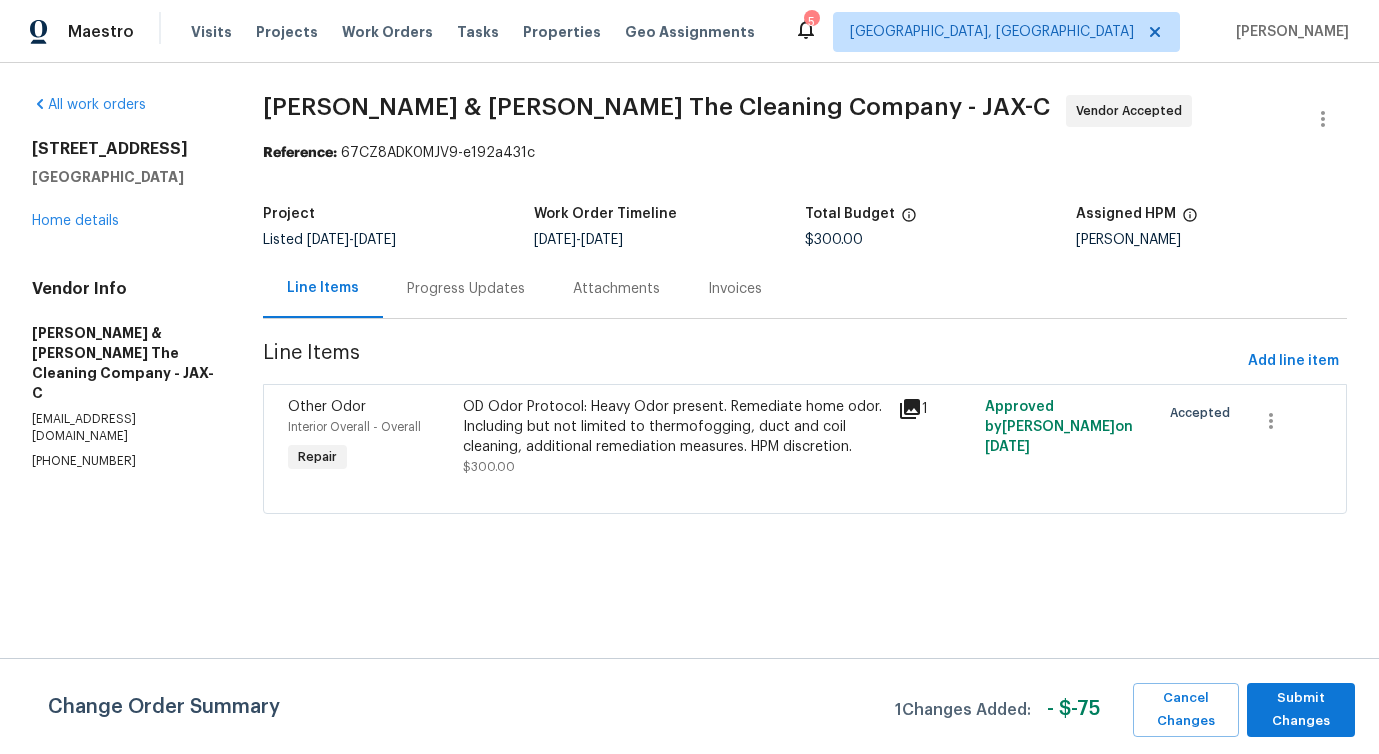 click on "Progress Updates" at bounding box center [466, 288] 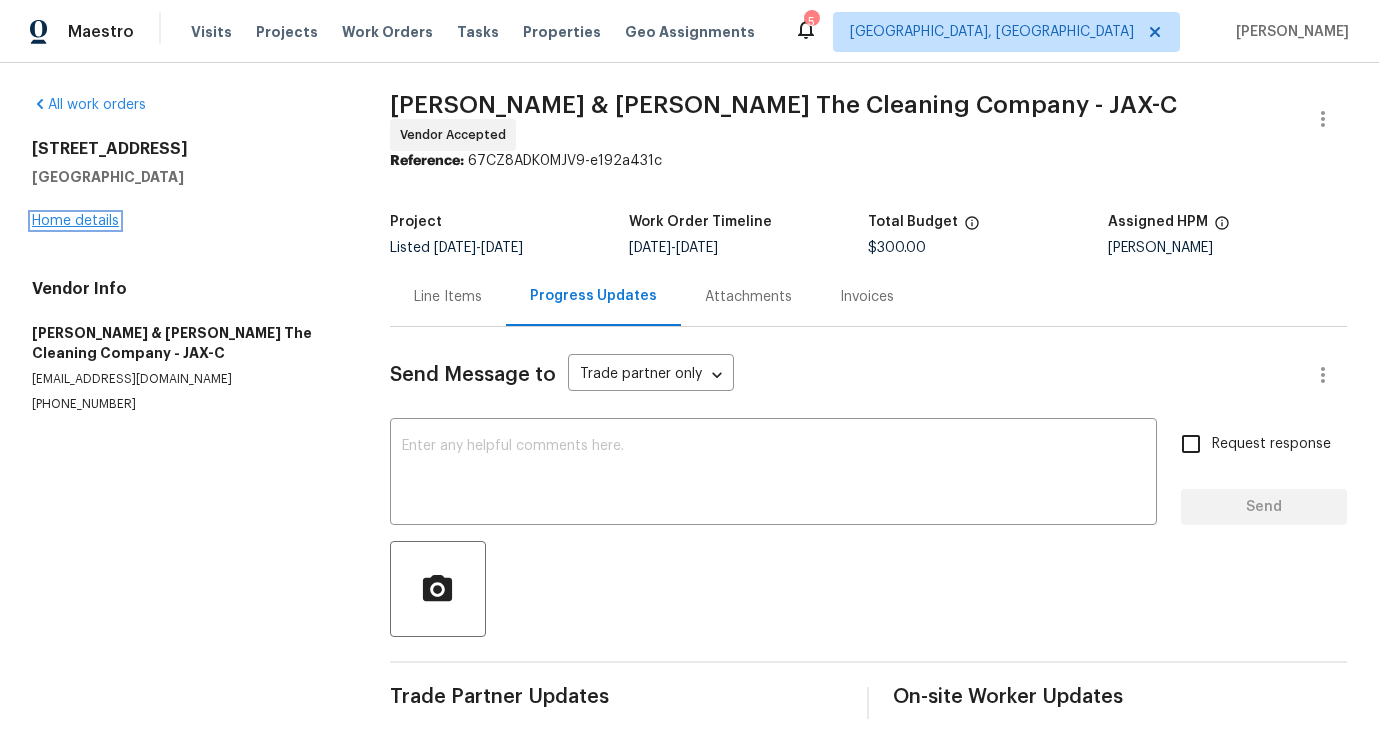 click on "Home details" at bounding box center (75, 221) 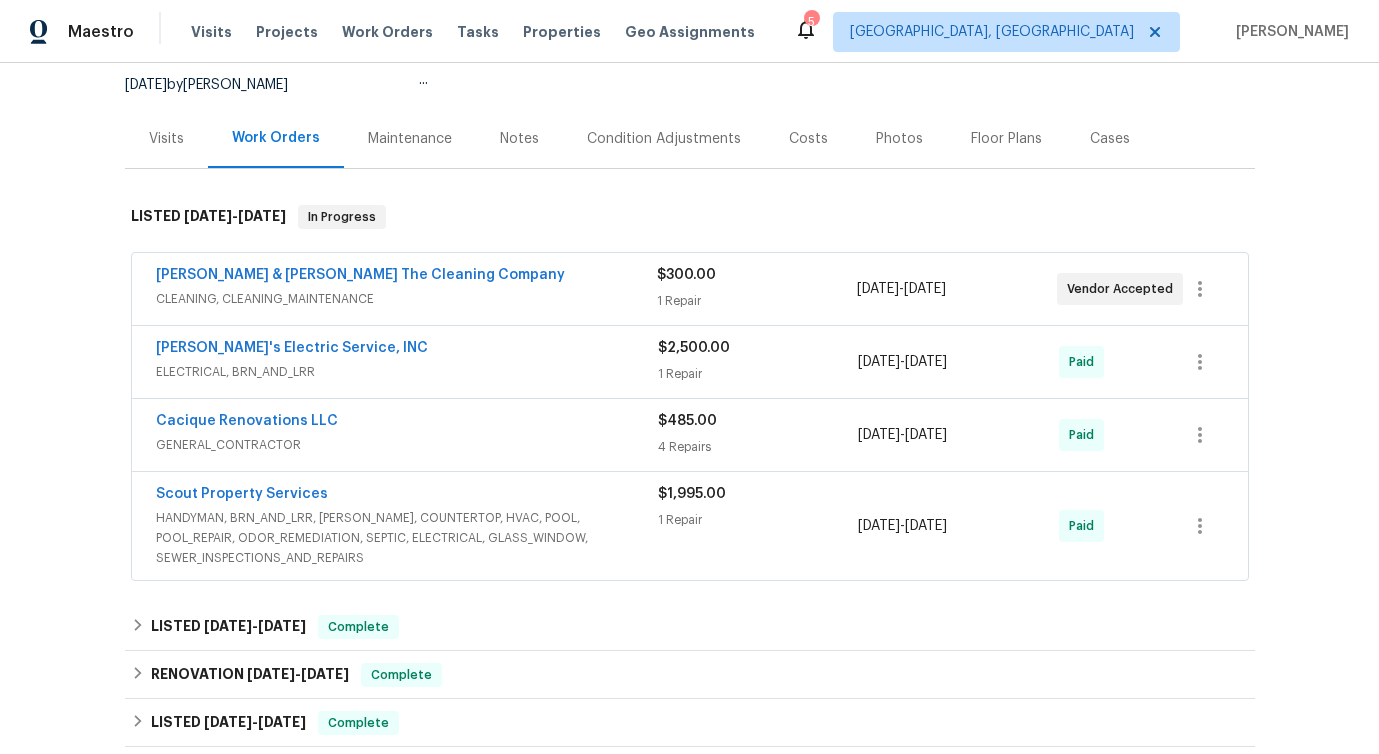 scroll, scrollTop: 210, scrollLeft: 0, axis: vertical 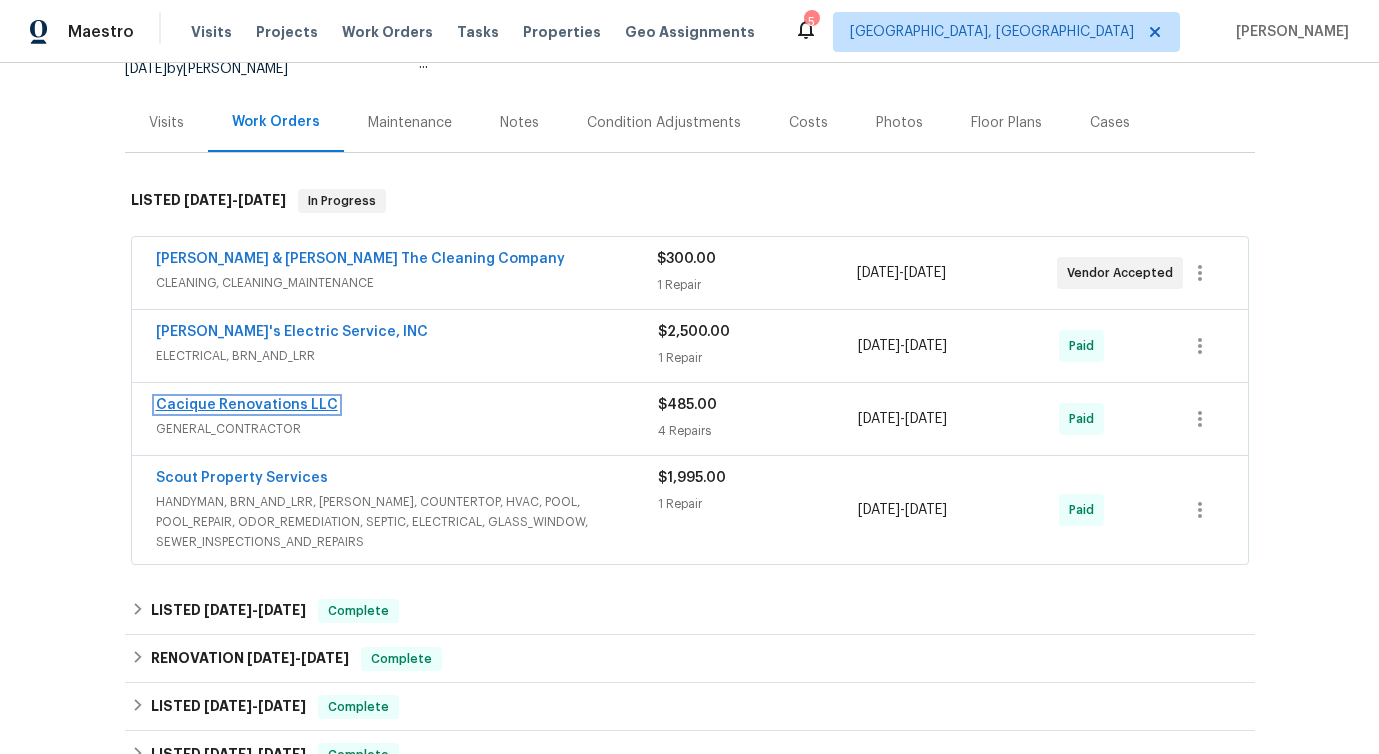 click on "Cacique Renovations LLC" at bounding box center (247, 405) 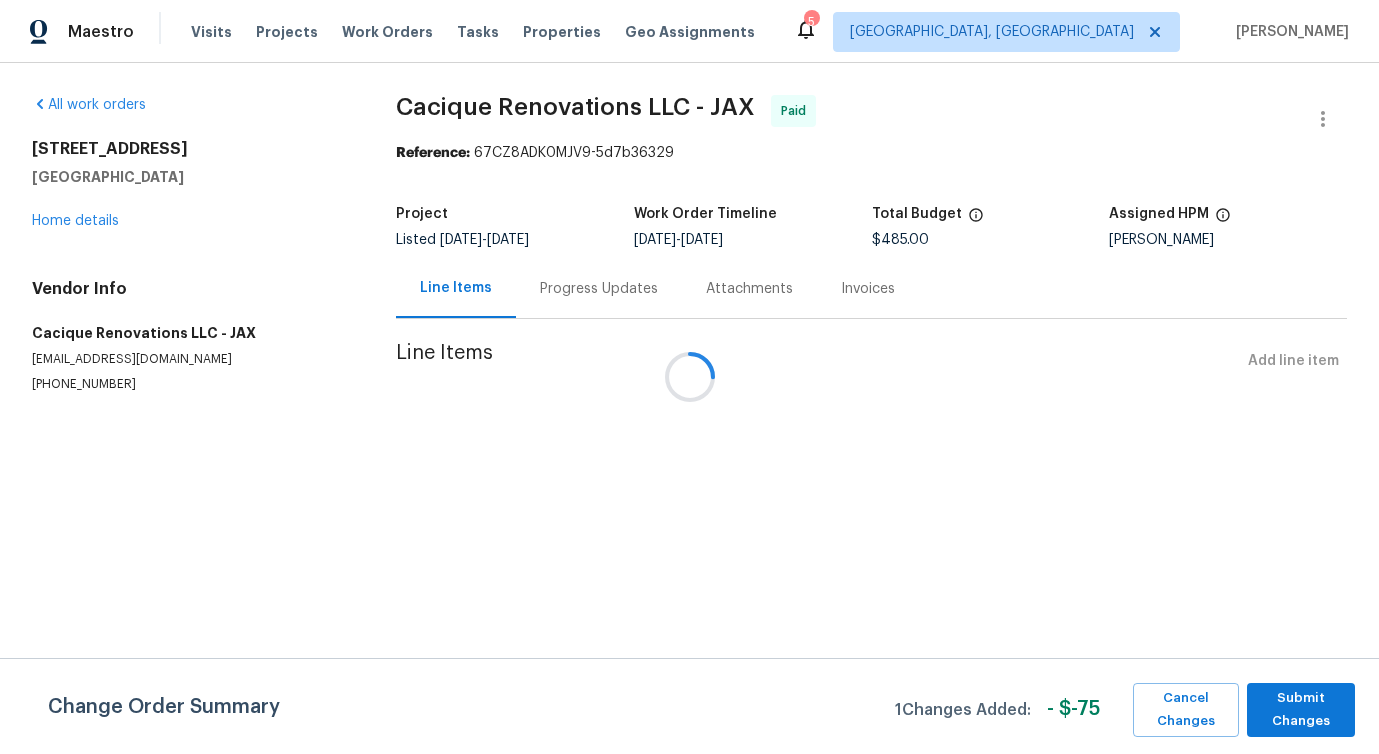 click at bounding box center [689, 377] 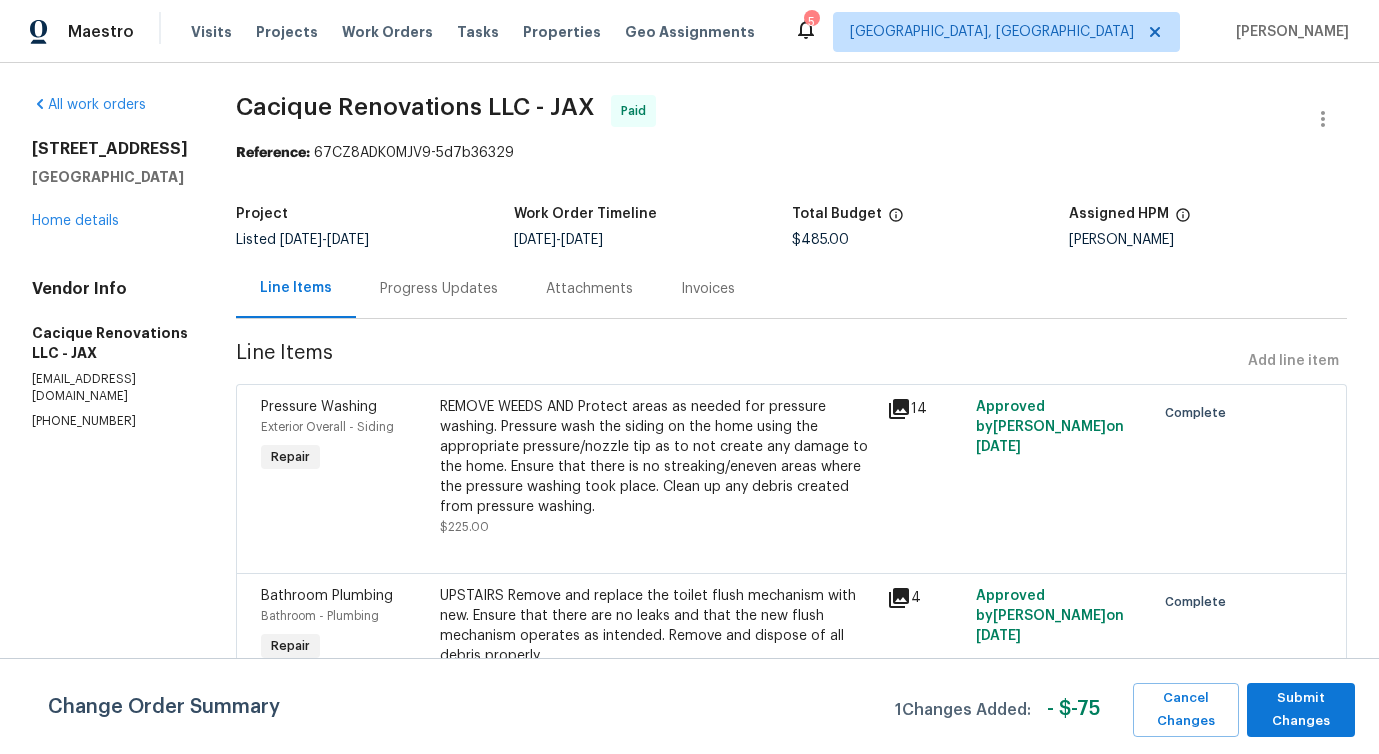 click on "Progress Updates" at bounding box center (439, 288) 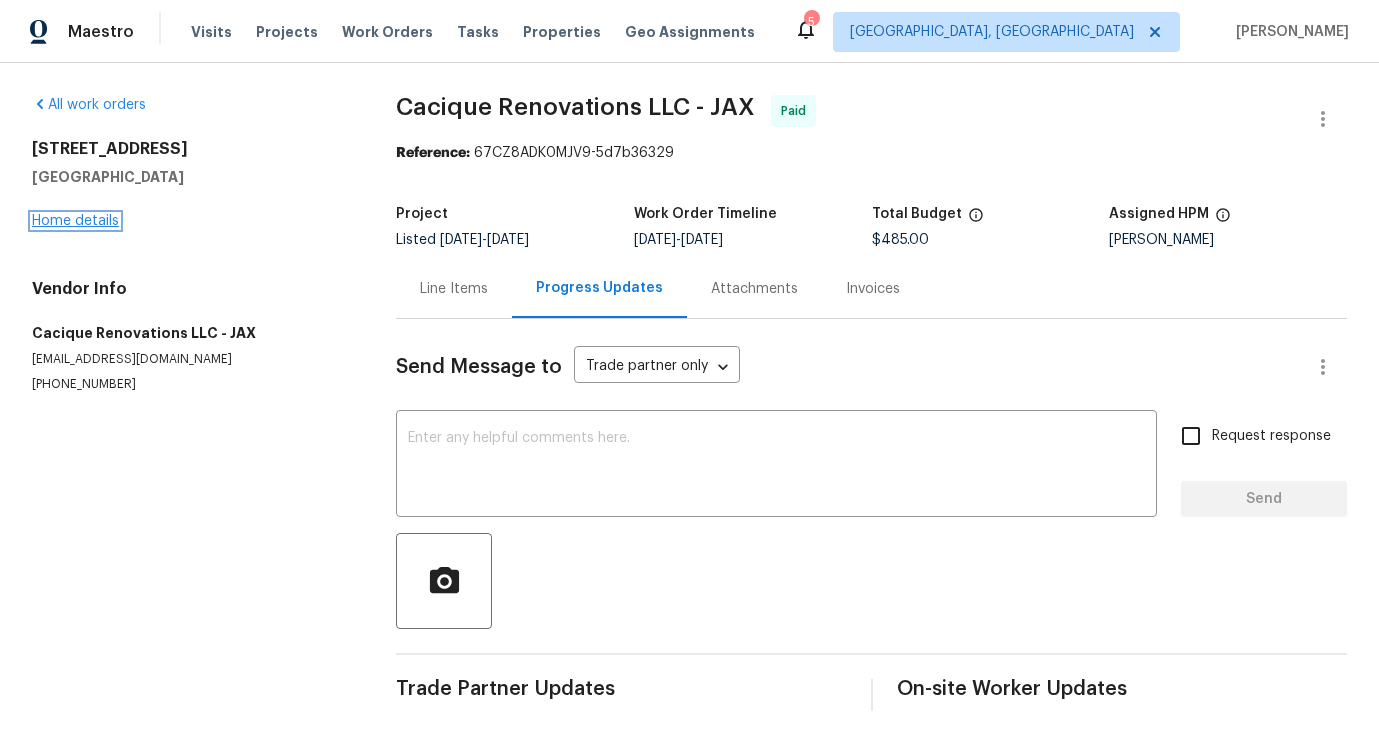 click on "Home details" at bounding box center [75, 221] 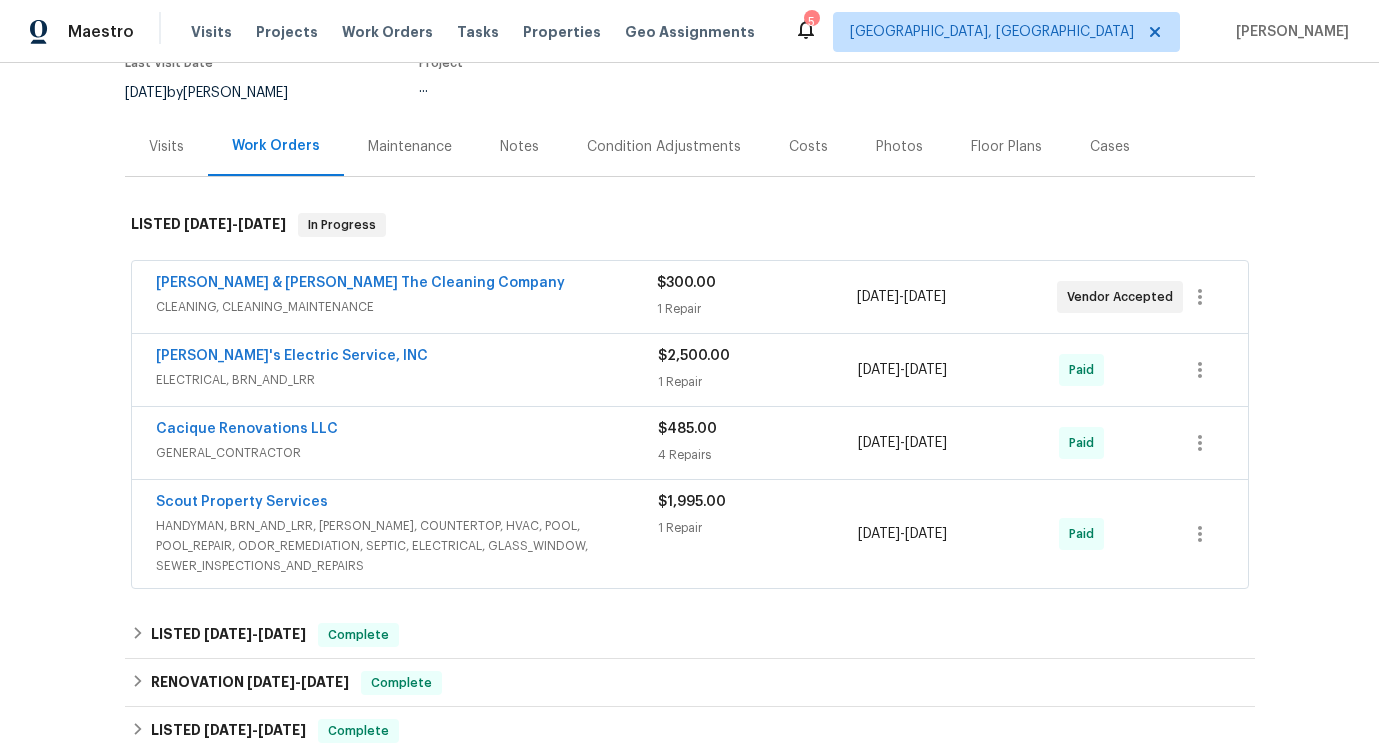 scroll, scrollTop: 192, scrollLeft: 0, axis: vertical 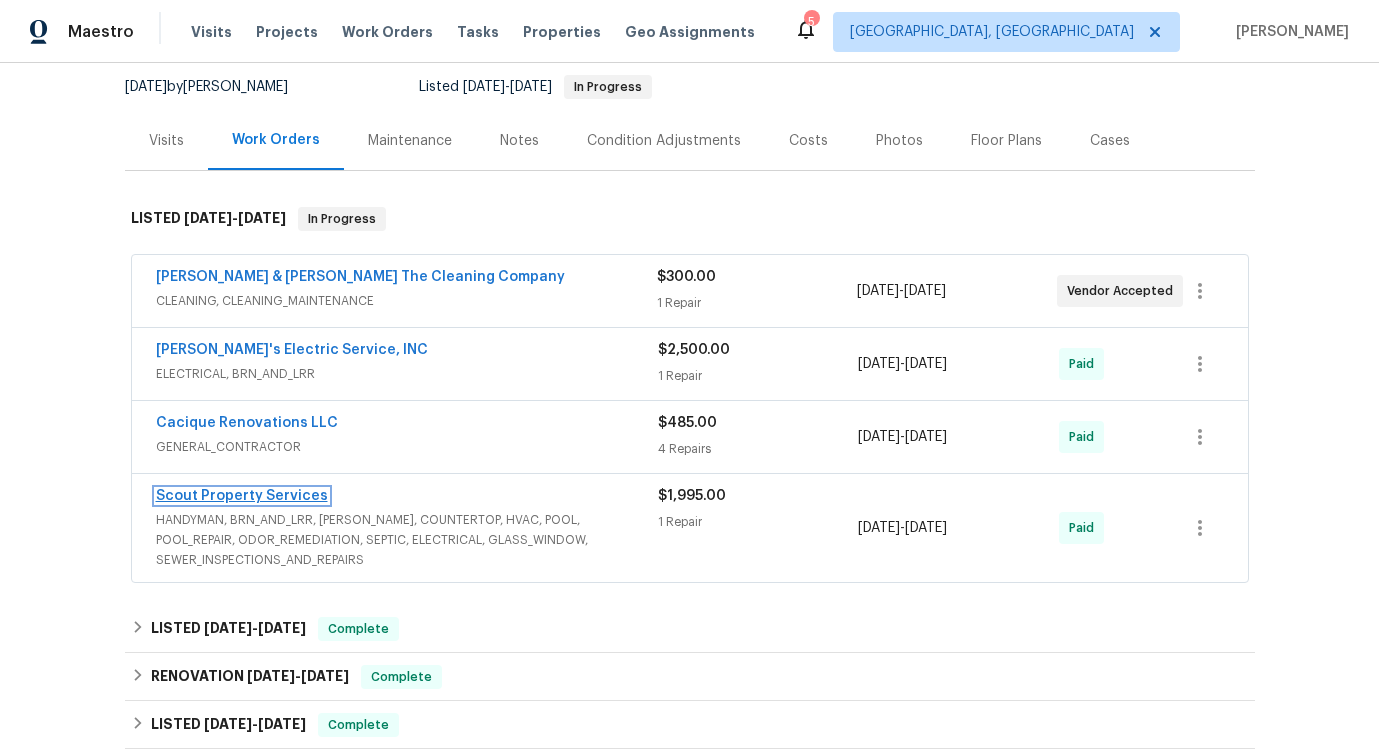 click on "Scout Property Services" at bounding box center (242, 496) 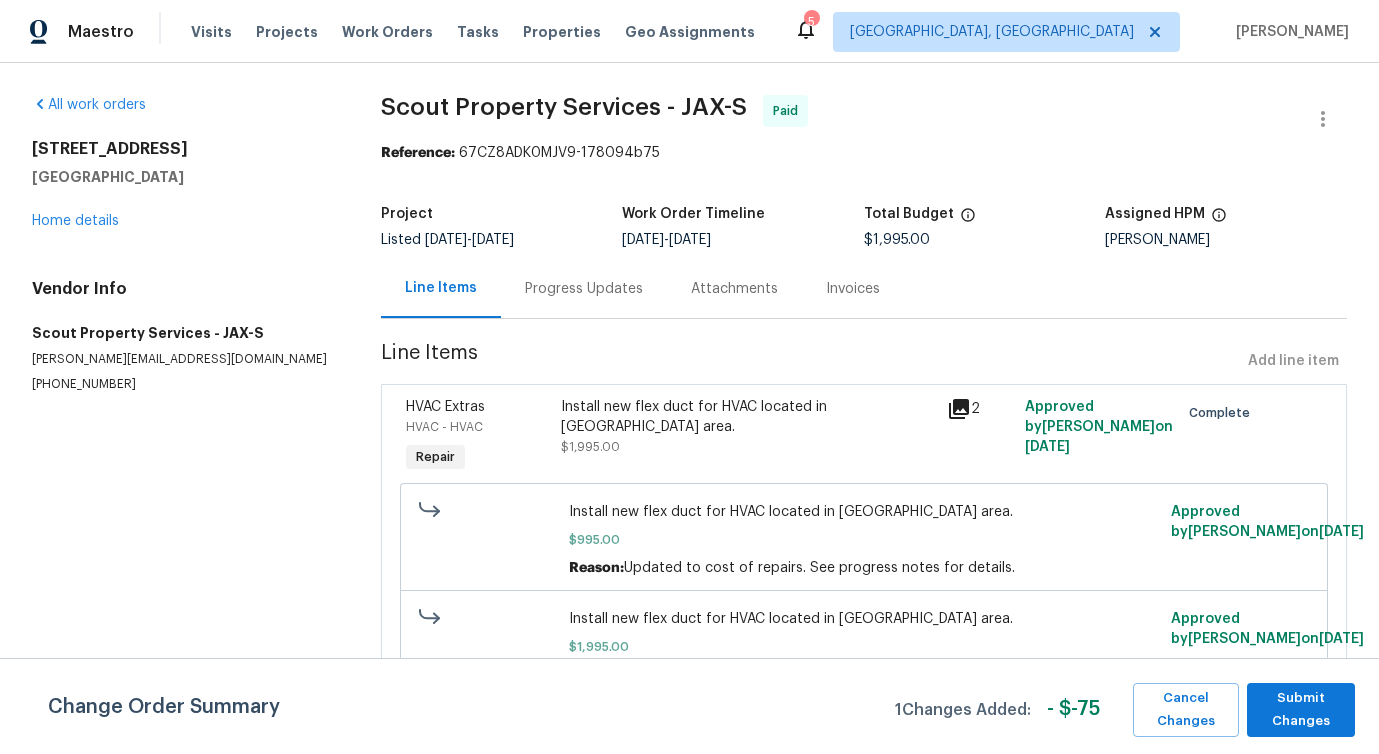 click on "Progress Updates" at bounding box center (584, 288) 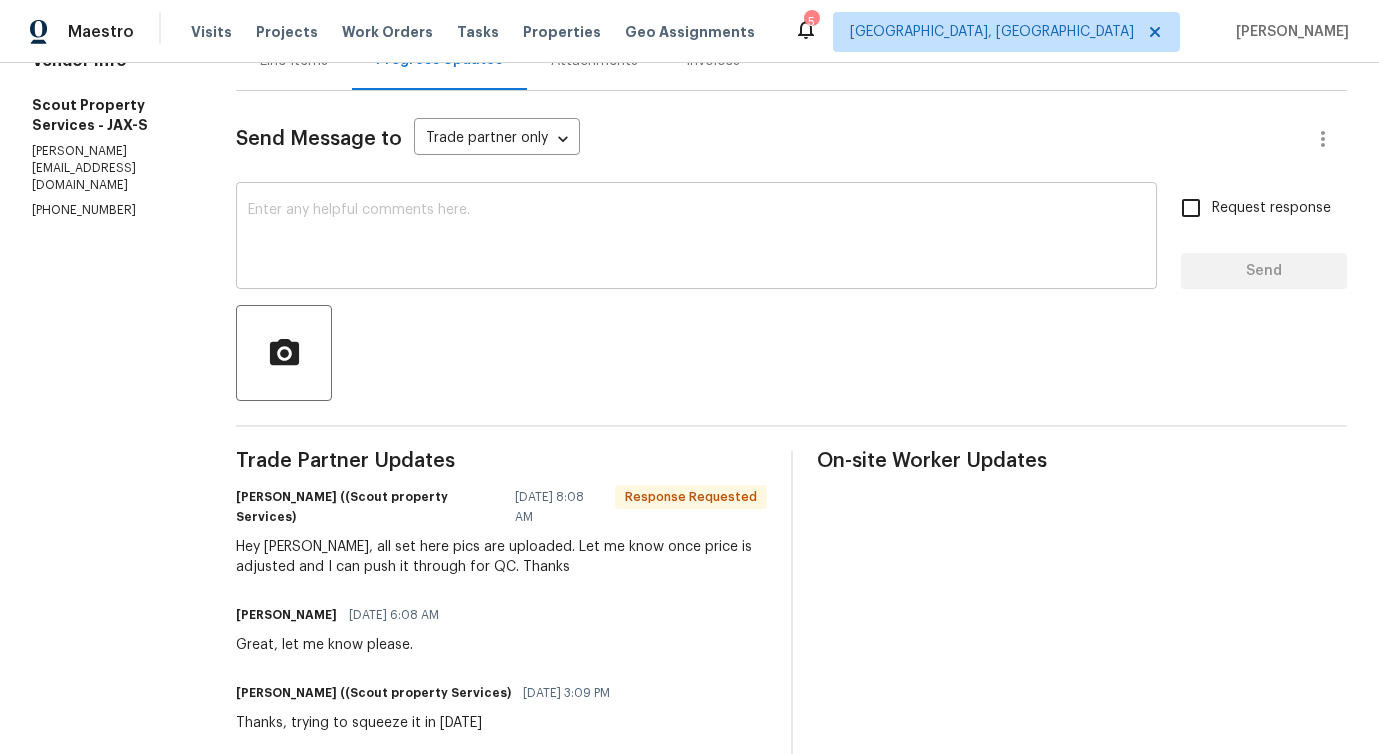 scroll, scrollTop: 0, scrollLeft: 0, axis: both 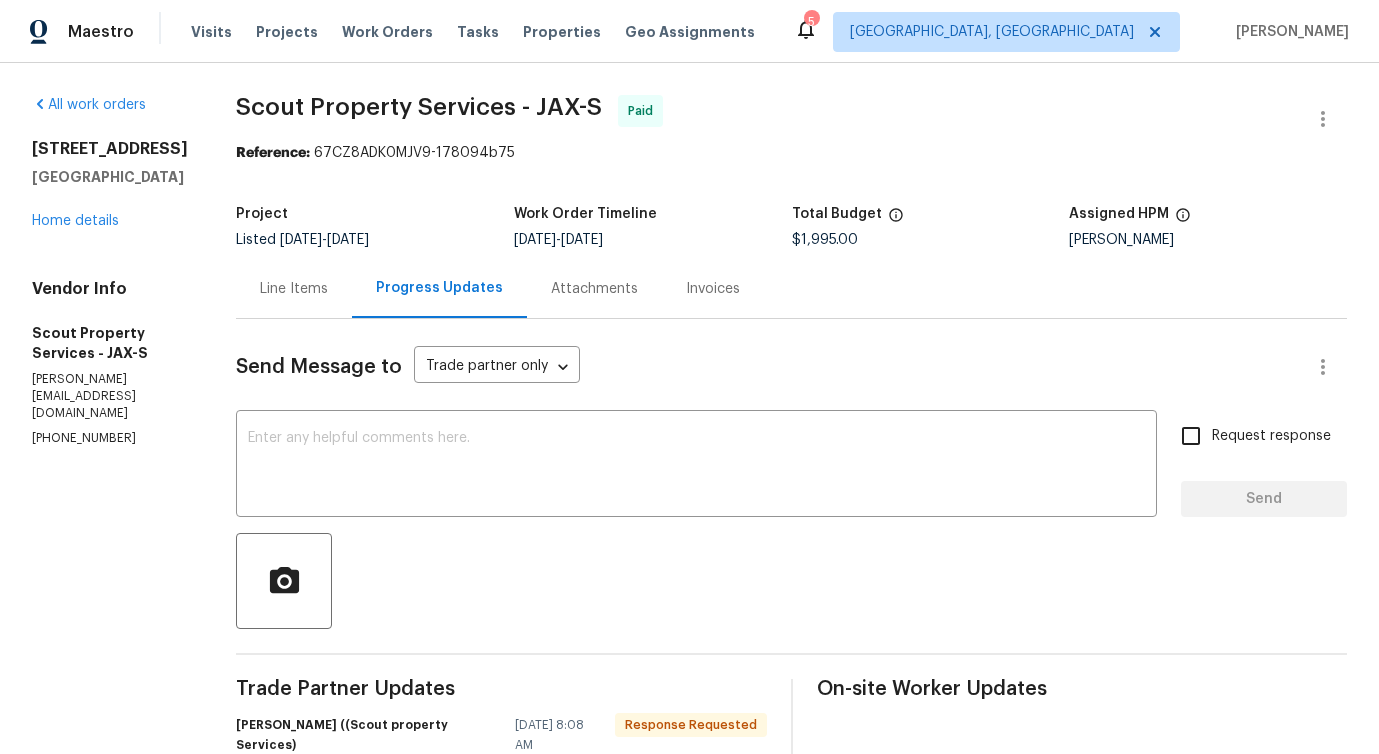 click on "102 Courageous Ct N # 102 Jacksonville, FL 32233 Home details" at bounding box center [110, 185] 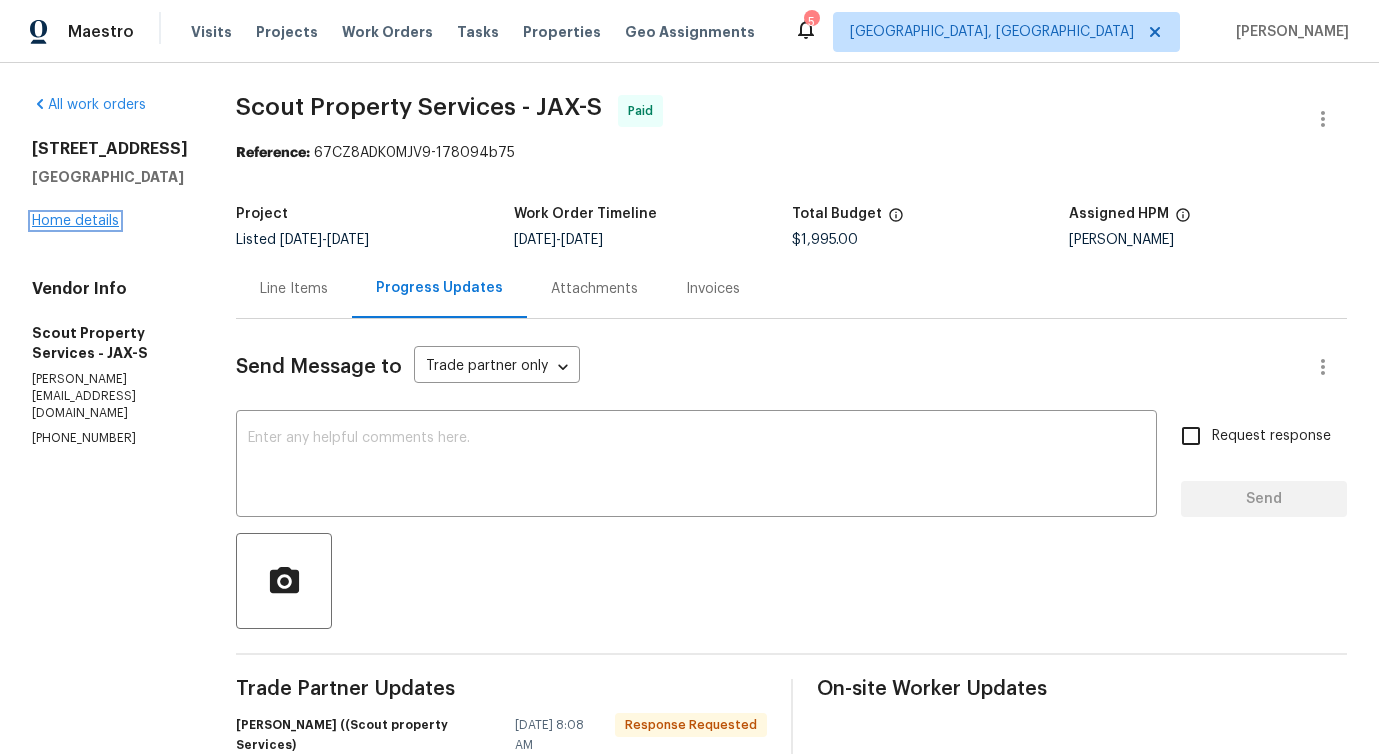 click on "Home details" at bounding box center (75, 221) 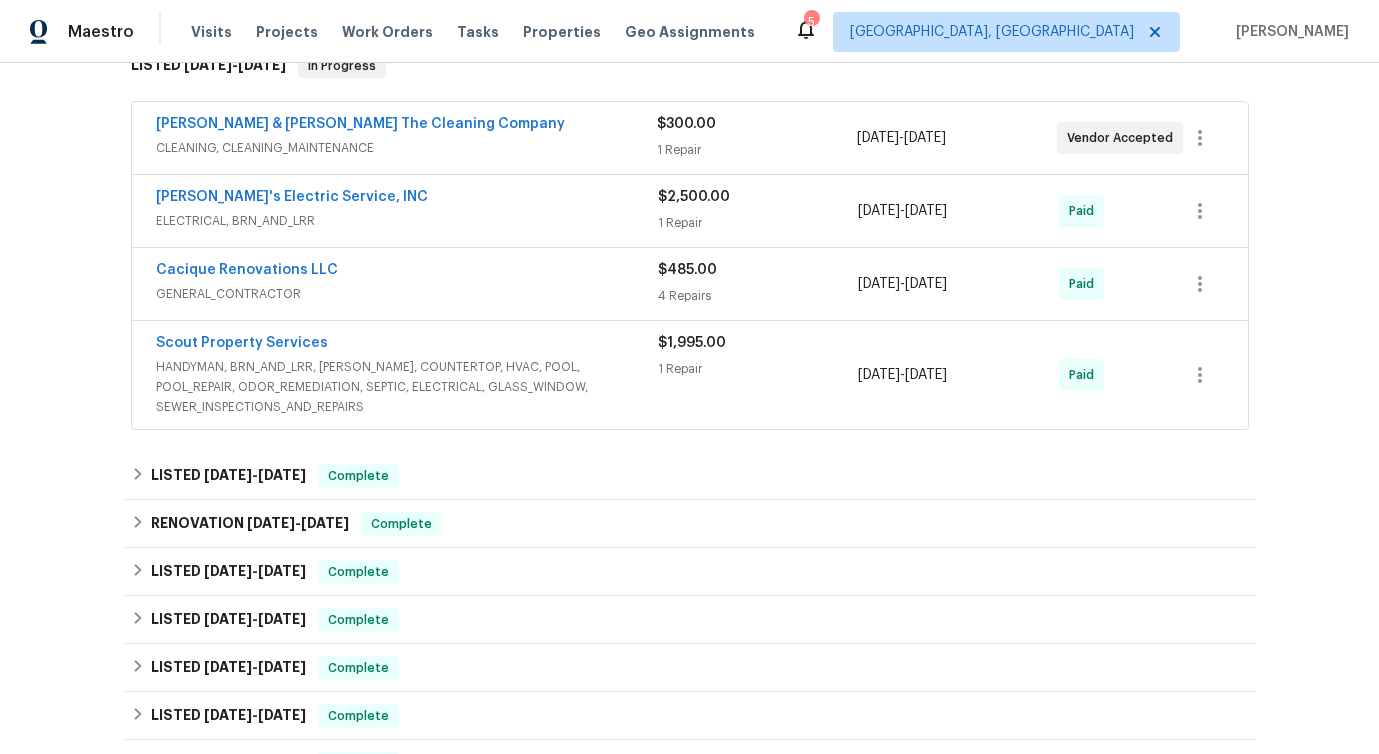scroll, scrollTop: 349, scrollLeft: 0, axis: vertical 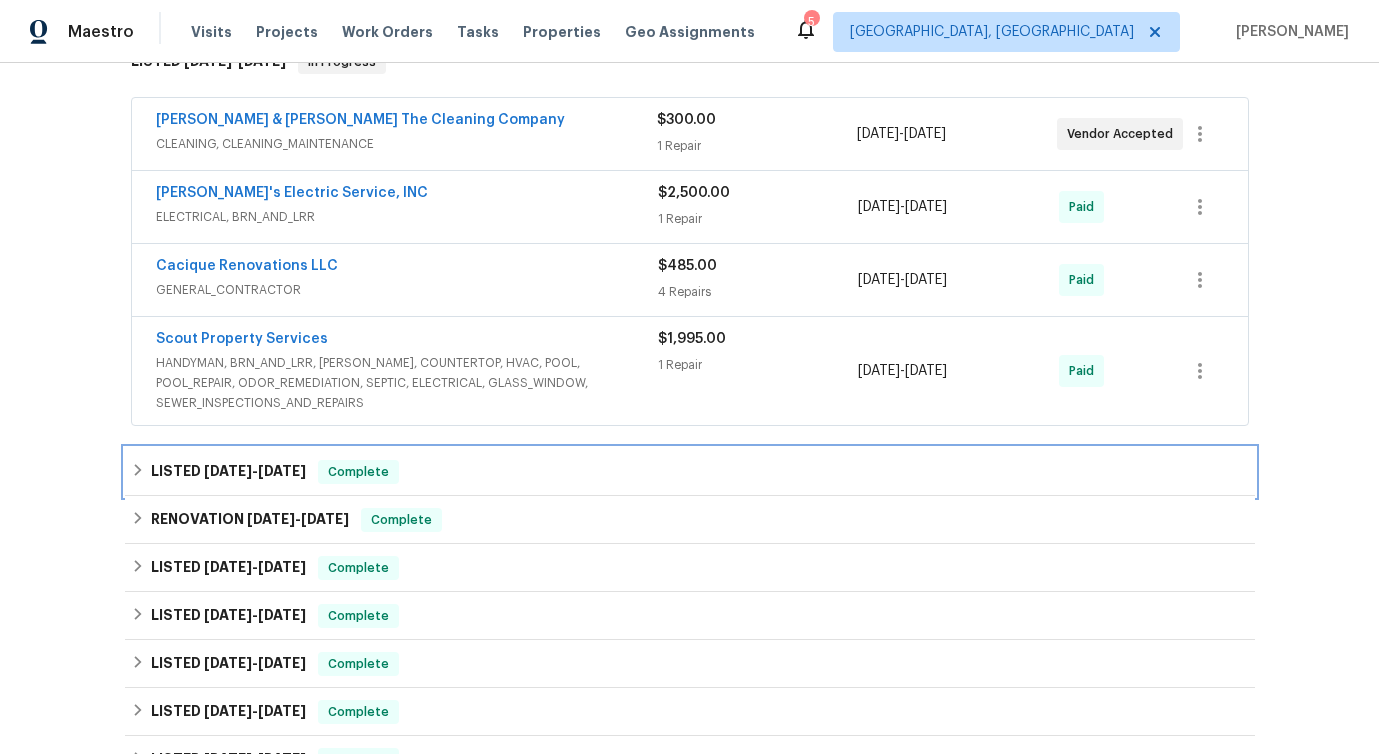 click on "12/2/24" at bounding box center (228, 471) 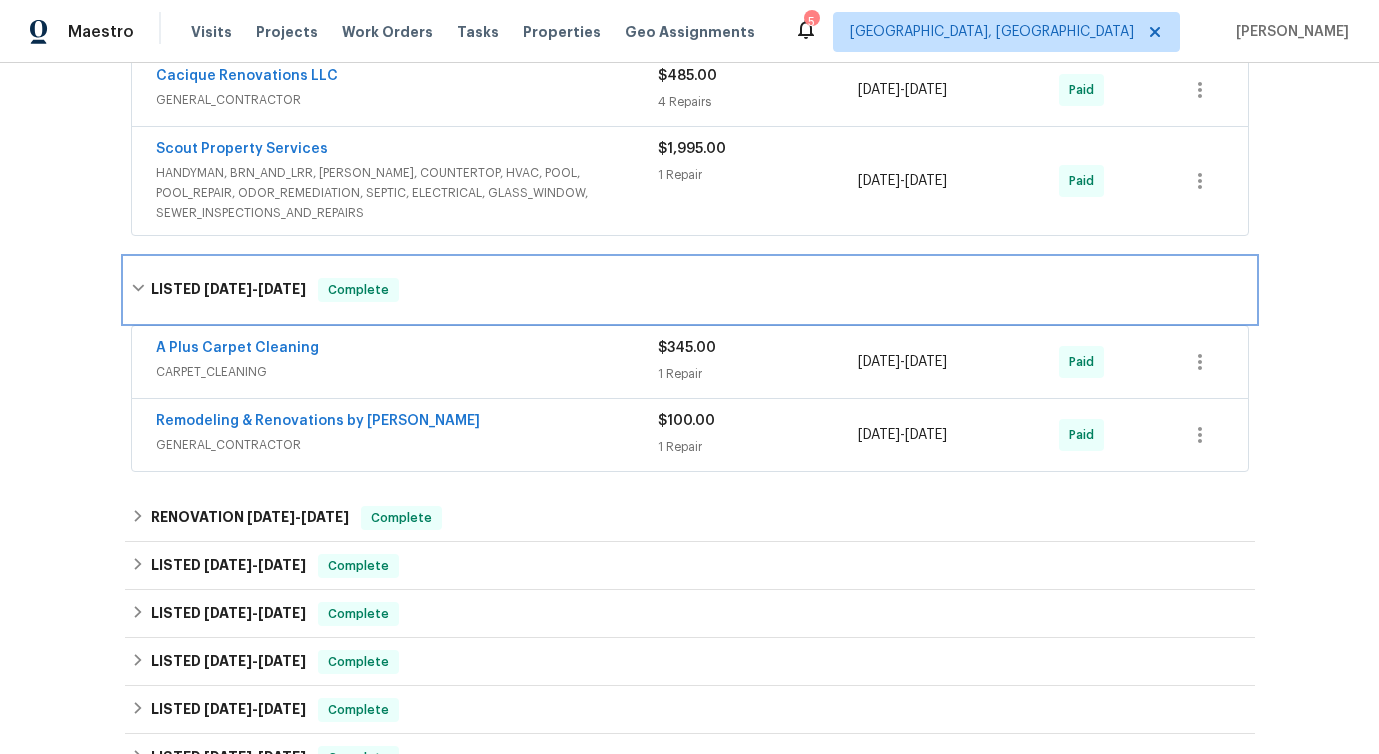 scroll, scrollTop: 558, scrollLeft: 0, axis: vertical 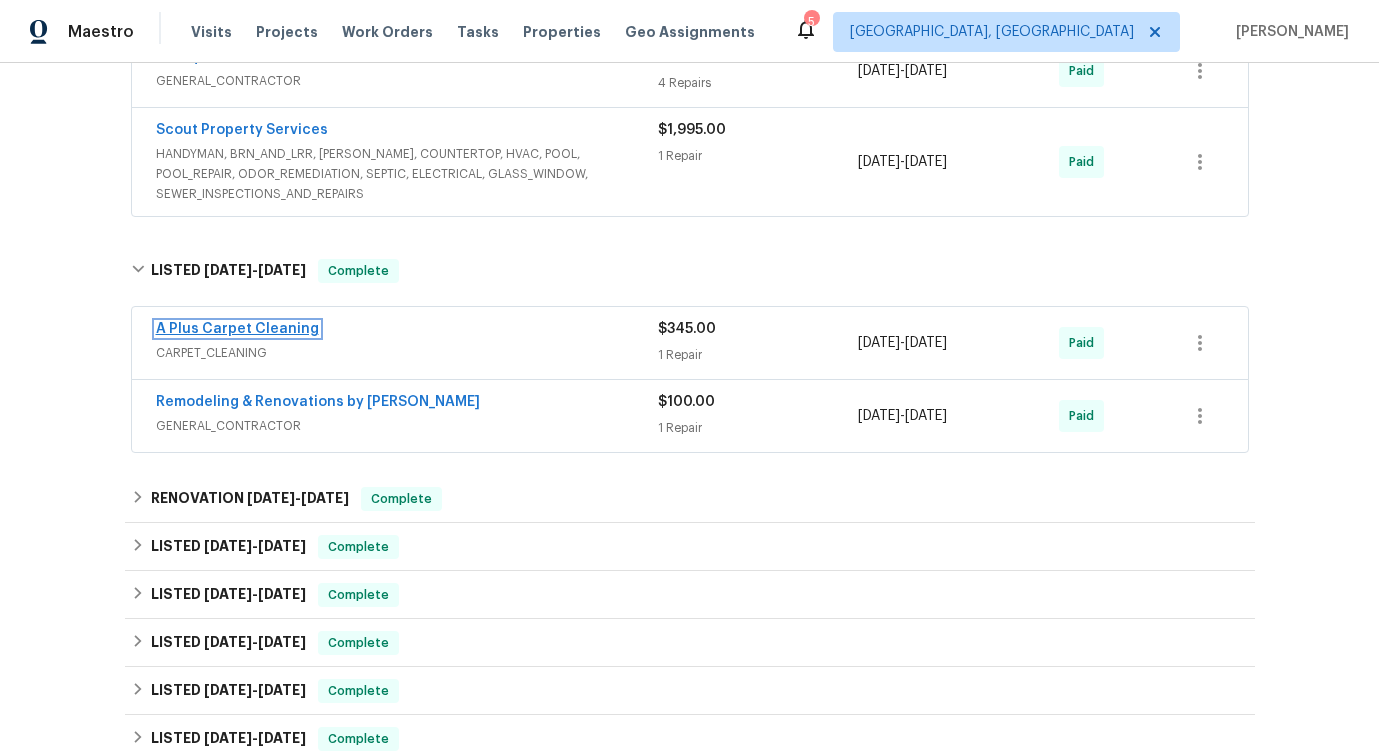 click on "A Plus Carpet Cleaning" at bounding box center [237, 329] 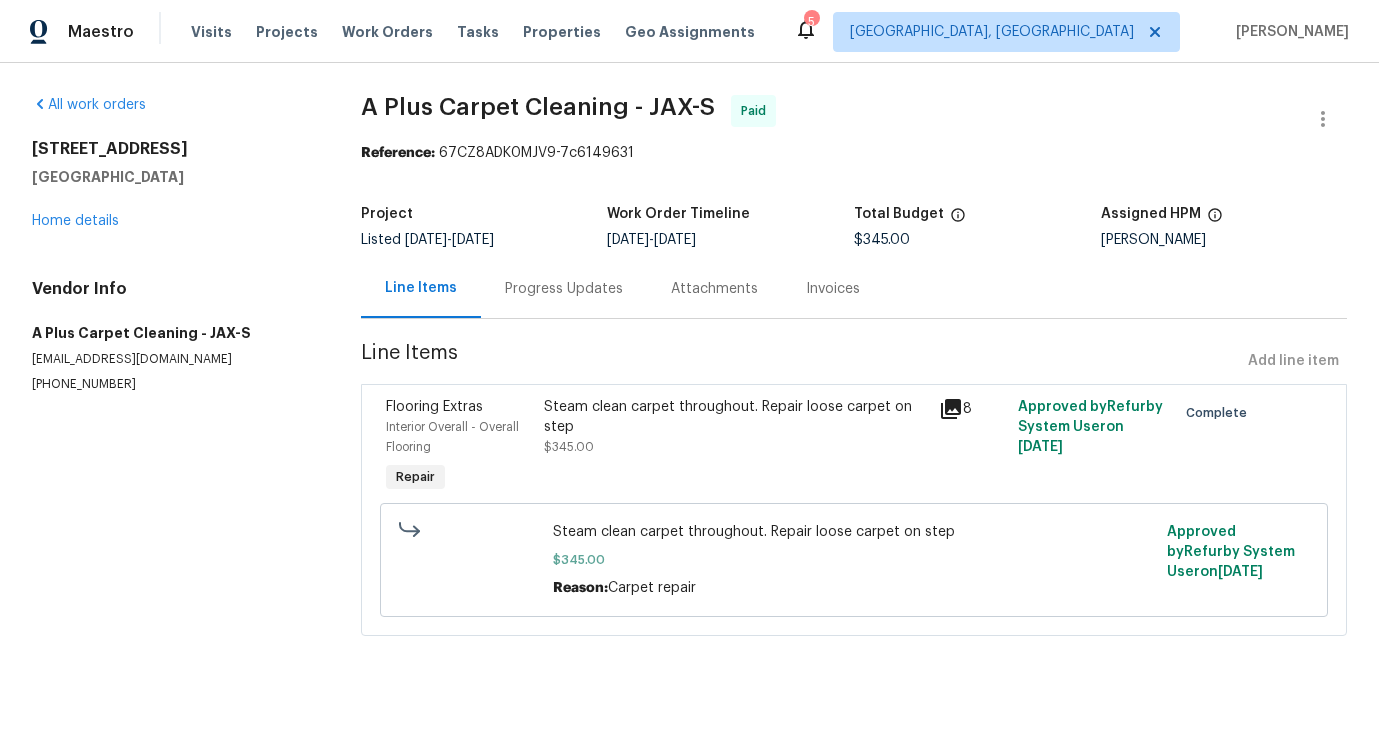 click on "Progress Updates" at bounding box center [564, 289] 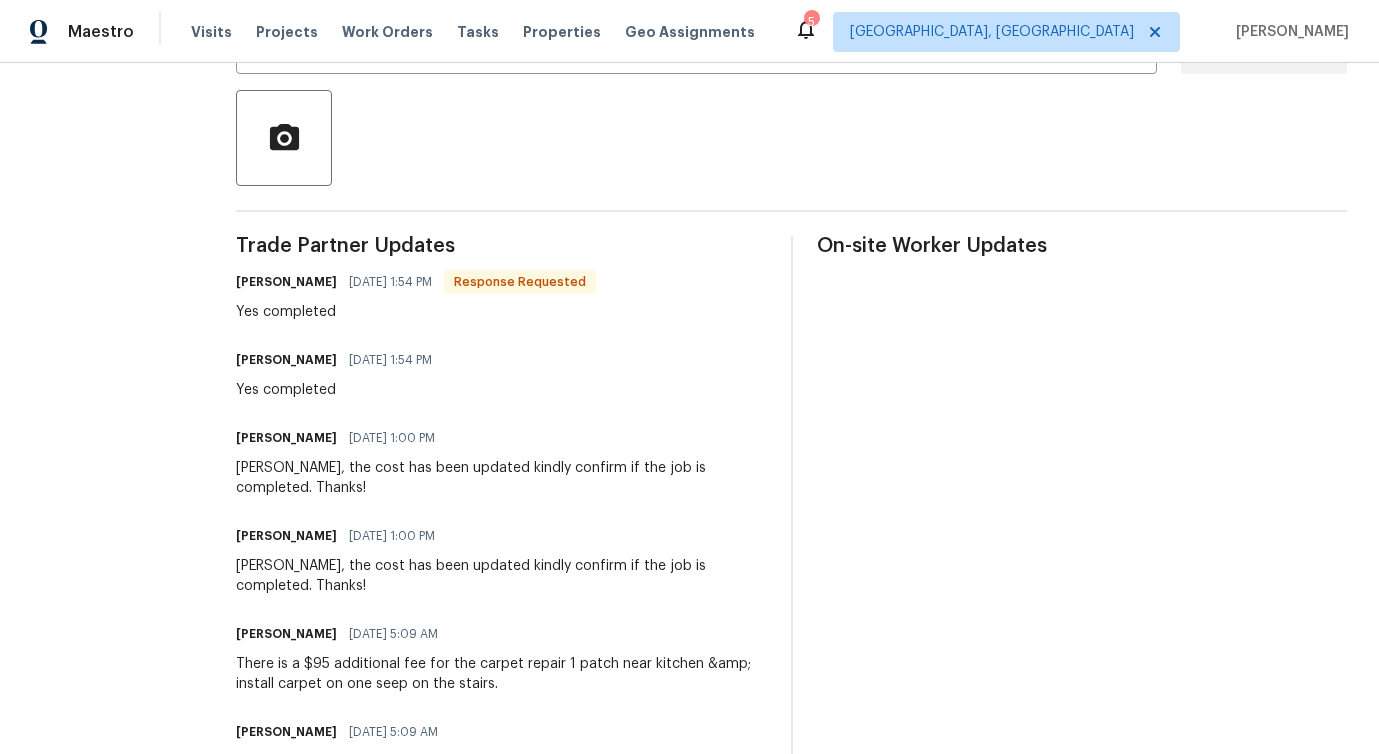 scroll, scrollTop: 0, scrollLeft: 0, axis: both 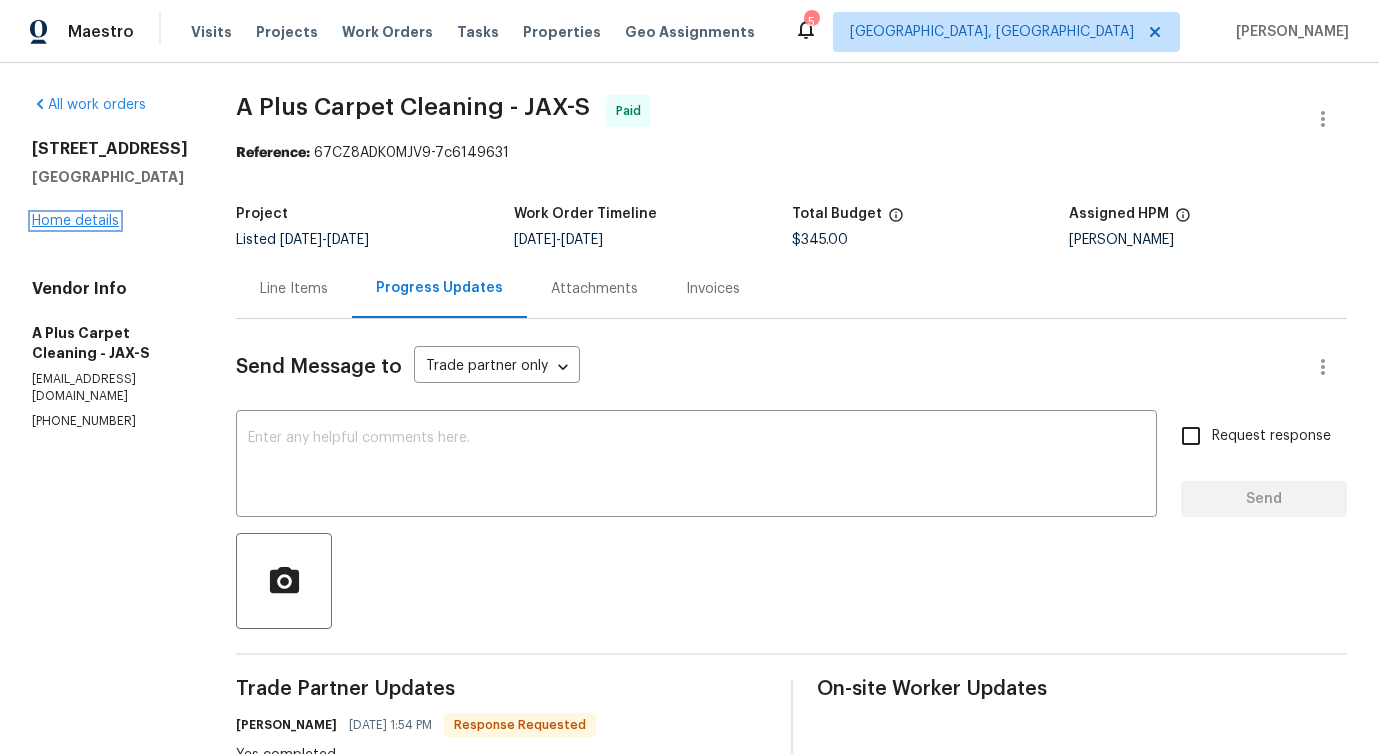 click on "Home details" at bounding box center (75, 221) 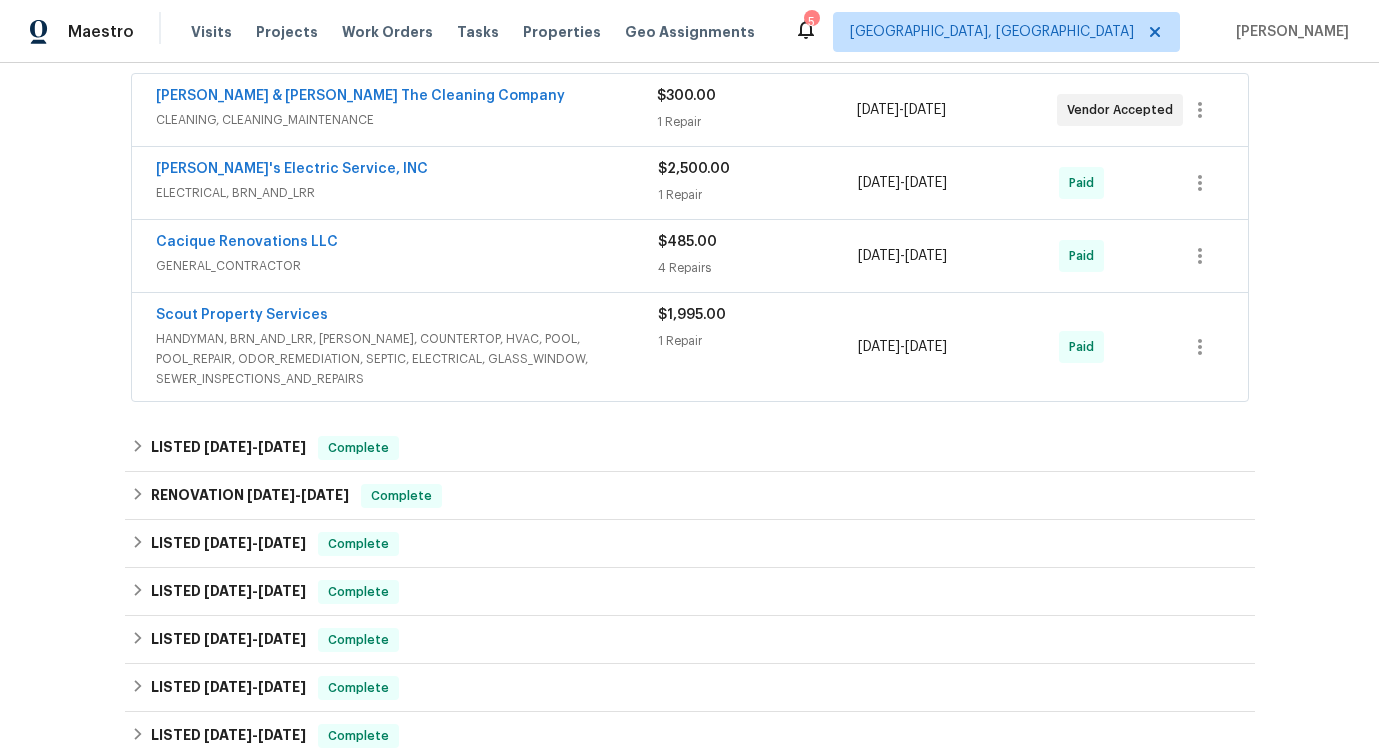scroll, scrollTop: 374, scrollLeft: 0, axis: vertical 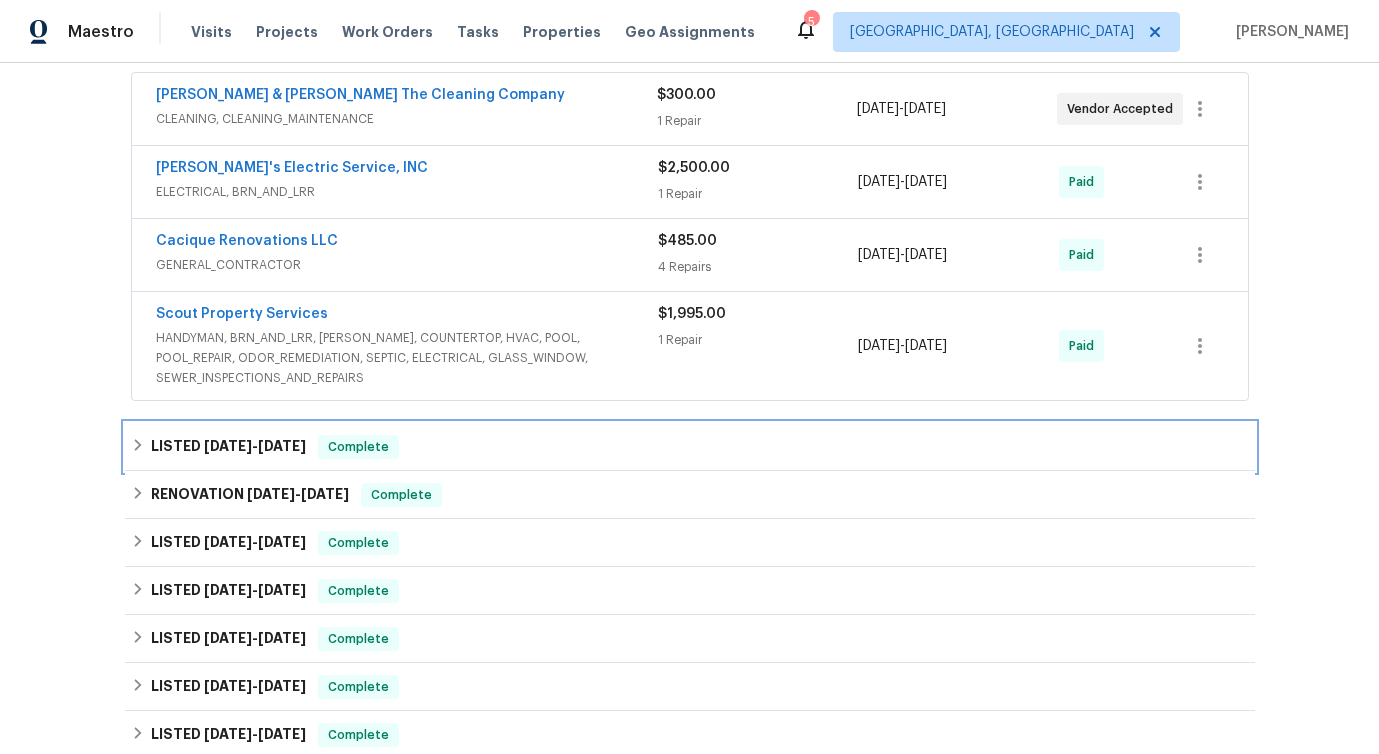click on "12/5/24" at bounding box center (282, 446) 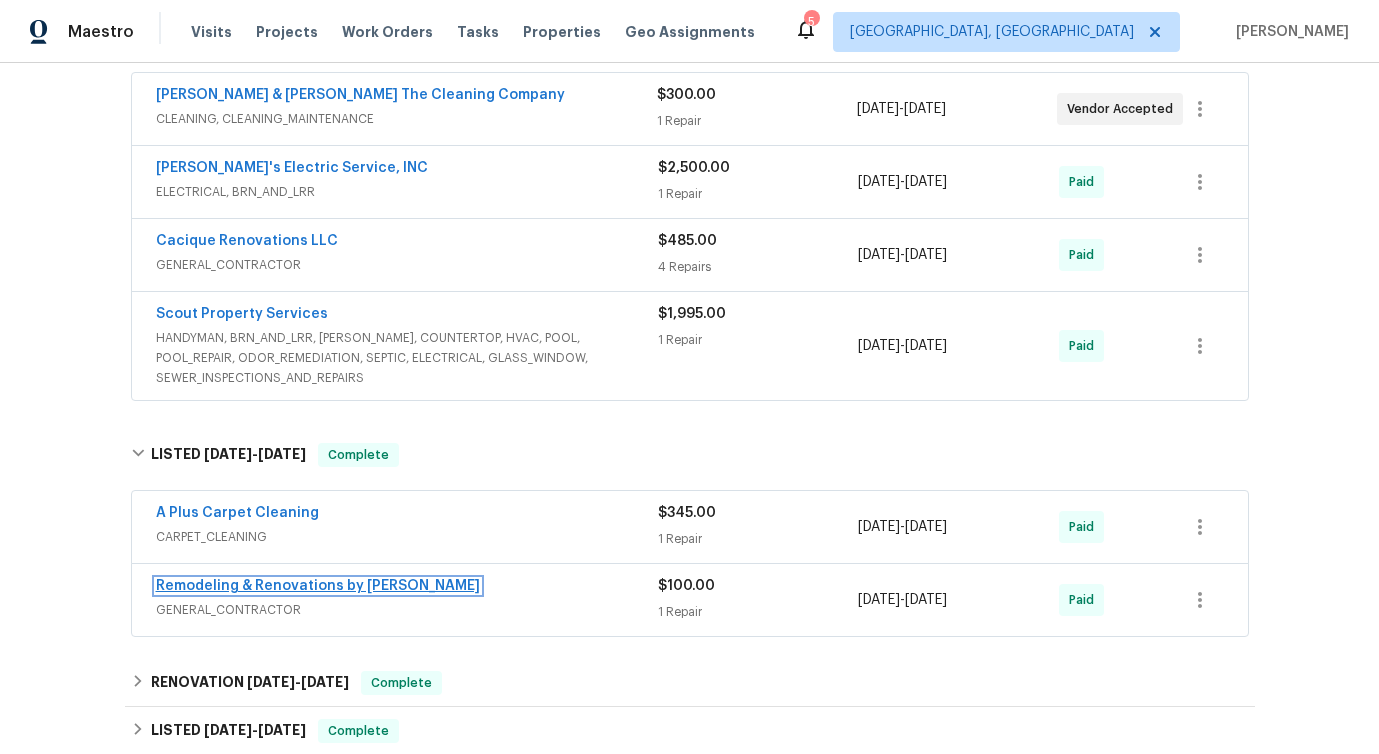 click on "Remodeling & Renovations by Paola" at bounding box center (318, 586) 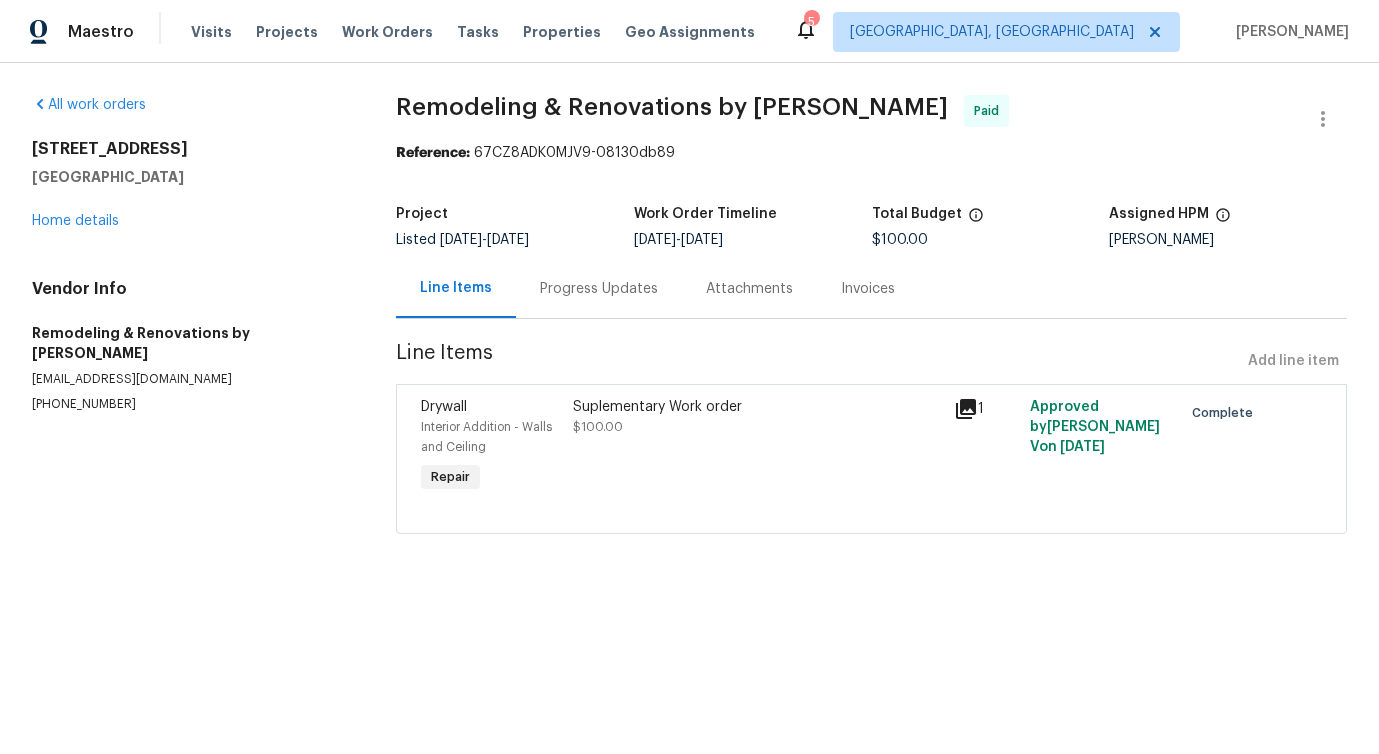 click on "Progress Updates" at bounding box center [599, 289] 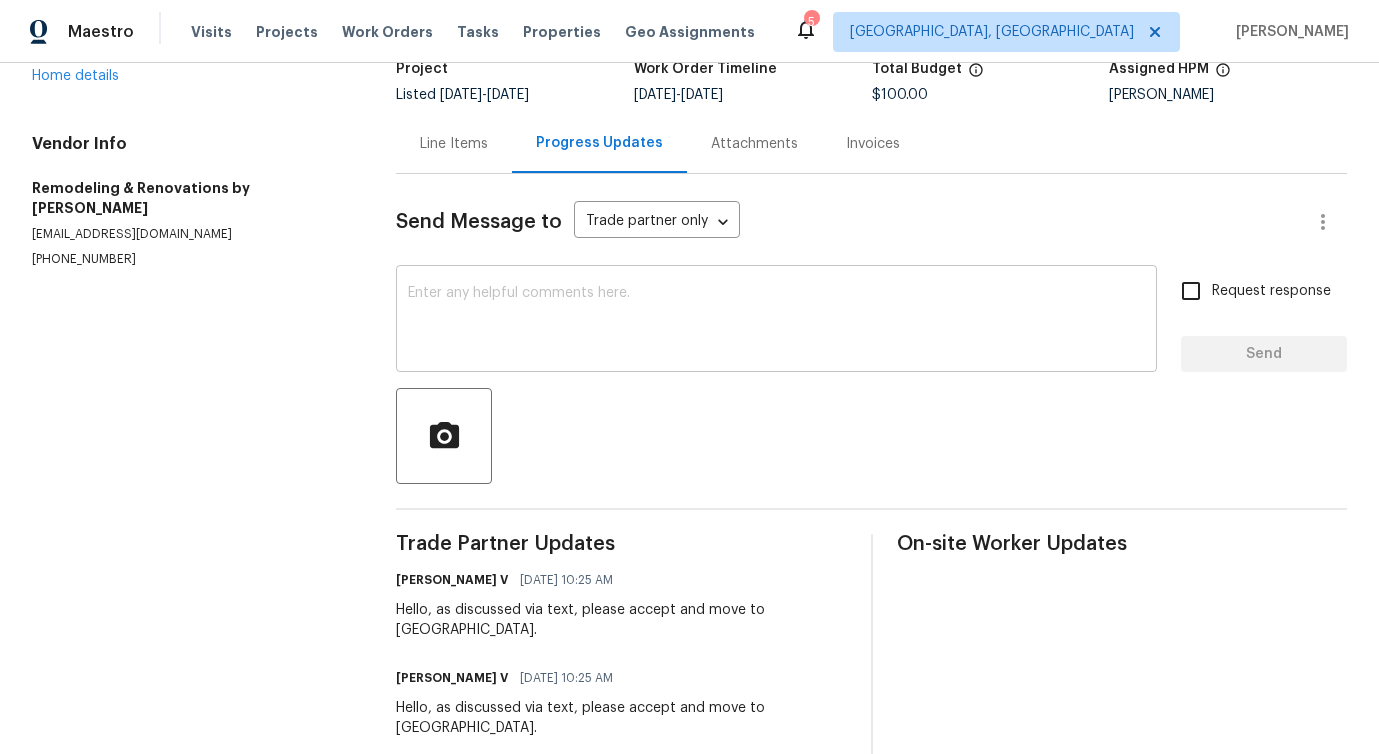 scroll, scrollTop: 0, scrollLeft: 0, axis: both 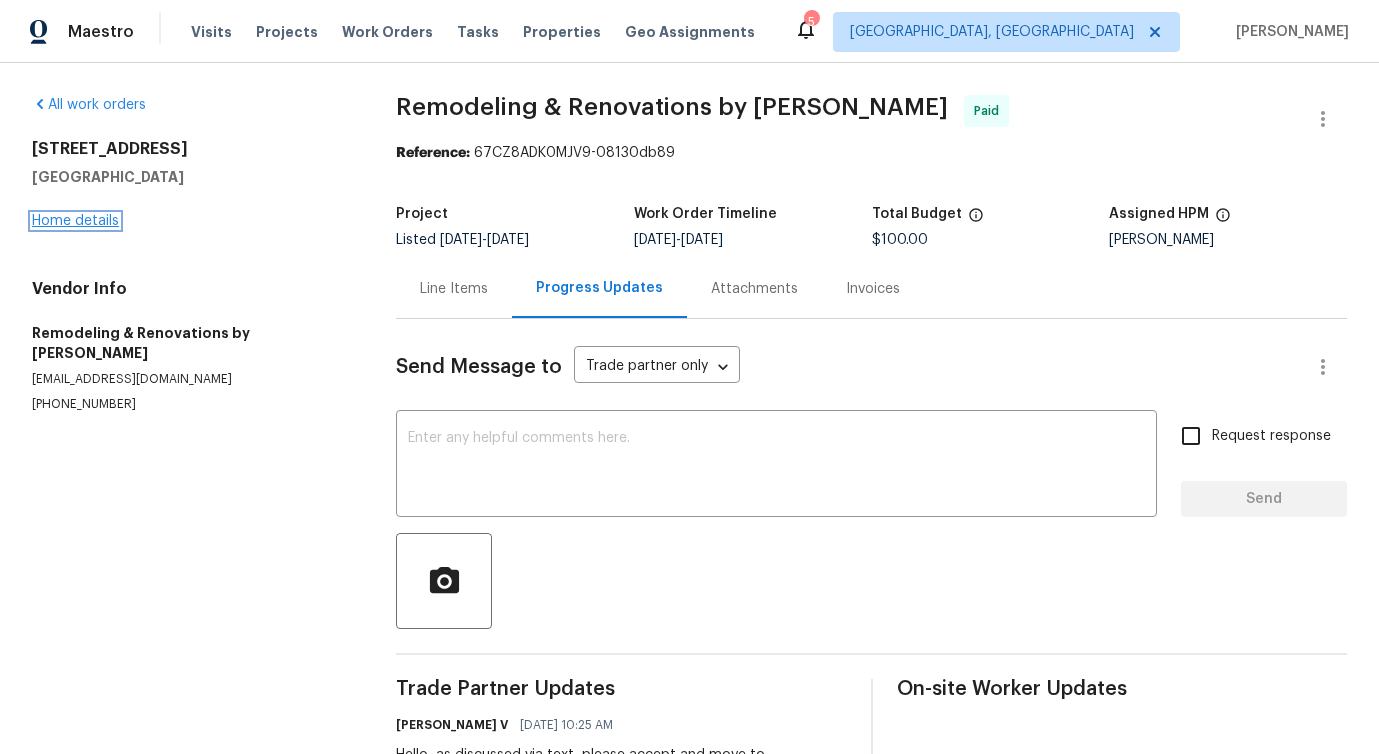 click on "Home details" at bounding box center (75, 221) 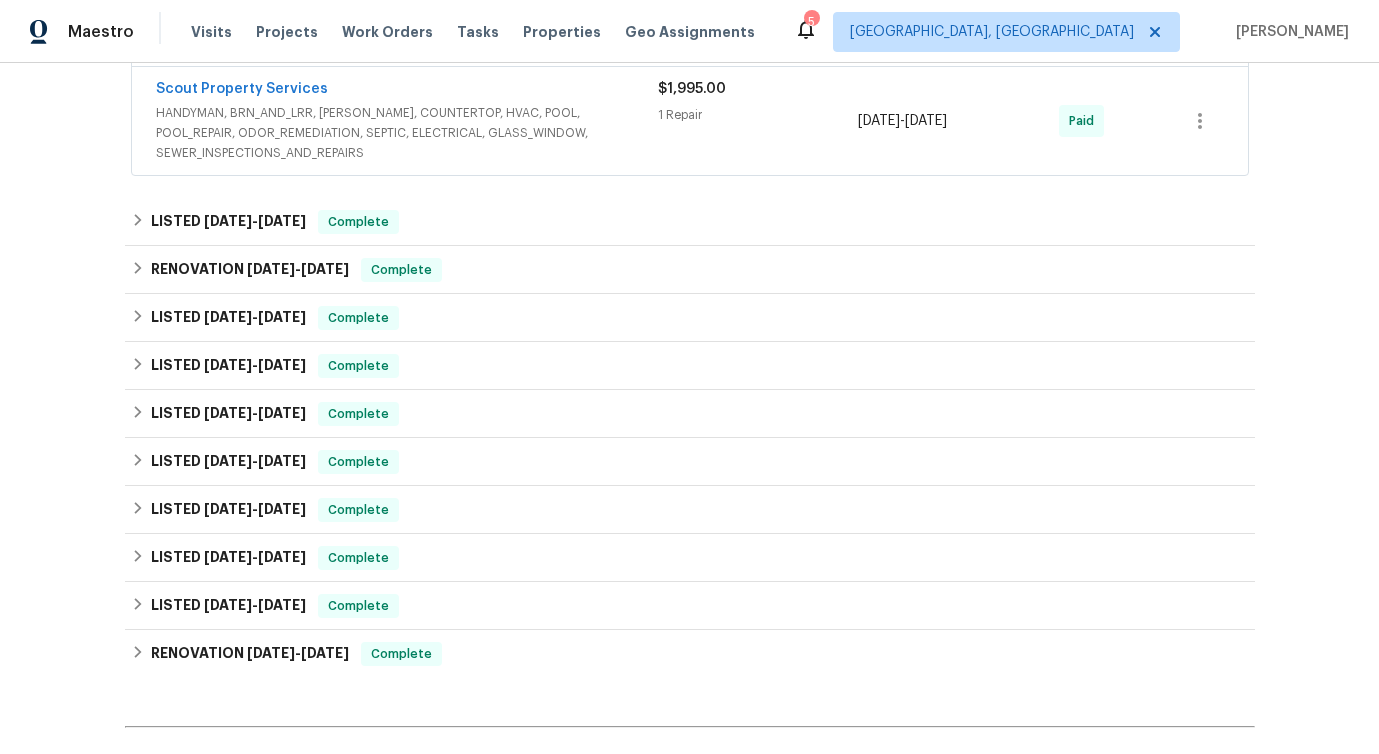 scroll, scrollTop: 600, scrollLeft: 0, axis: vertical 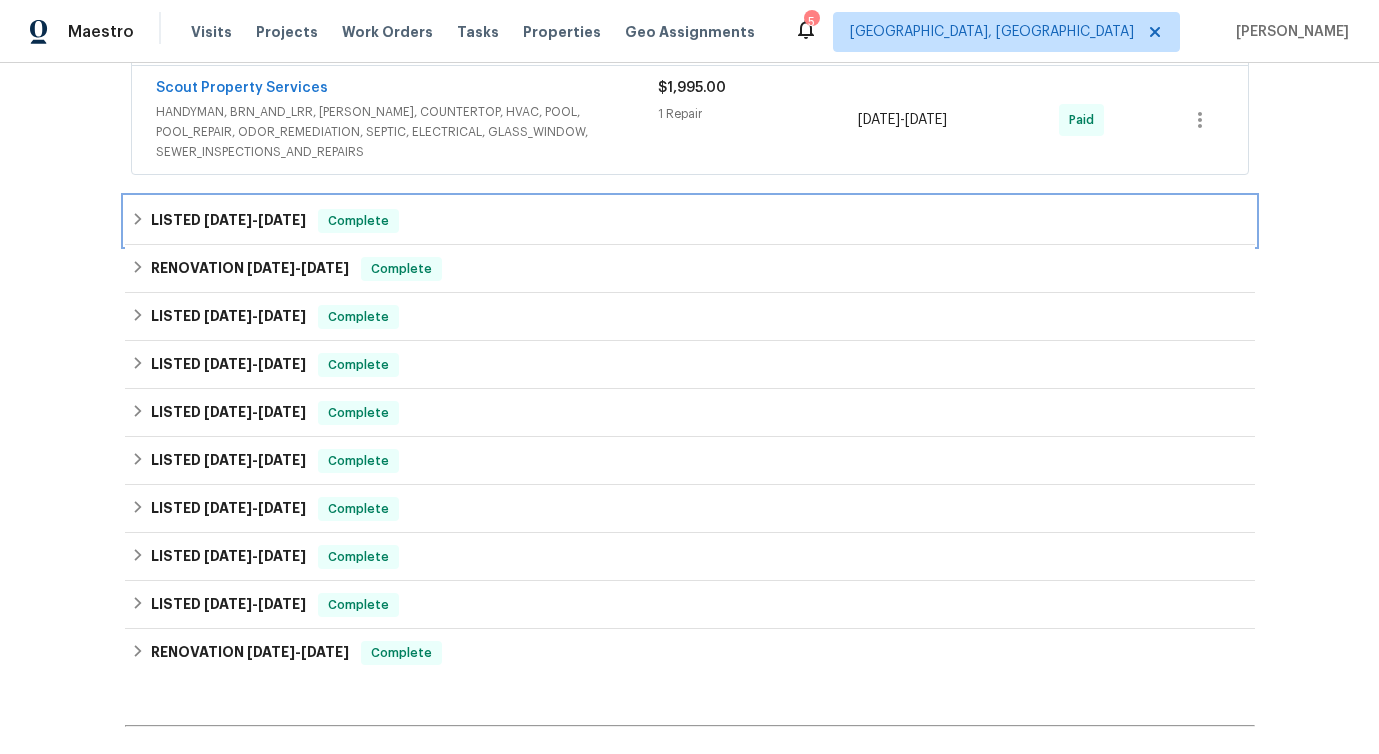 click on "12/5/24" at bounding box center (282, 220) 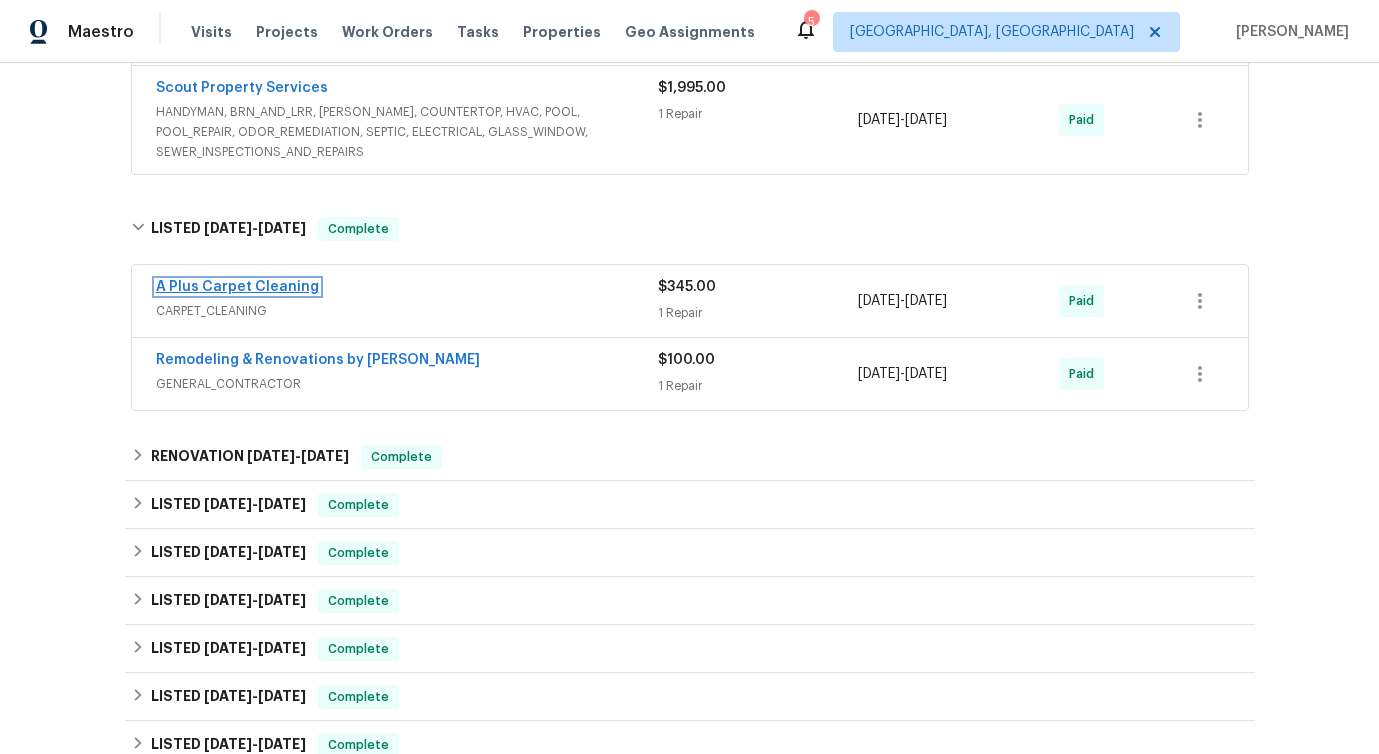 click on "A Plus Carpet Cleaning" at bounding box center [237, 287] 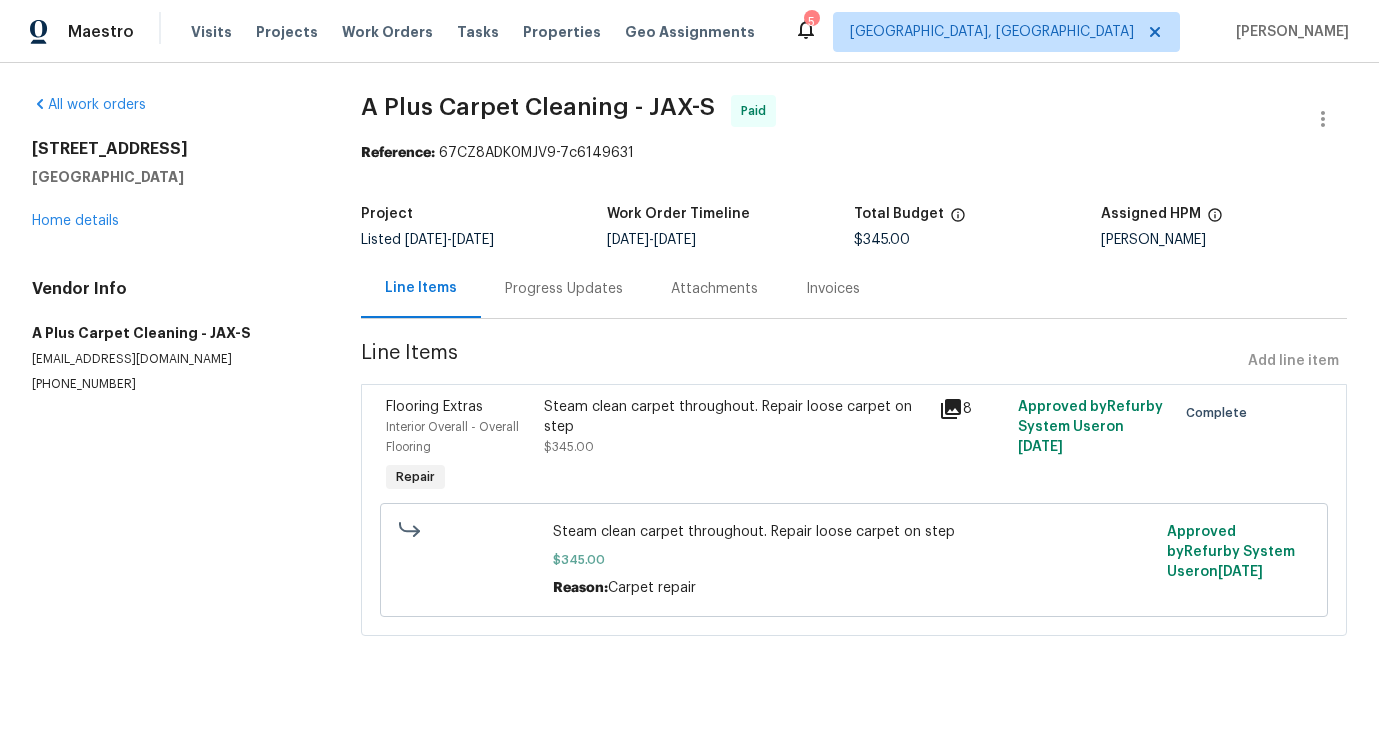 click on "Progress Updates" at bounding box center [564, 288] 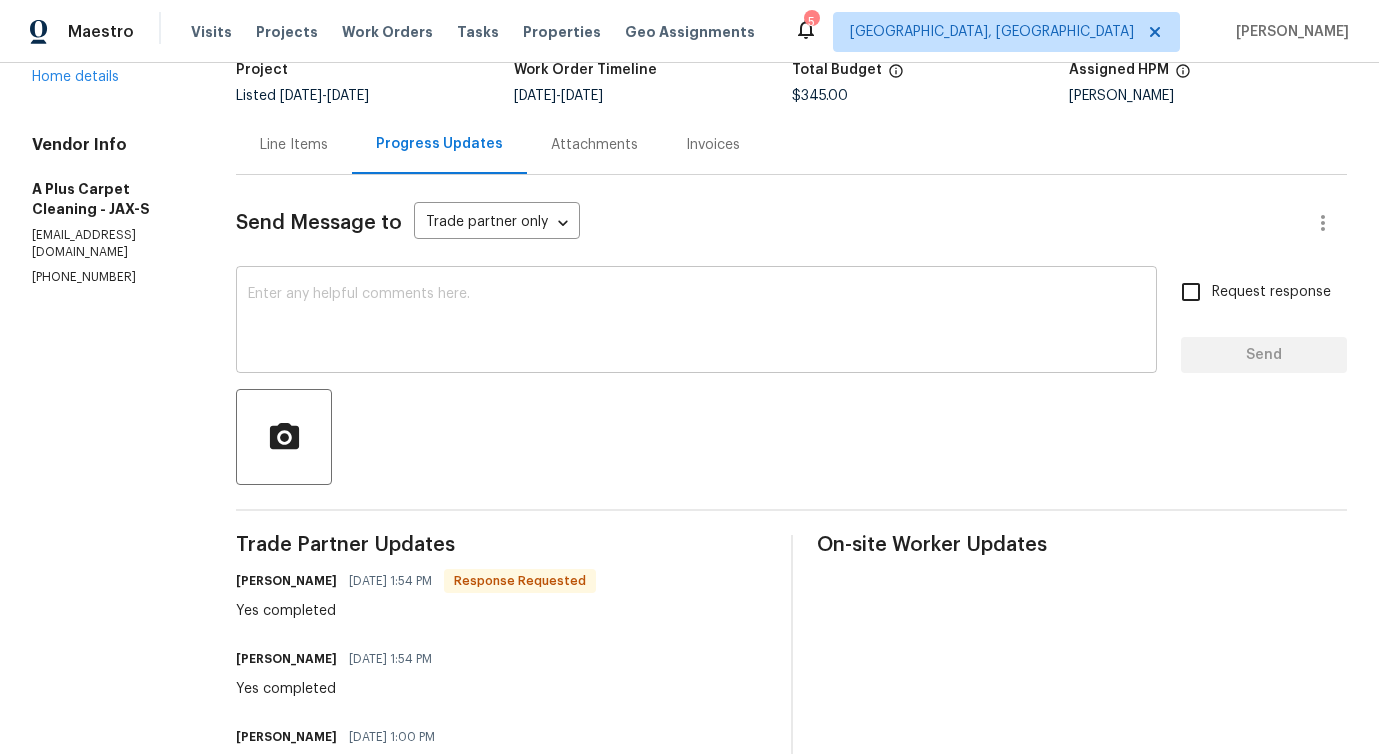 scroll, scrollTop: 0, scrollLeft: 0, axis: both 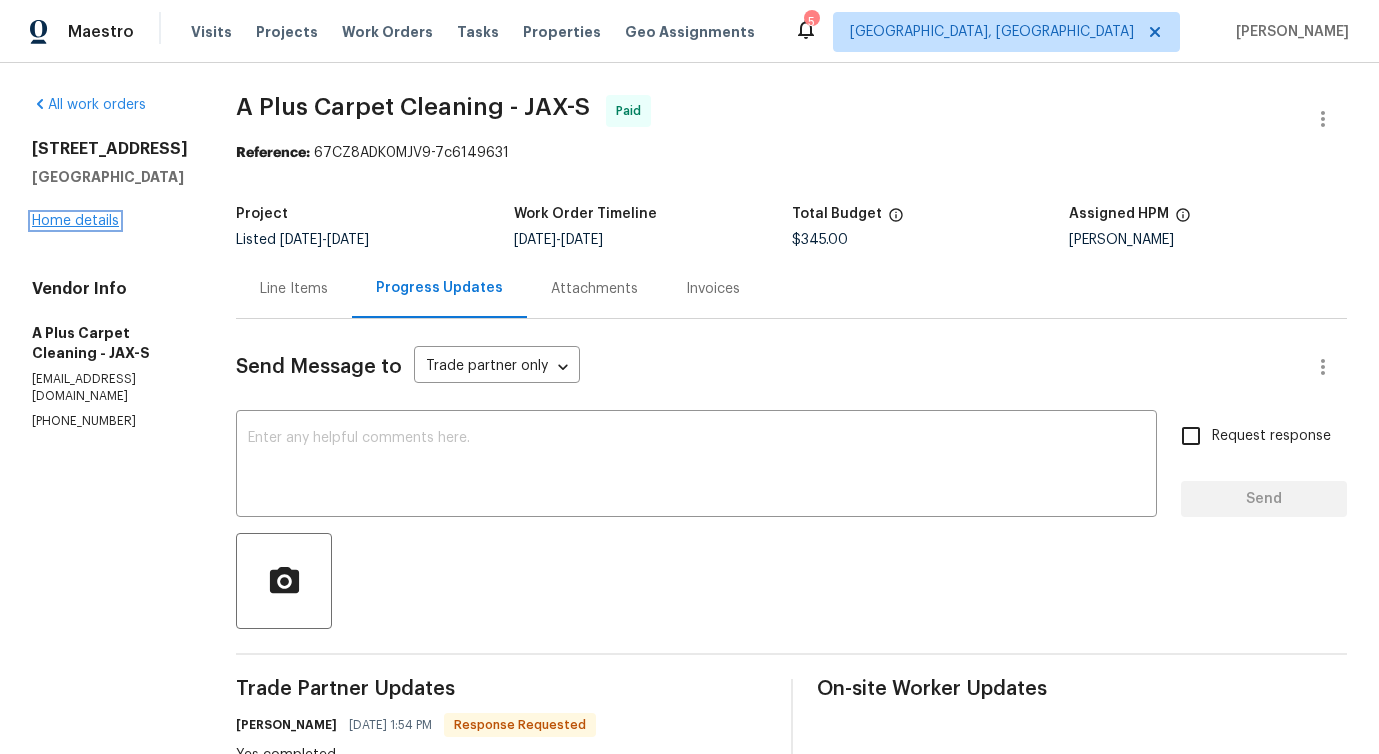 click on "Home details" at bounding box center (75, 221) 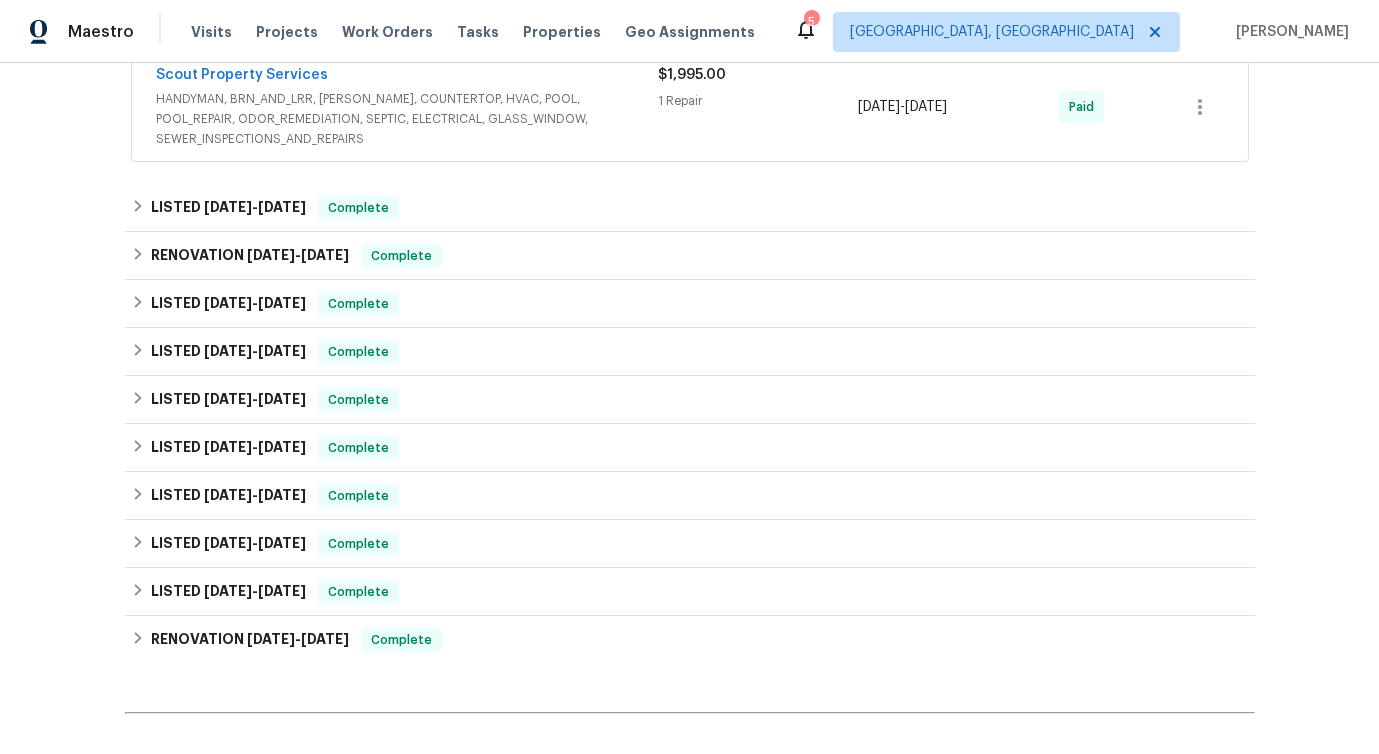 scroll, scrollTop: 606, scrollLeft: 0, axis: vertical 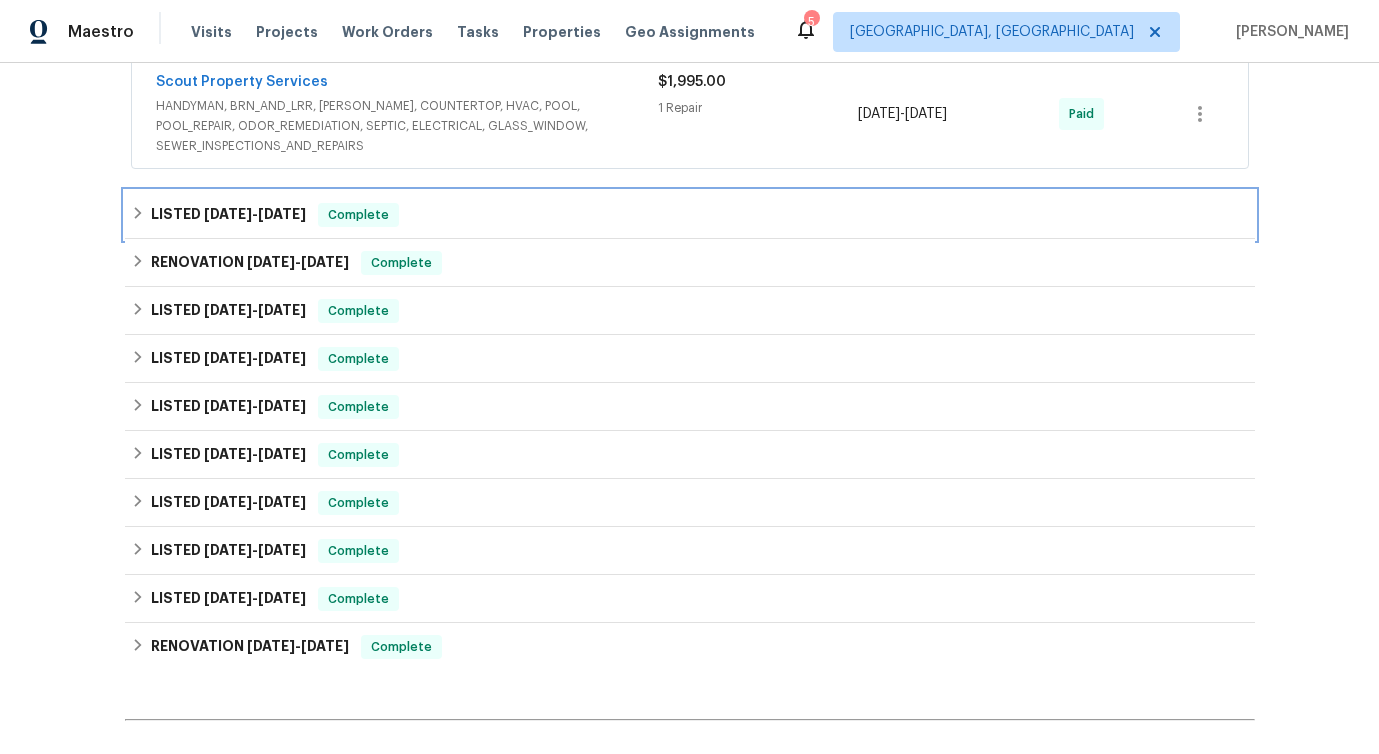 click on "LISTED   12/2/24  -  12/5/24" at bounding box center [228, 215] 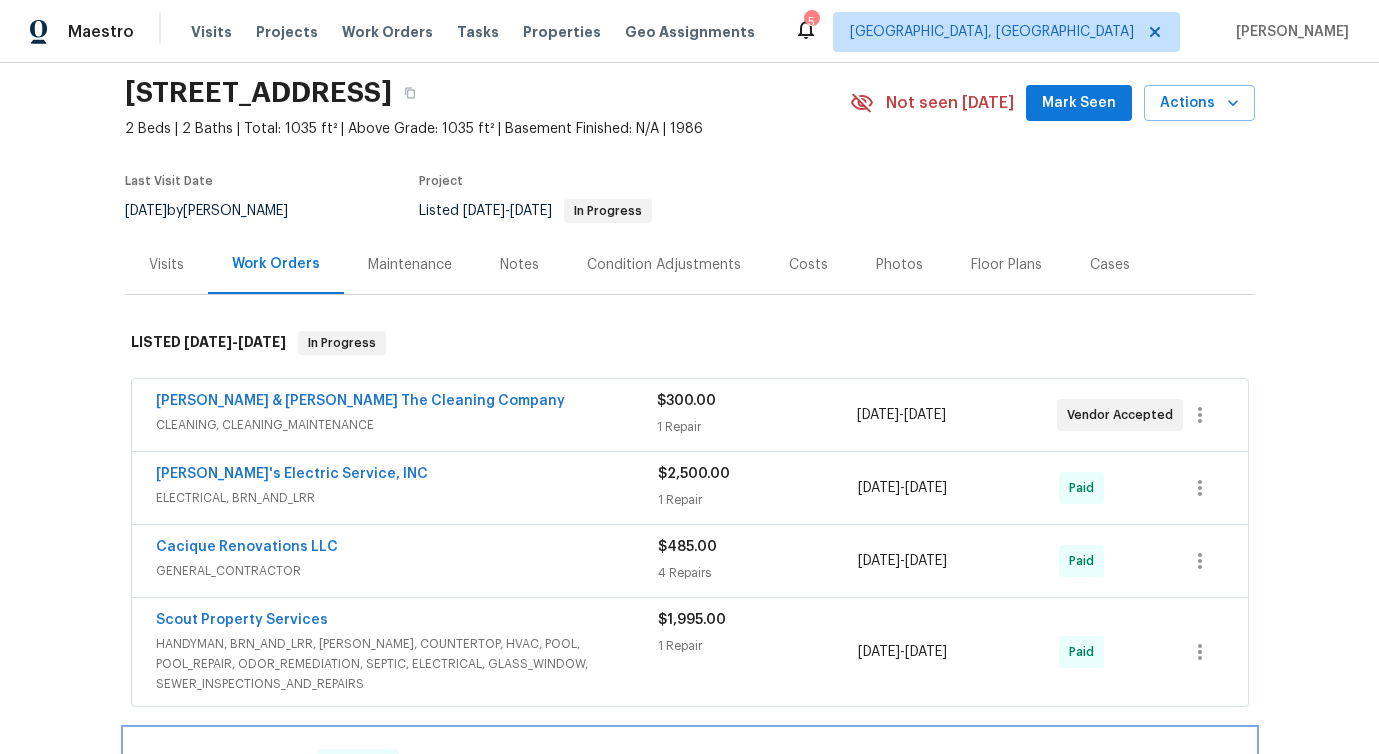 scroll, scrollTop: 54, scrollLeft: 0, axis: vertical 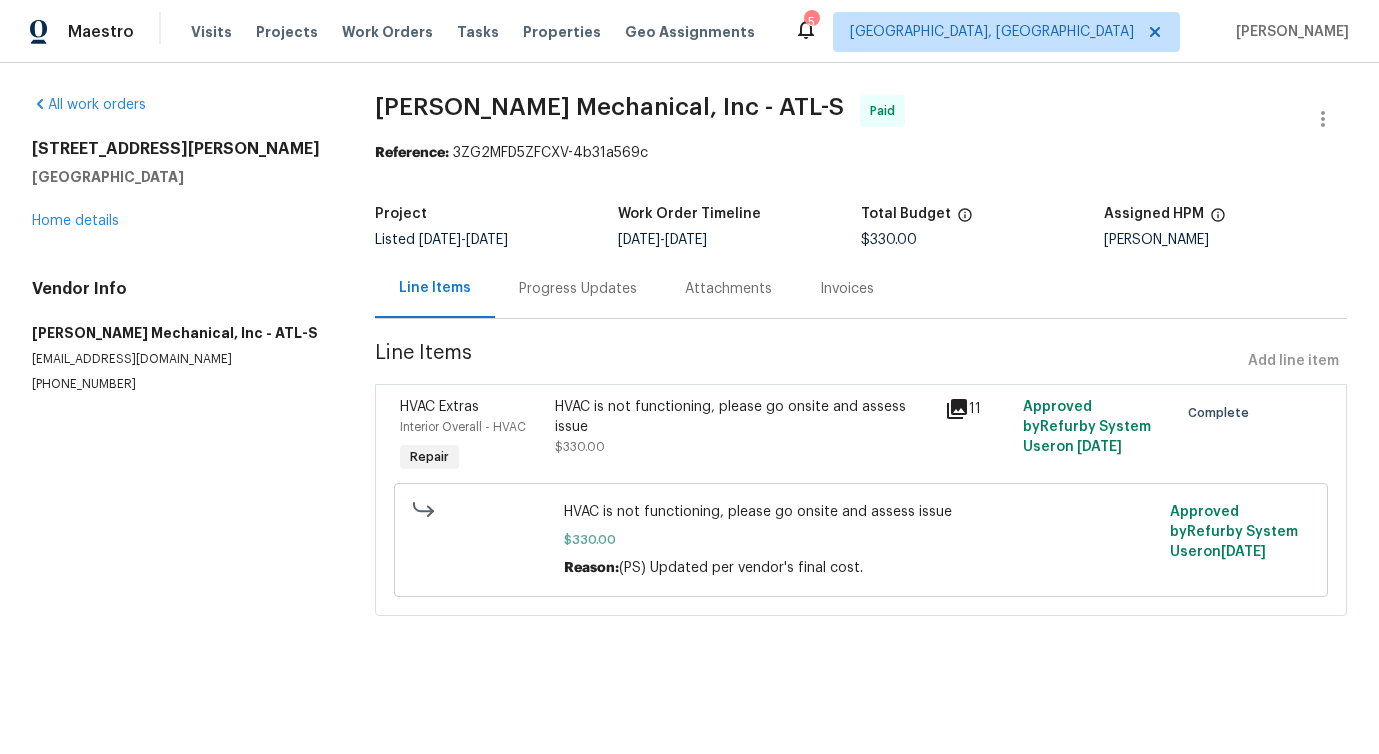 click on "HVAC is not functioning, please go onsite and assess issue" at bounding box center [861, 512] 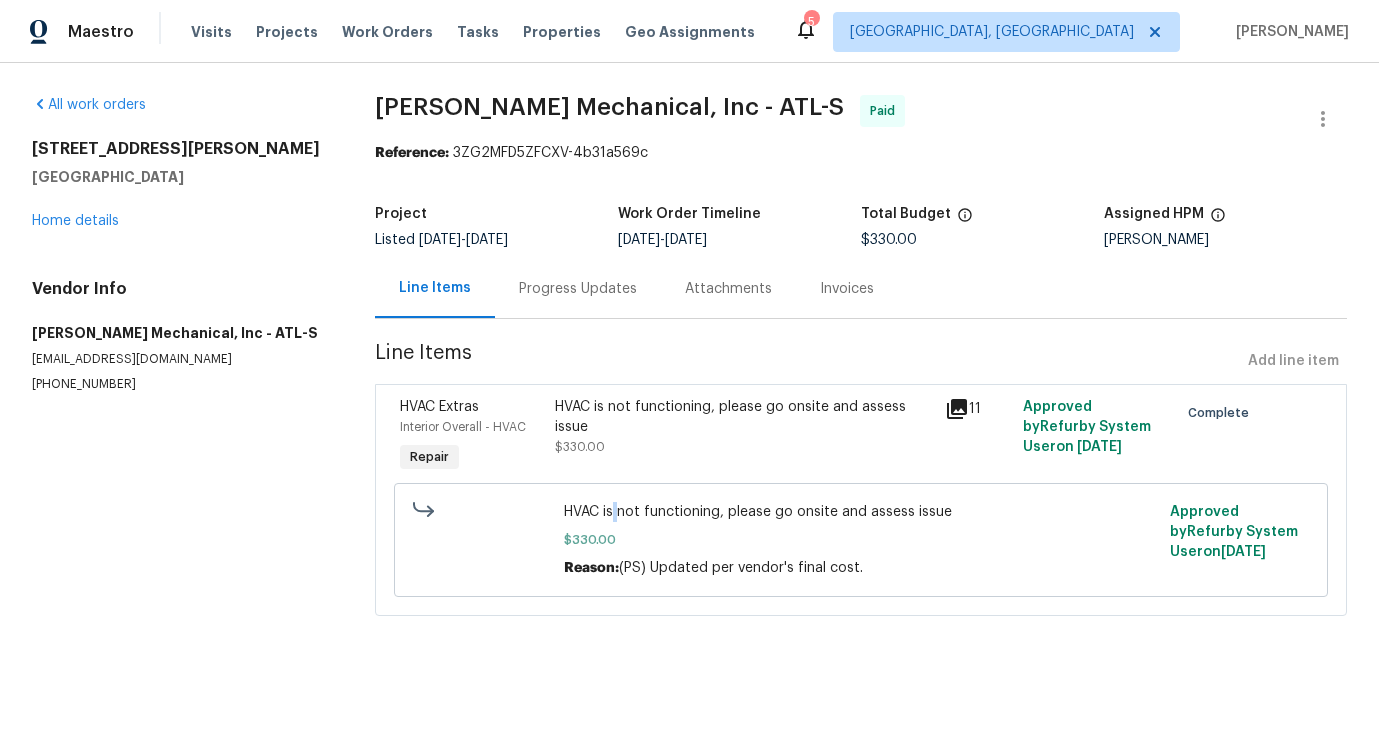 click on "HVAC is not functioning, please go onsite and assess issue" at bounding box center (861, 512) 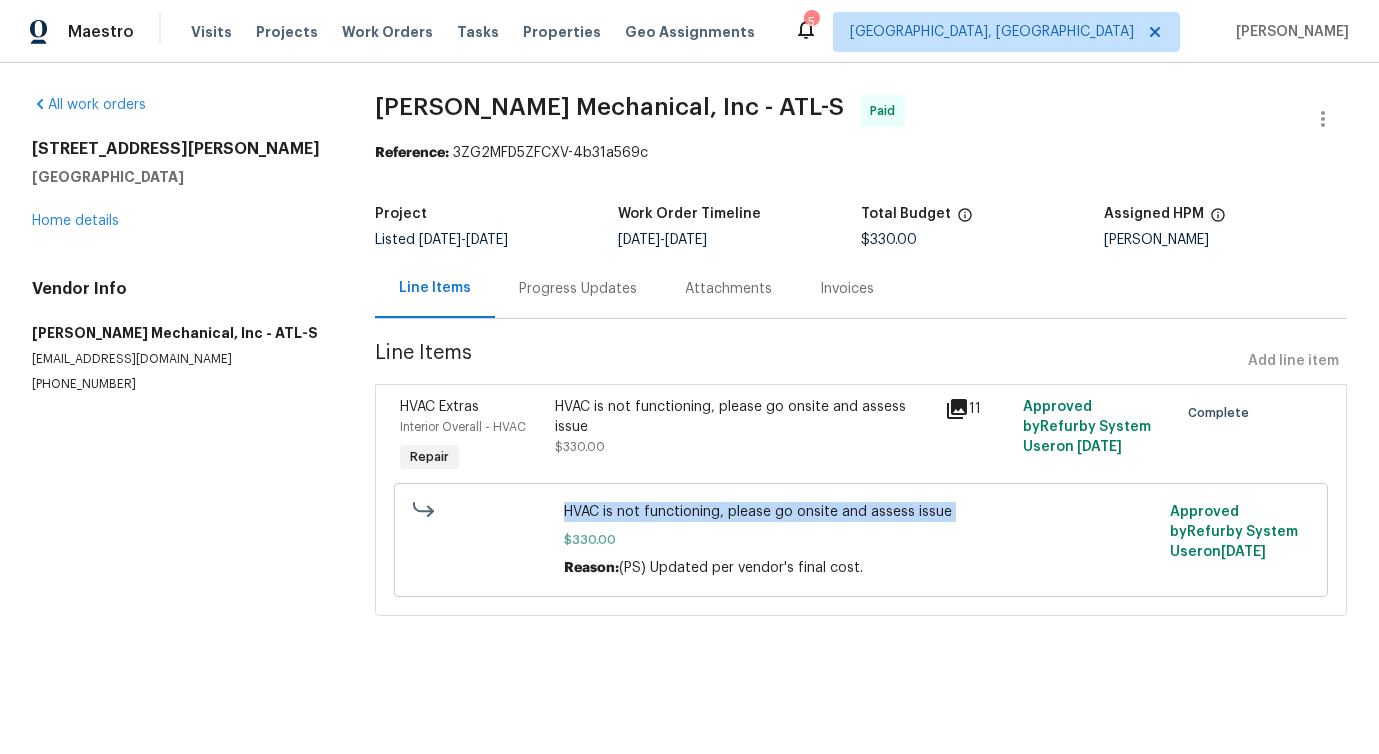 copy on "HVAC is not functioning, please go onsite and assess issue" 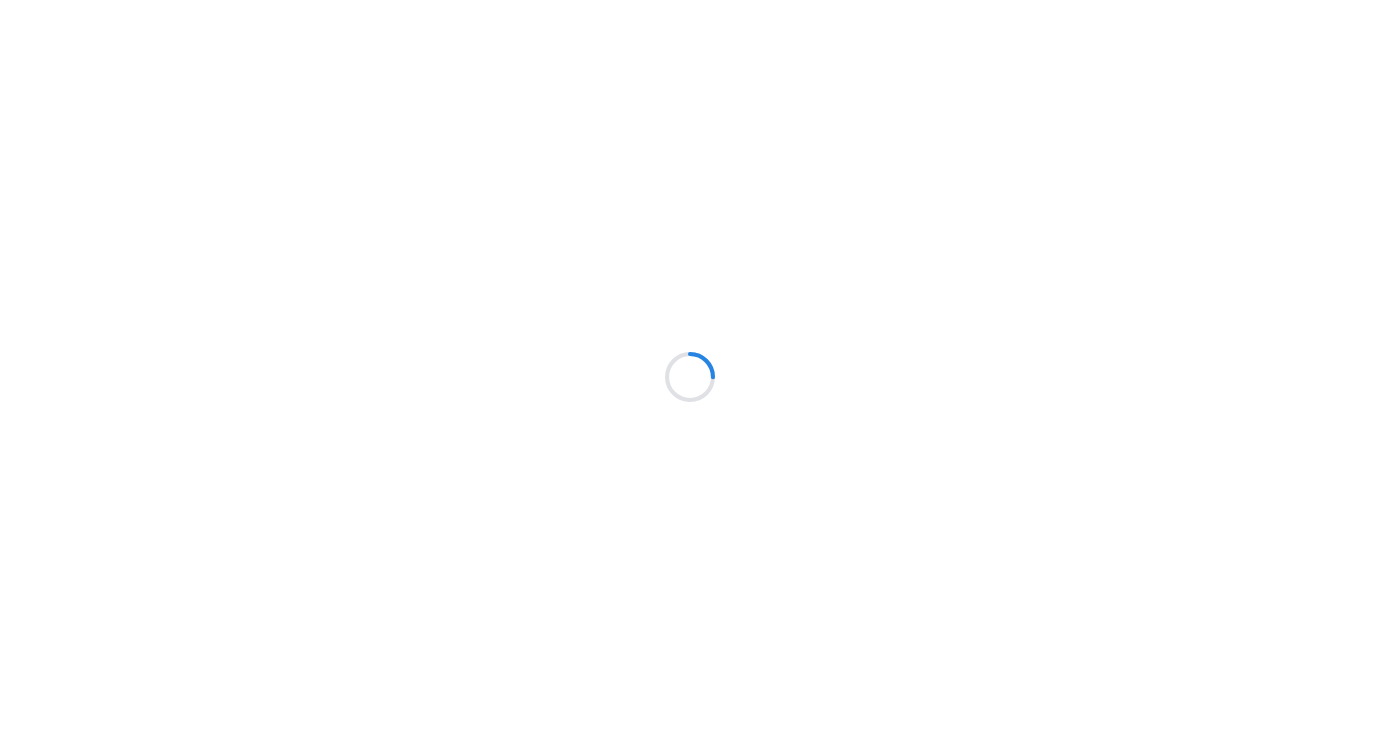 scroll, scrollTop: 0, scrollLeft: 0, axis: both 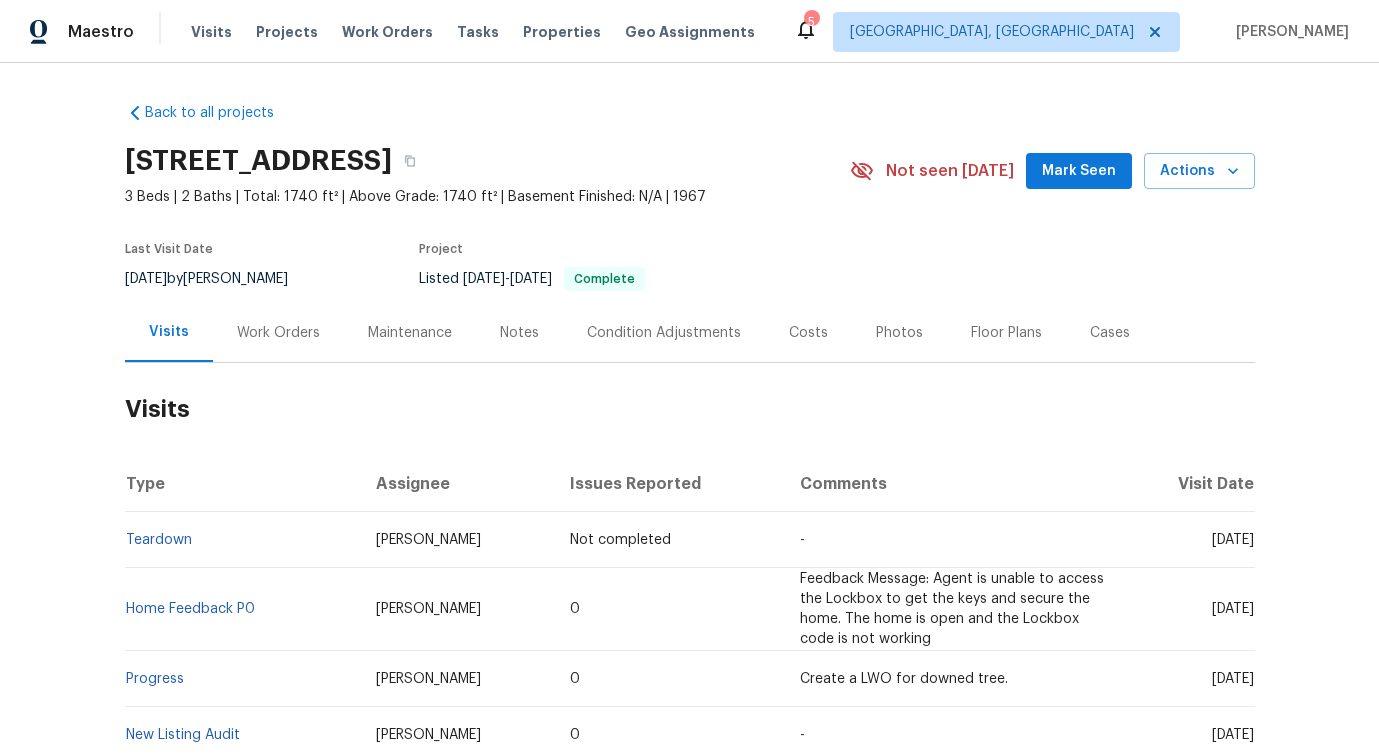click on "Work Orders" at bounding box center (278, 332) 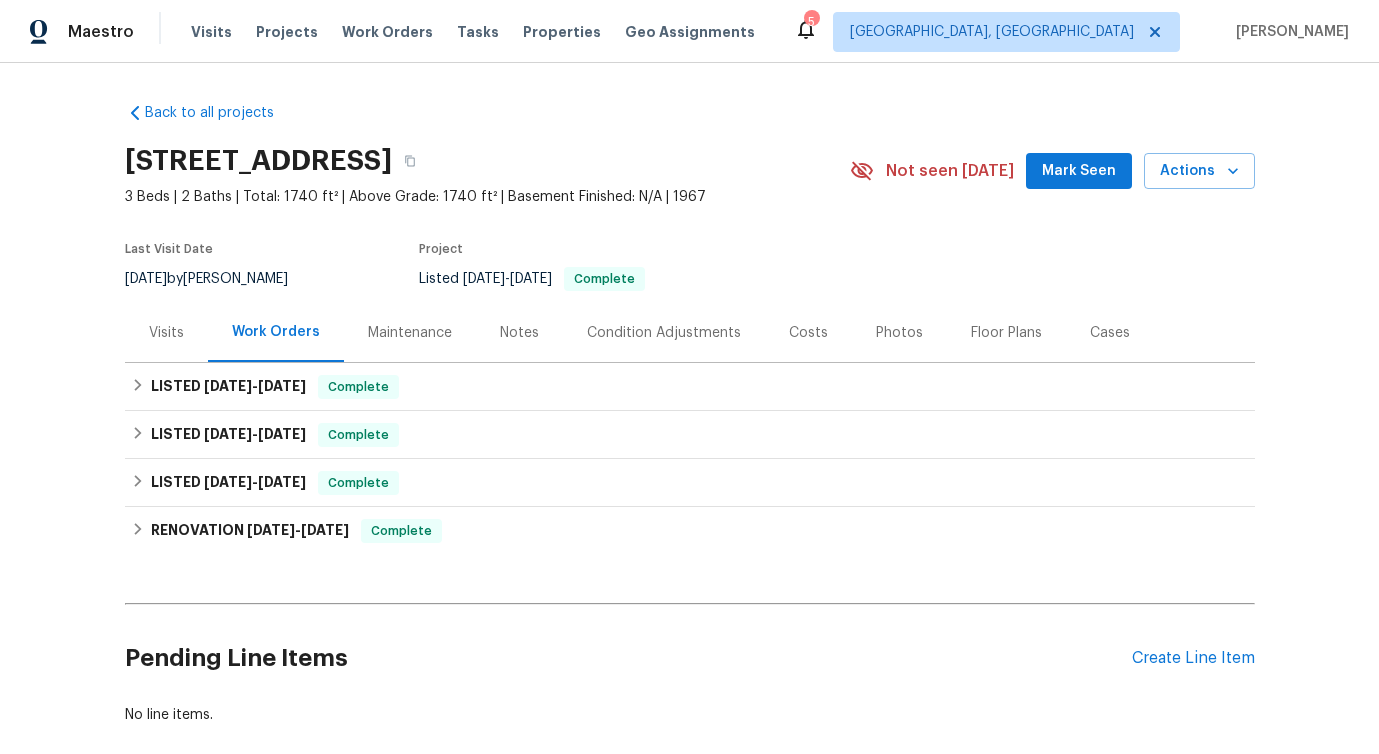 scroll, scrollTop: 107, scrollLeft: 0, axis: vertical 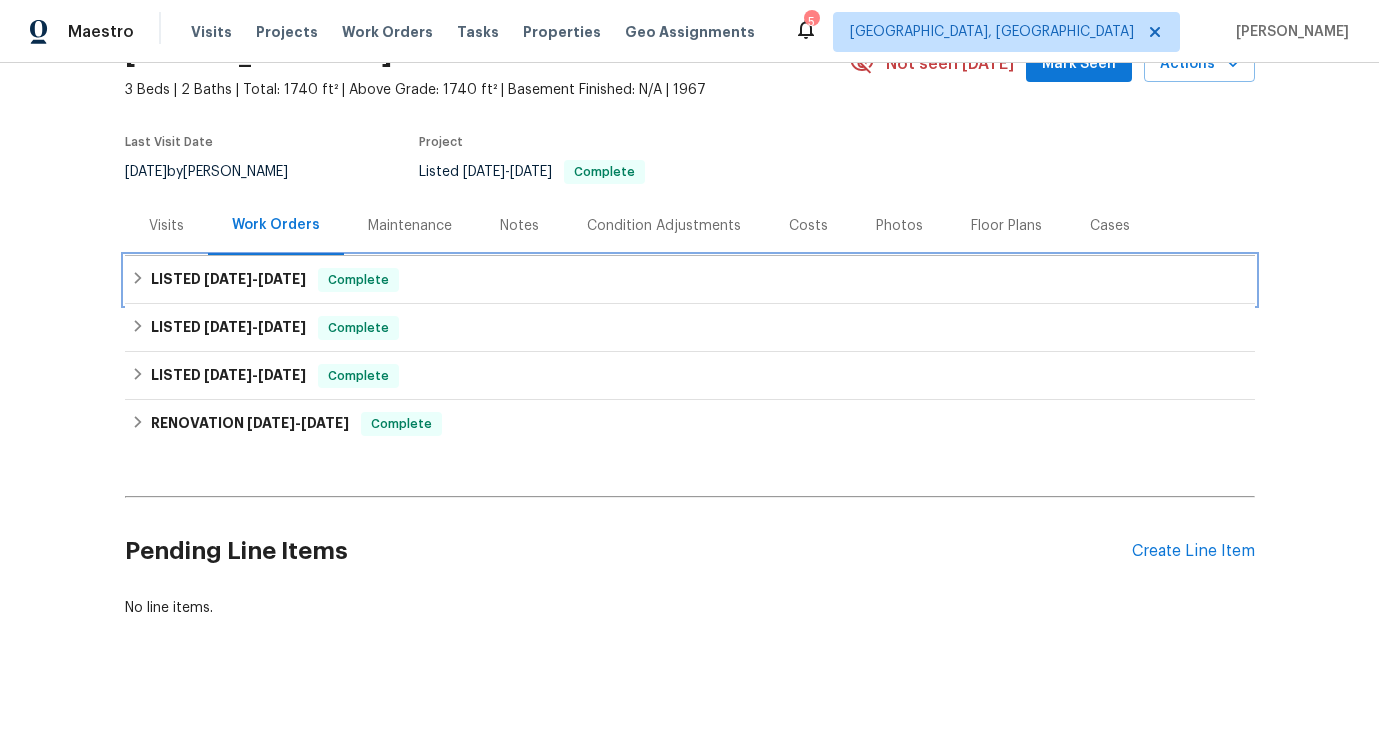 click on "[DATE]" at bounding box center (282, 279) 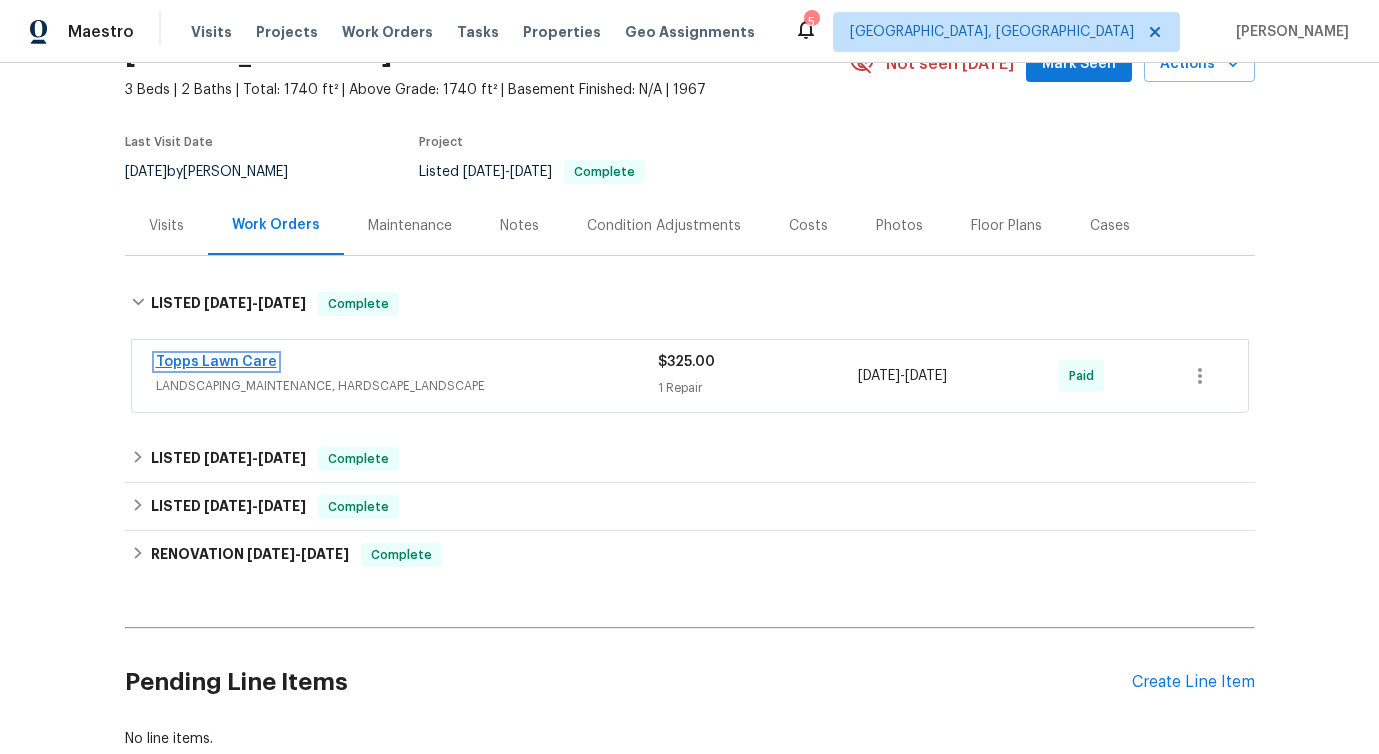 click on "Topps Lawn Care" at bounding box center (216, 362) 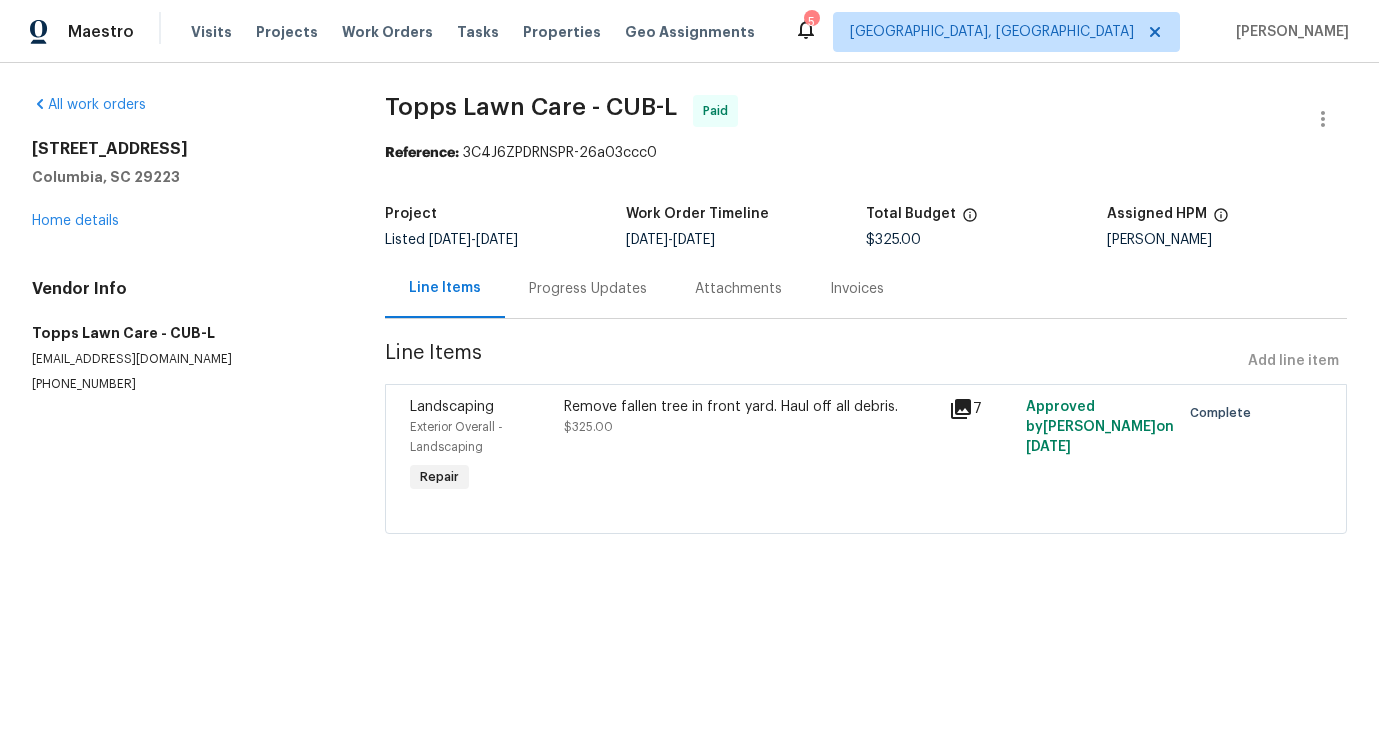 click on "Progress Updates" at bounding box center [588, 289] 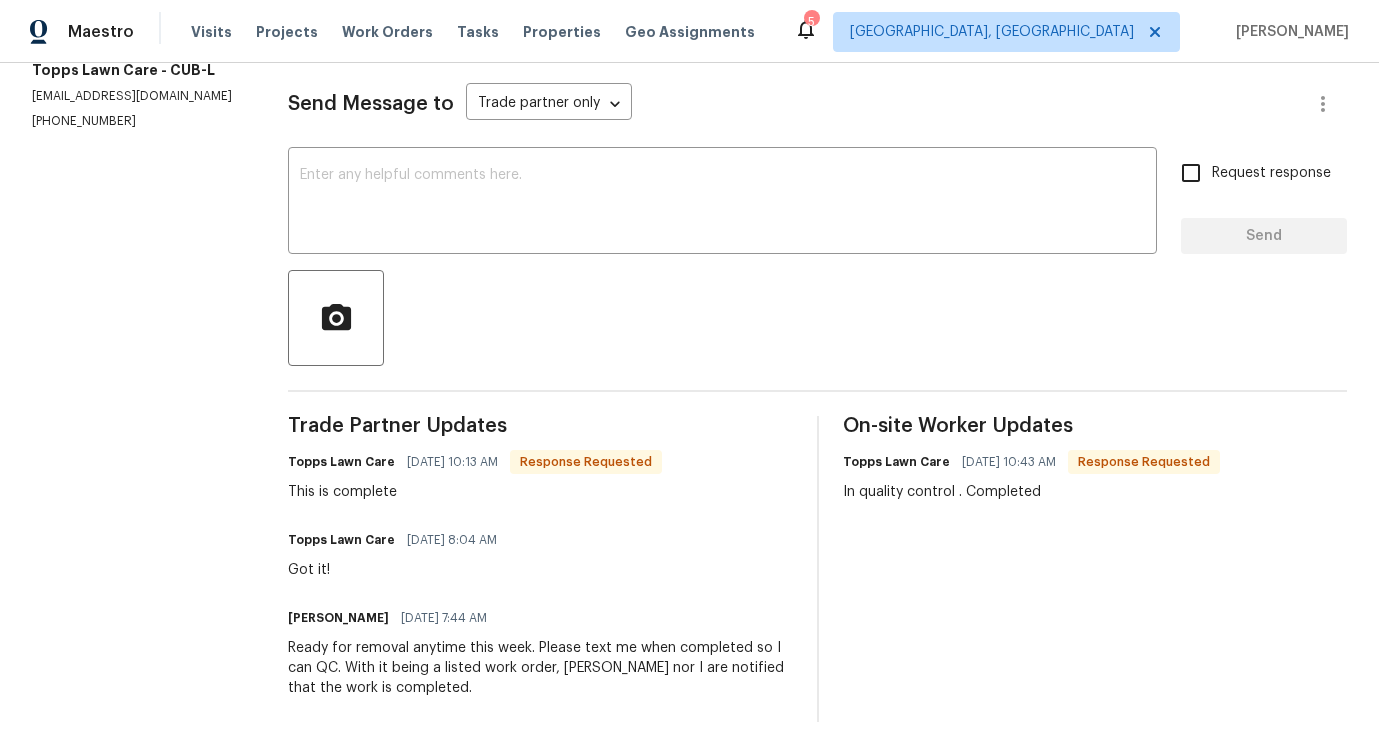 scroll, scrollTop: 0, scrollLeft: 0, axis: both 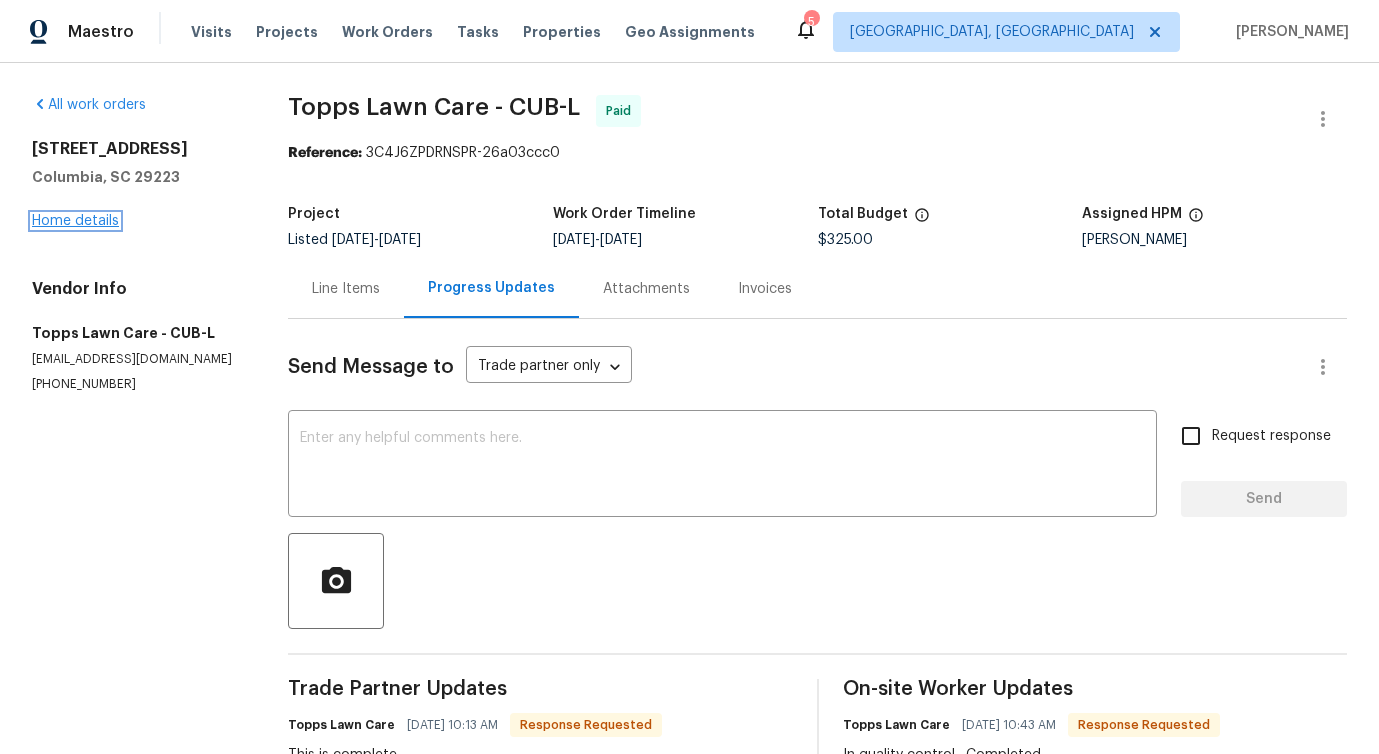 click on "Home details" at bounding box center (75, 221) 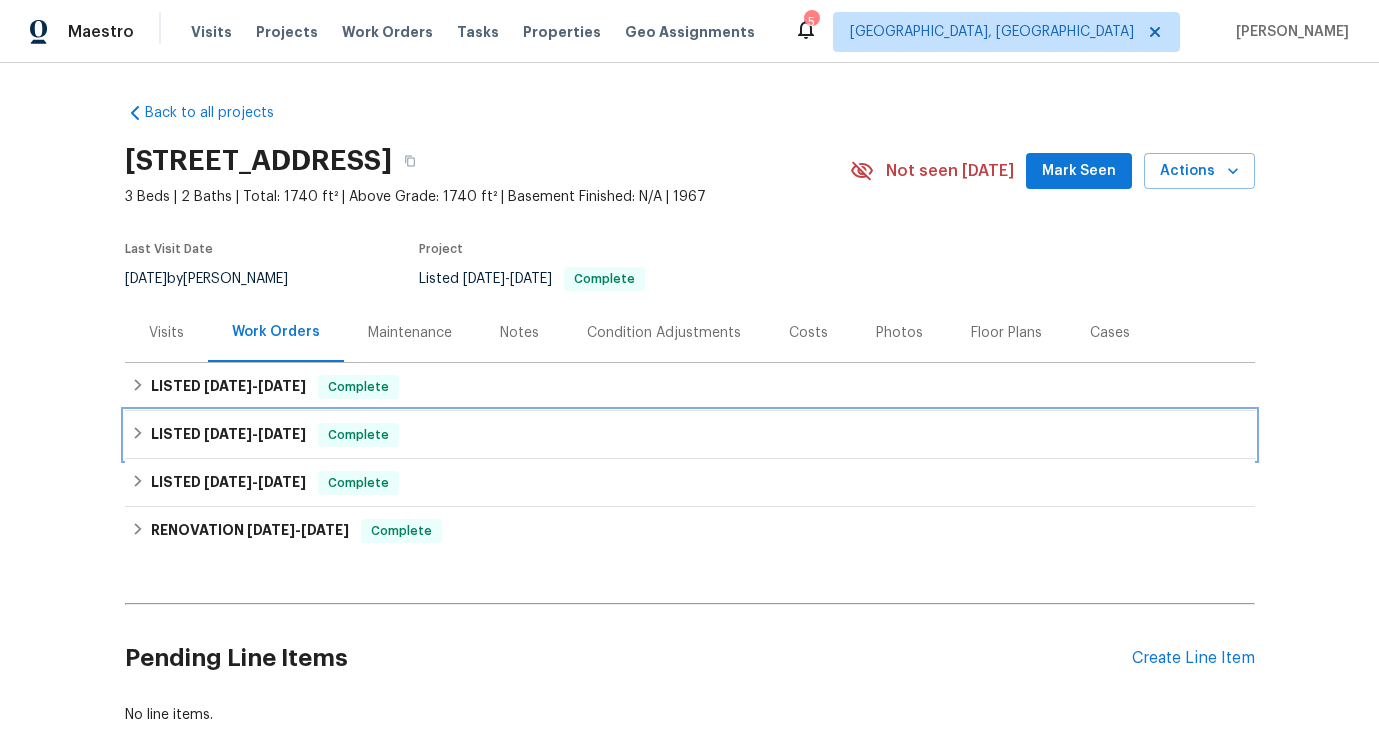 click on "[DATE]" at bounding box center (282, 434) 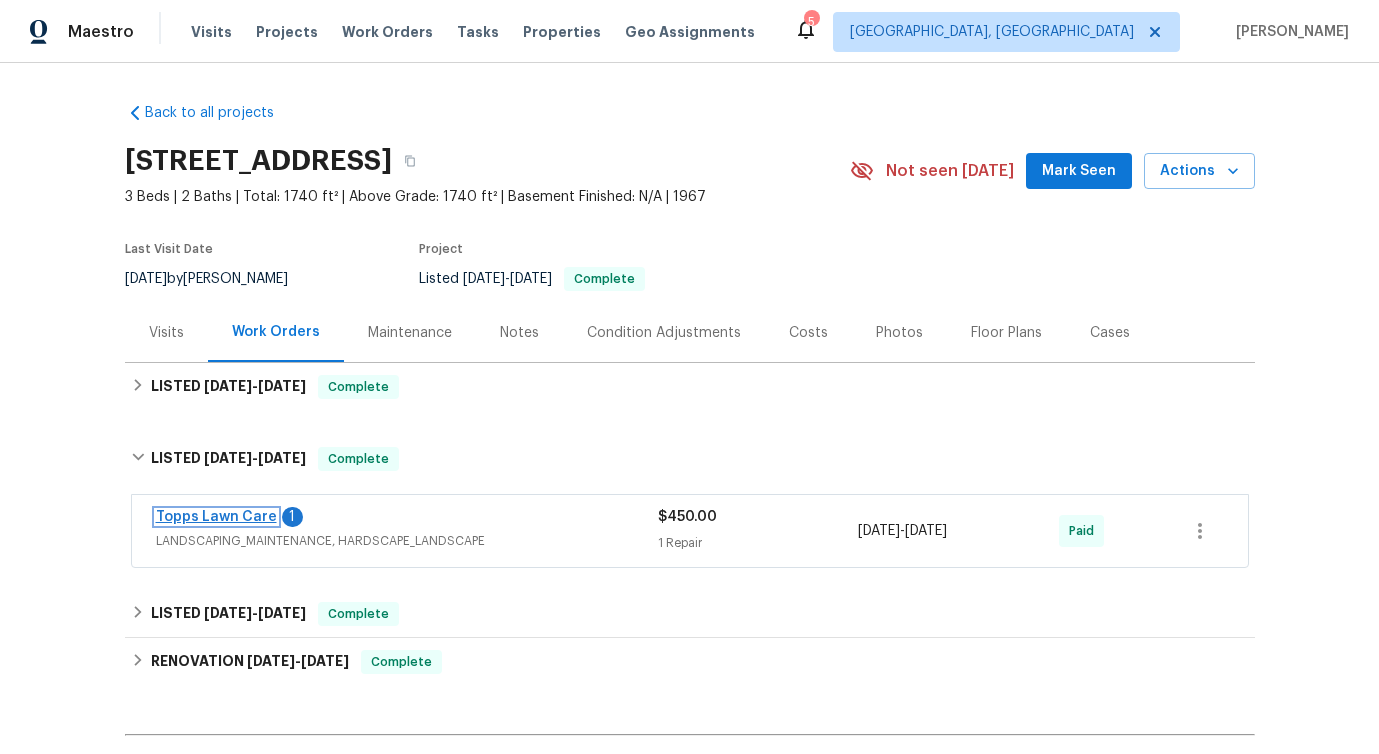 click on "Topps Lawn Care" at bounding box center (216, 517) 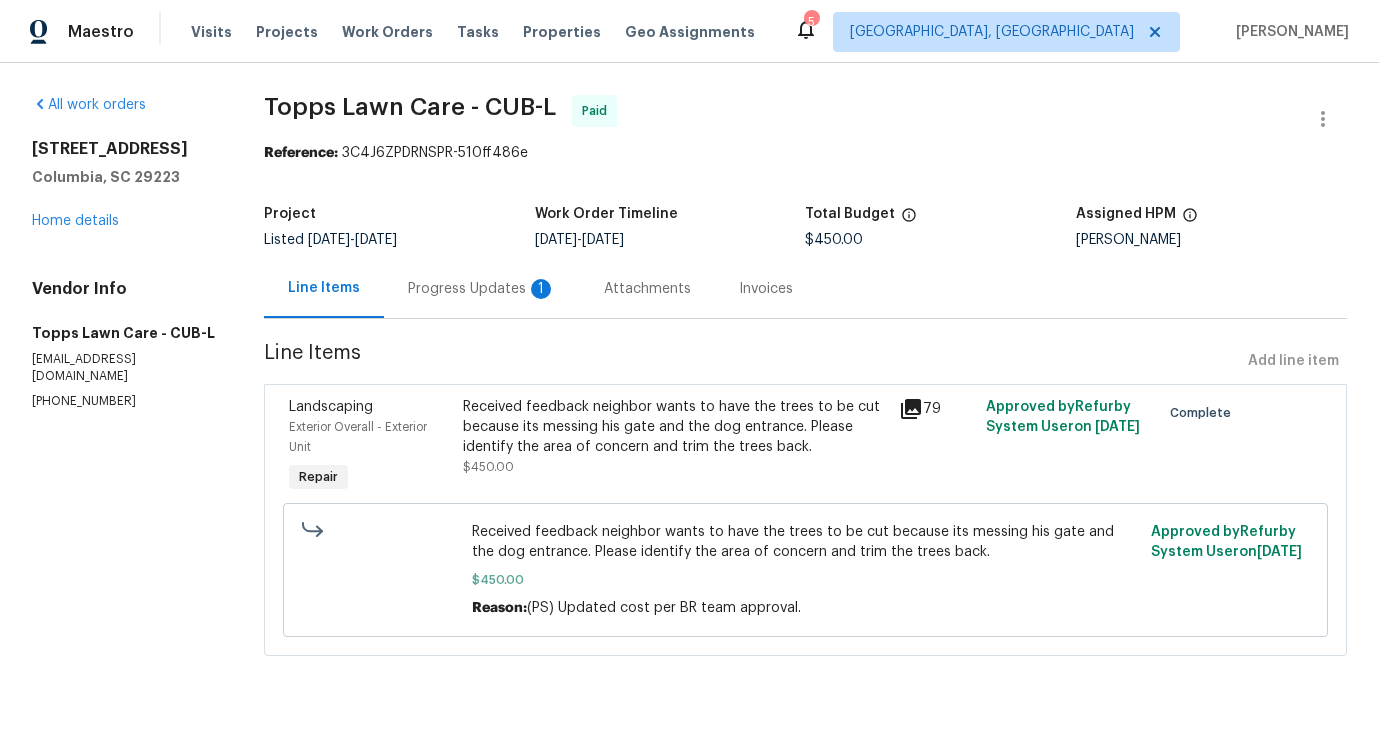 click on "Progress Updates 1" at bounding box center [482, 288] 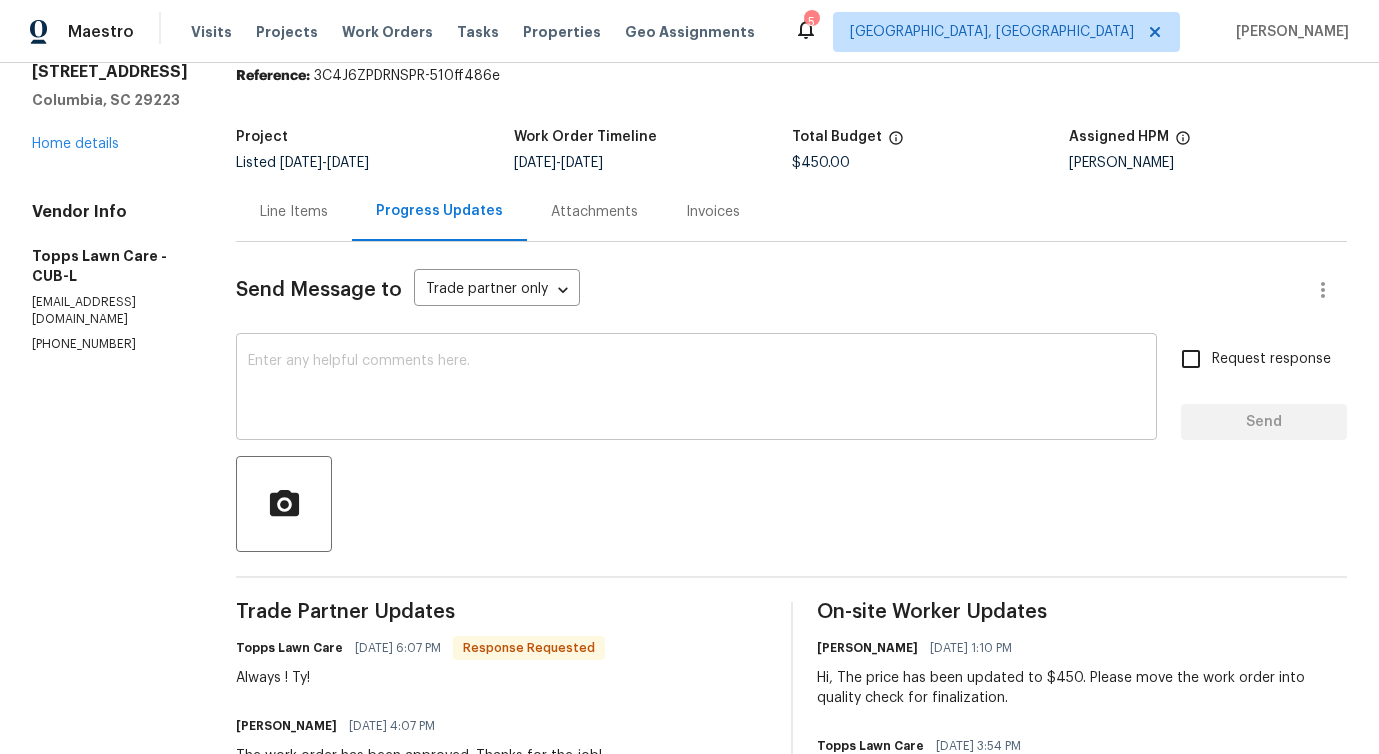 scroll, scrollTop: 0, scrollLeft: 0, axis: both 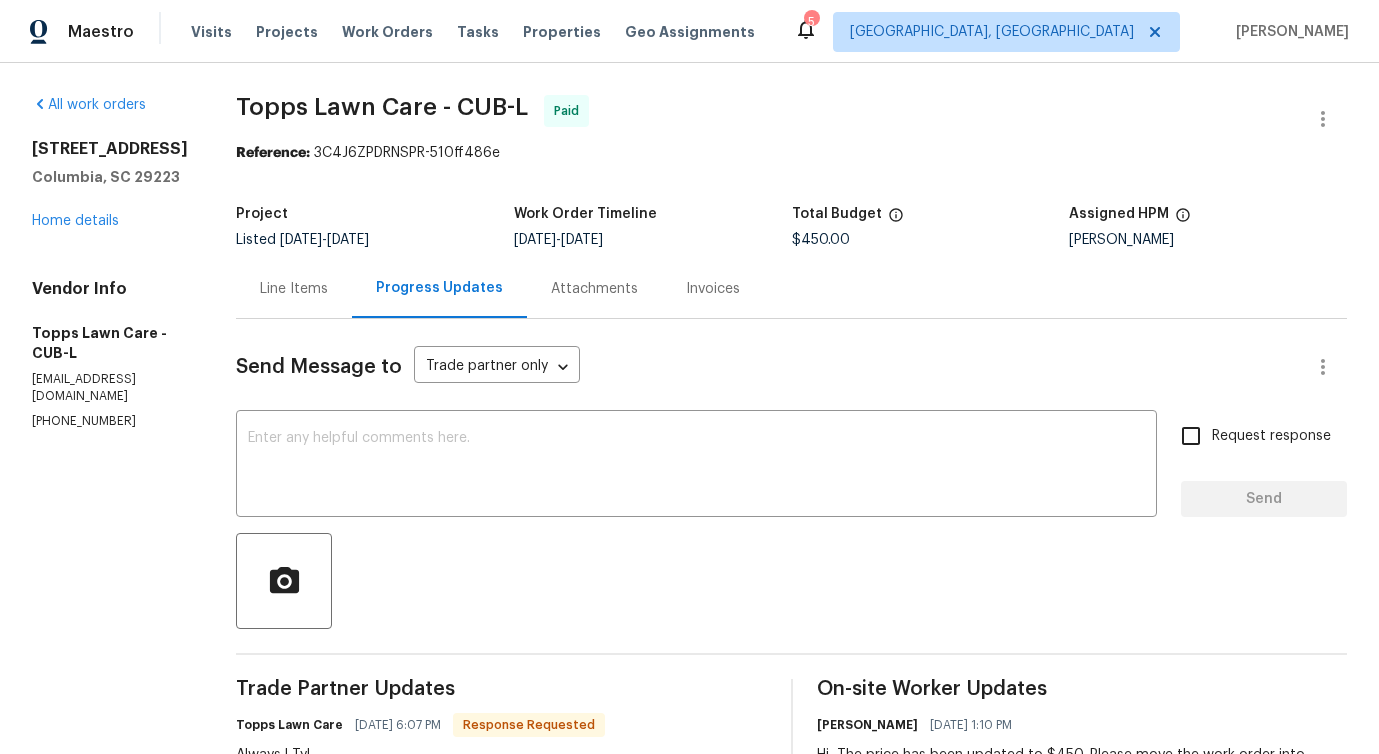 click on "Line Items" at bounding box center [294, 288] 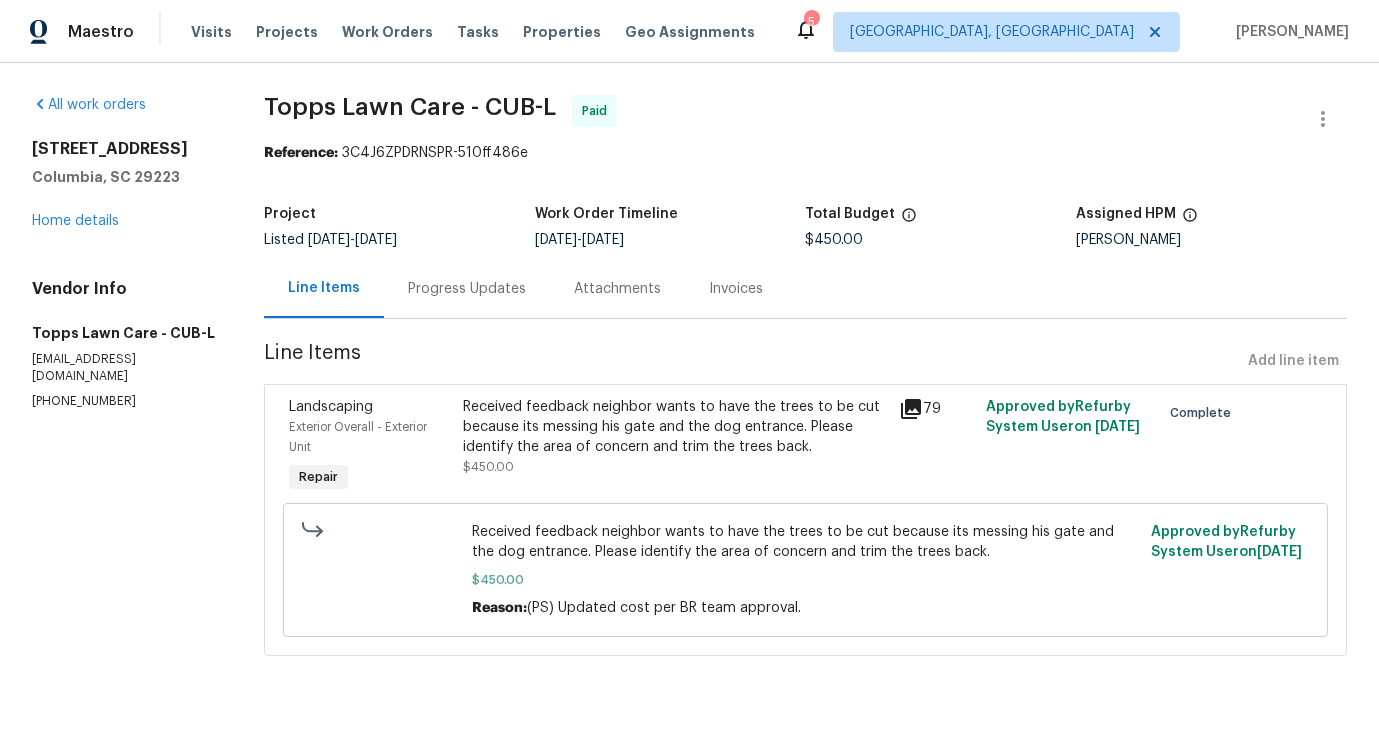 click on "Received feedback neighbor wants to have the trees to be cut because its messing his gate and the dog entrance.  Please identify the area of concern and trim the trees back." at bounding box center [805, 542] 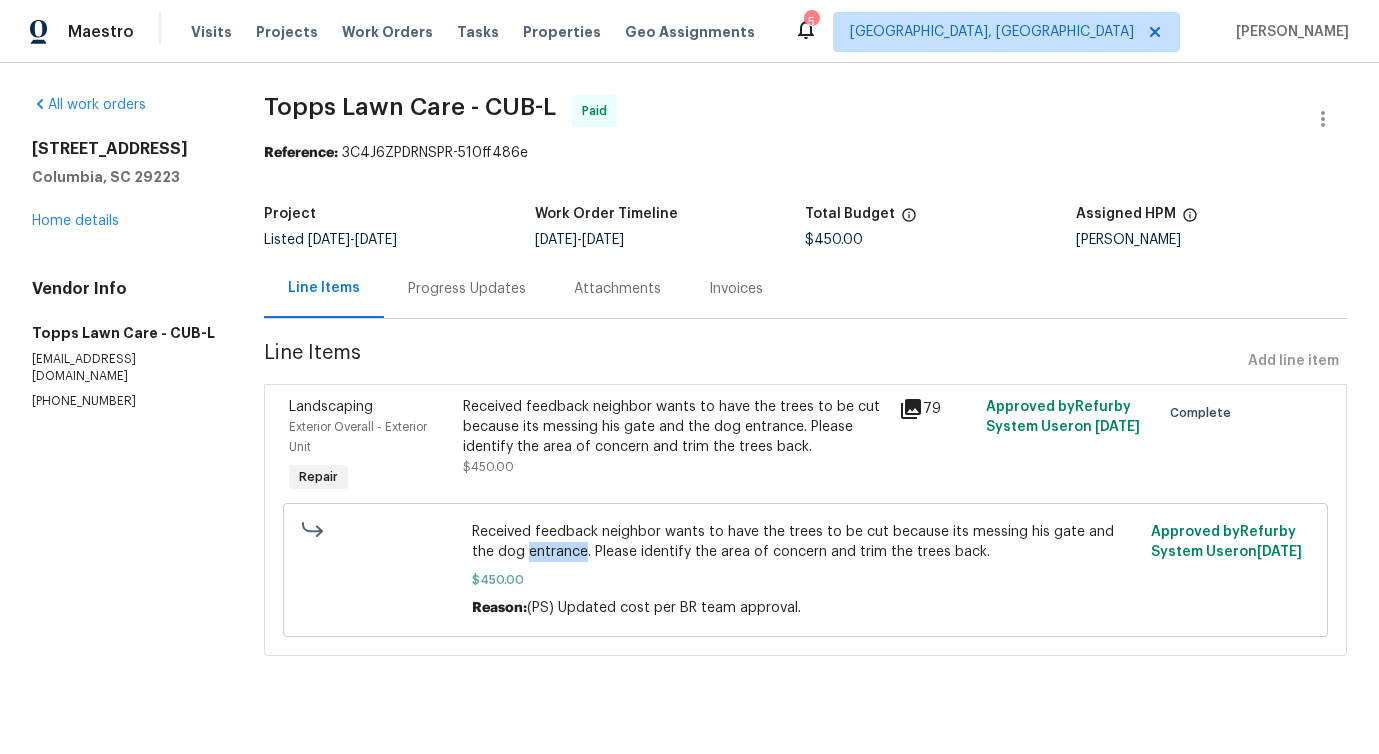 click on "Received feedback neighbor wants to have the trees to be cut because its messing his gate and the dog entrance.  Please identify the area of concern and trim the trees back." at bounding box center (805, 542) 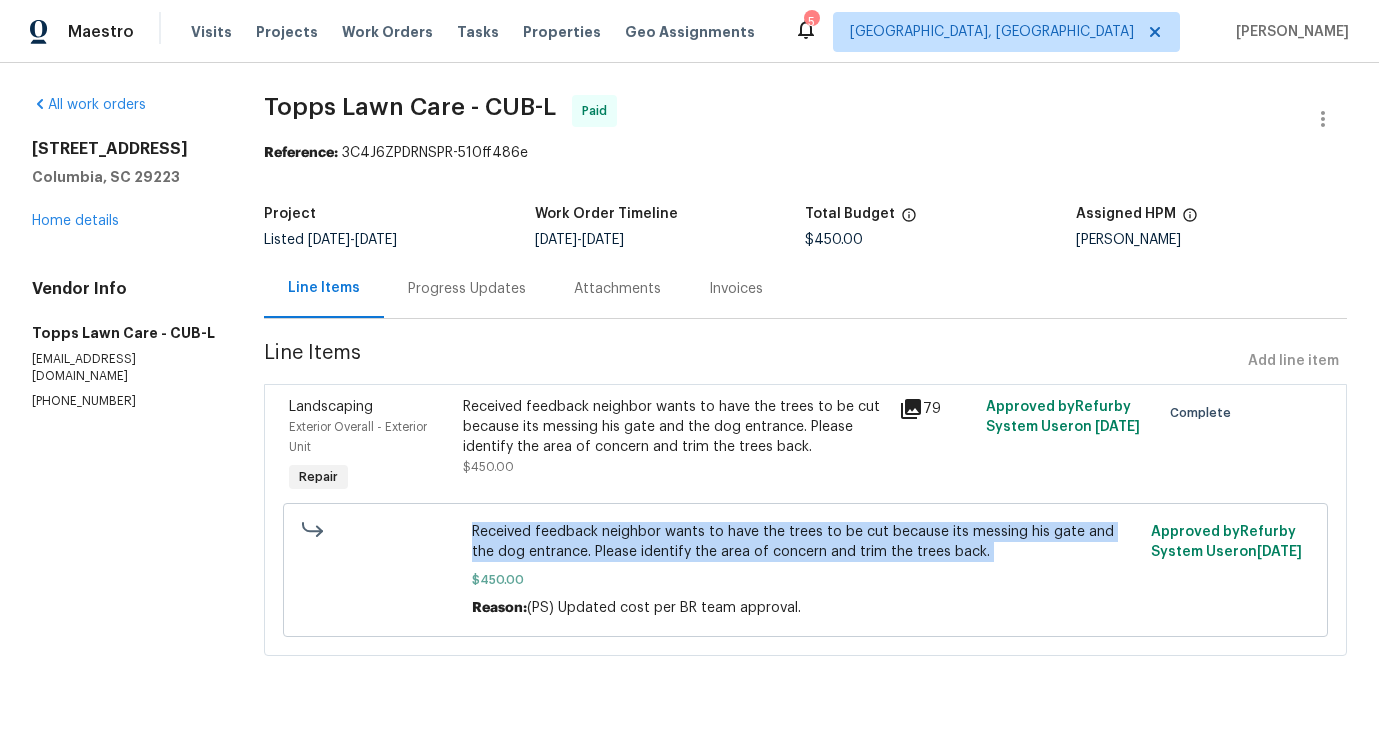 click on "Received feedback neighbor wants to have the trees to be cut because its messing his gate and the dog entrance.  Please identify the area of concern and trim the trees back." at bounding box center (805, 542) 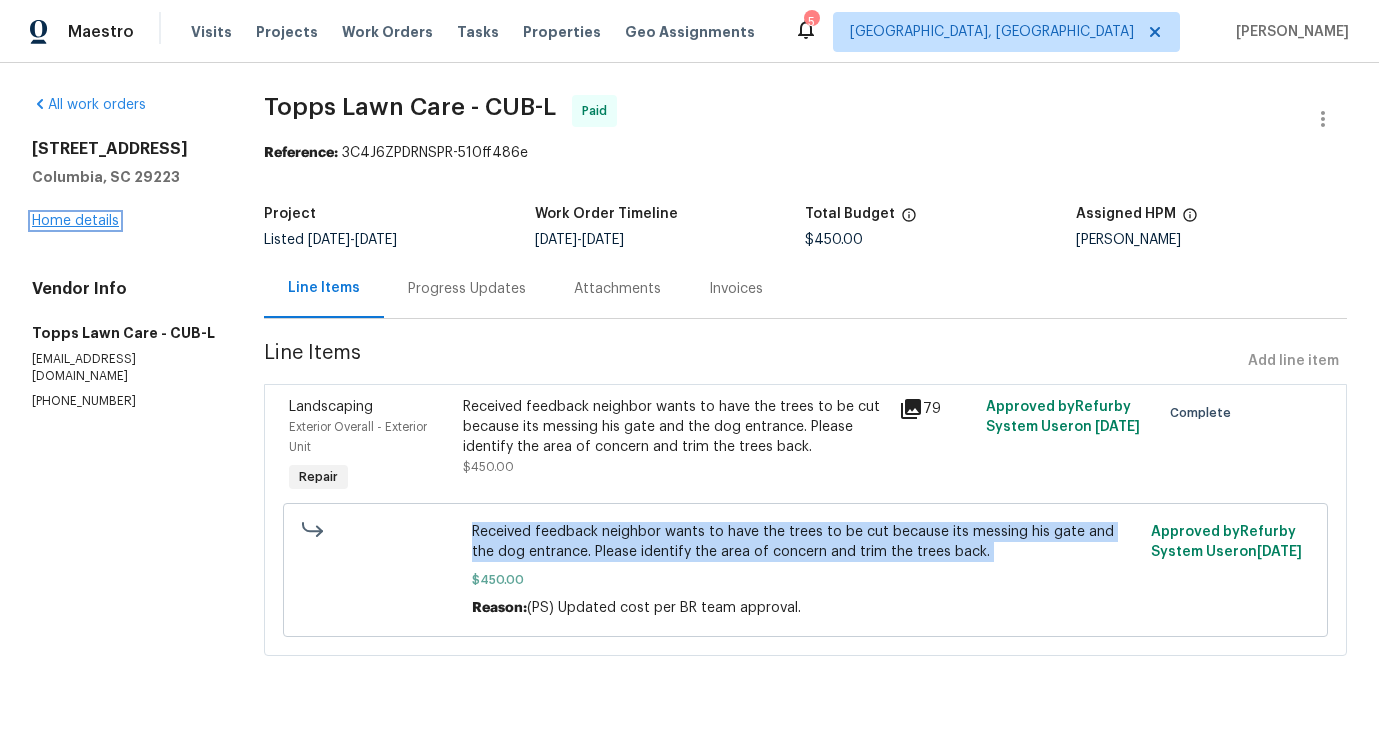 click on "Home details" at bounding box center (75, 221) 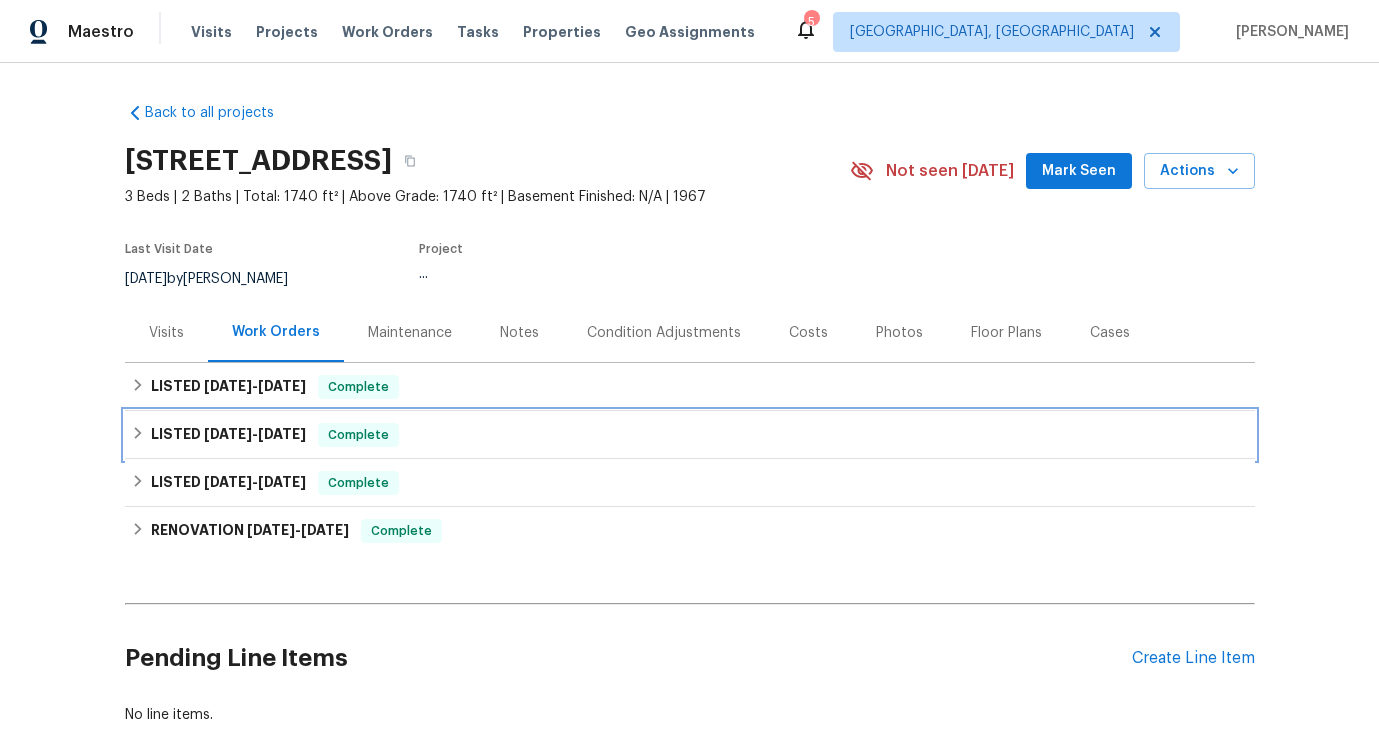 click on "LISTED   [DATE]  -  [DATE] Complete" at bounding box center [690, 435] 